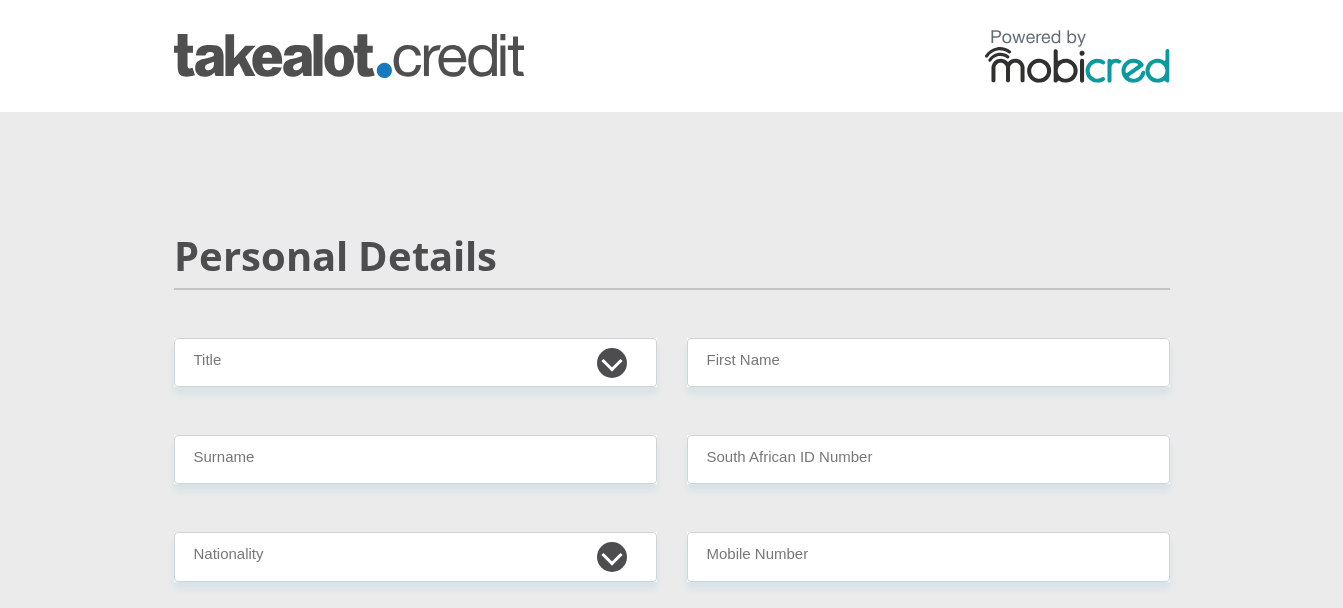 scroll, scrollTop: 0, scrollLeft: 0, axis: both 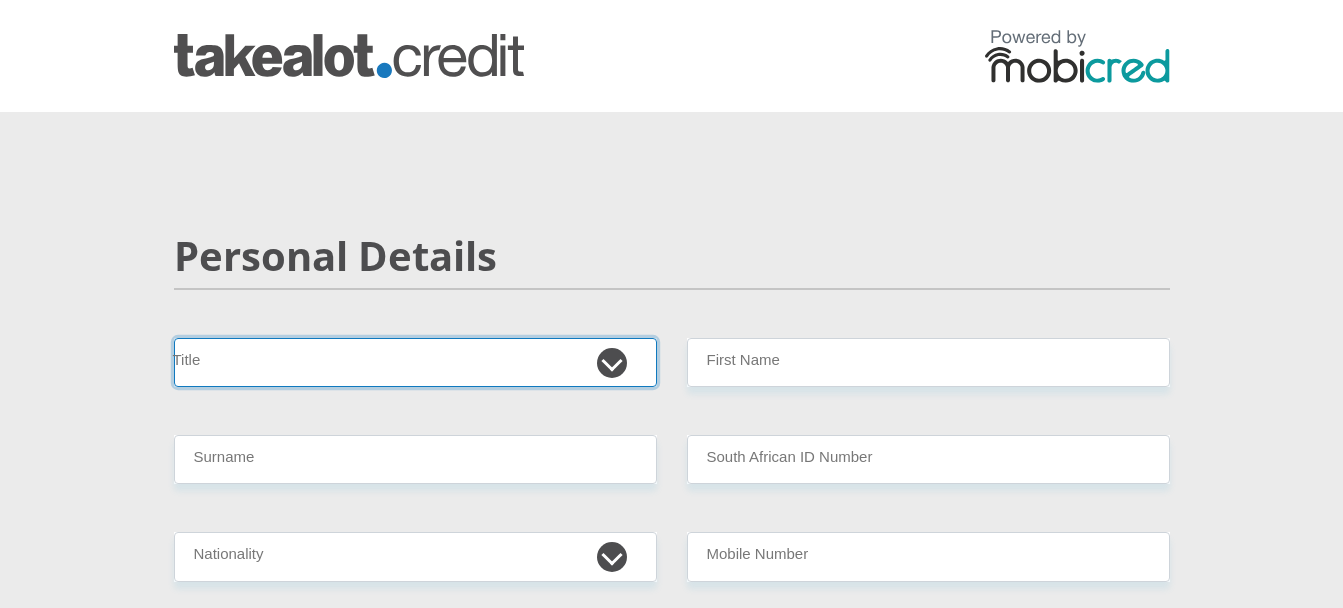 click on "Mr
Ms
Mrs
Dr
Other" at bounding box center [415, 362] 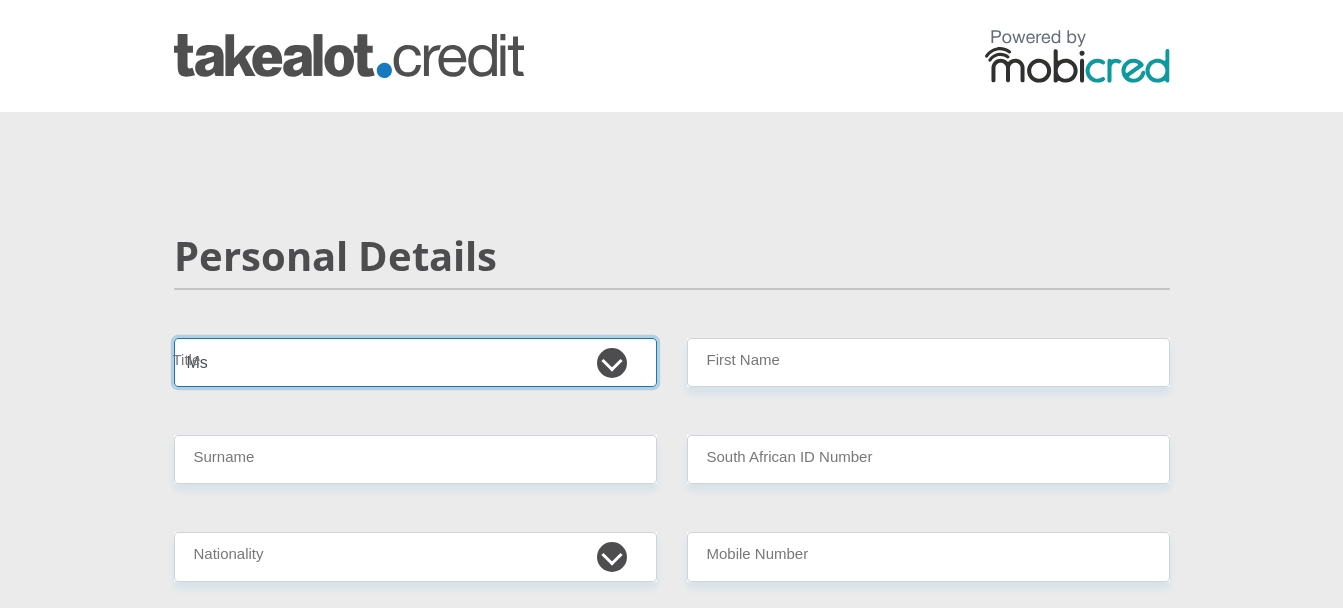 click on "Mr
Ms
Mrs
Dr
Other" at bounding box center (415, 362) 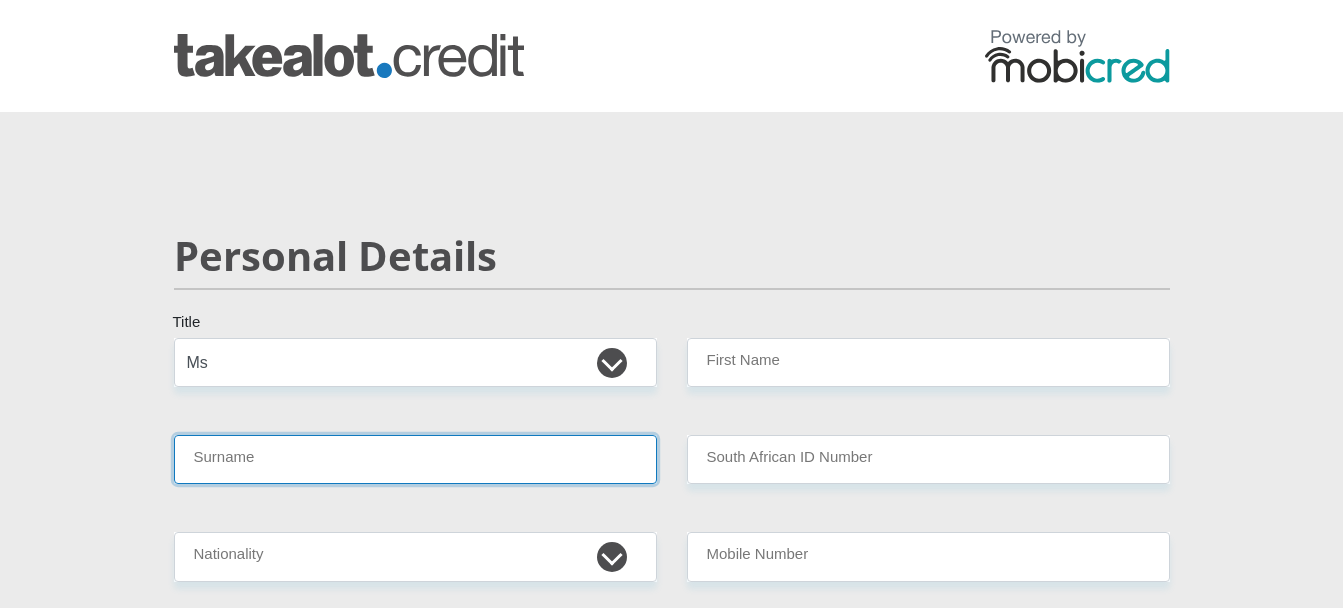 click on "Surname" at bounding box center [415, 459] 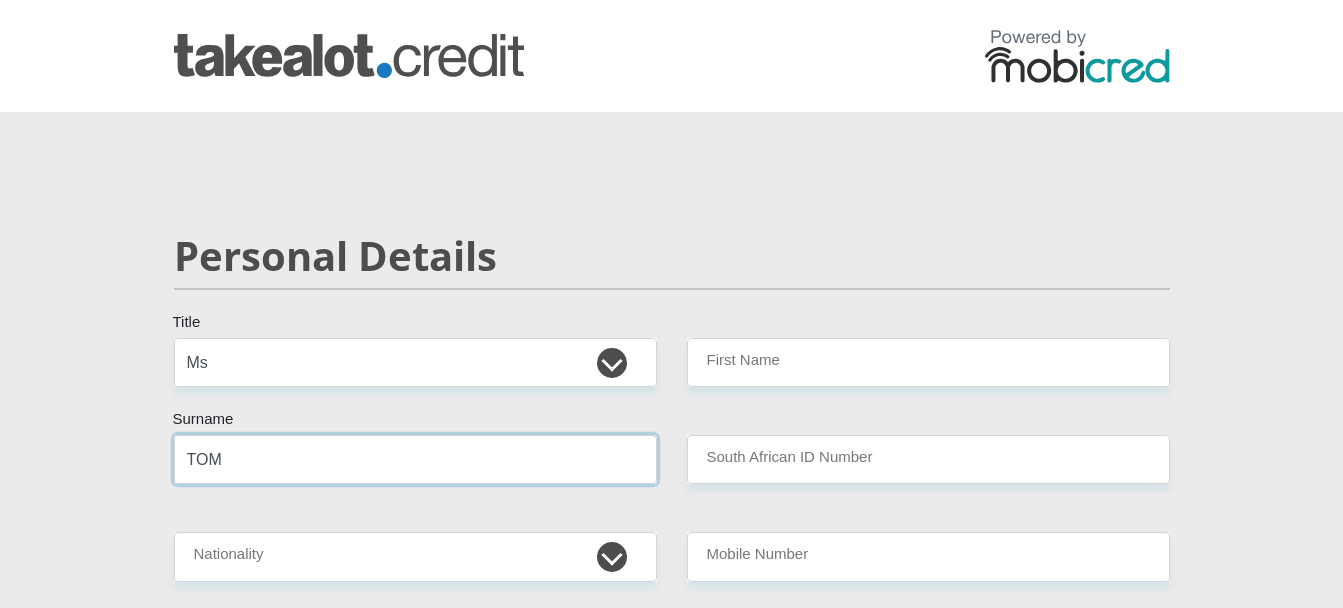 type on "TOM" 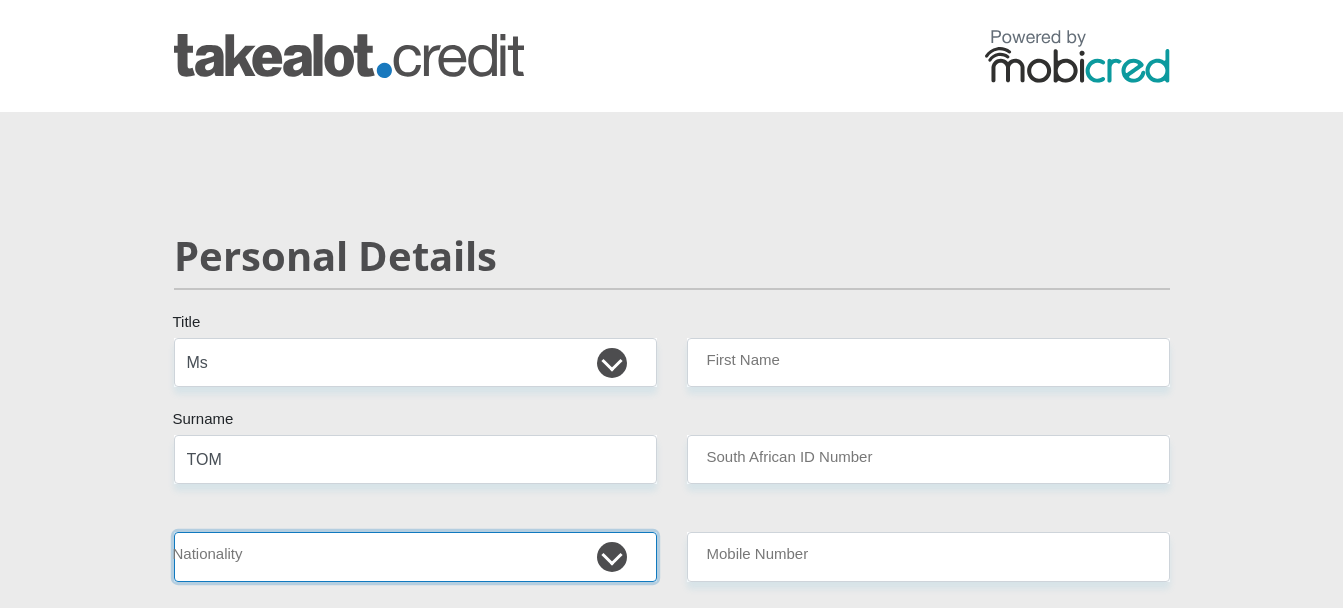 click on "South Africa
Afghanistan
Aland Islands
Albania
Algeria
America Samoa
American Virgin Islands
Andorra
Angola
Anguilla
Antarctica
Antigua and Barbuda
Argentina
Armenia
Aruba
Ascension Island
Australia
Austria
Azerbaijan
Bahamas
Bahrain
Bangladesh
Barbados
Chad" at bounding box center (415, 556) 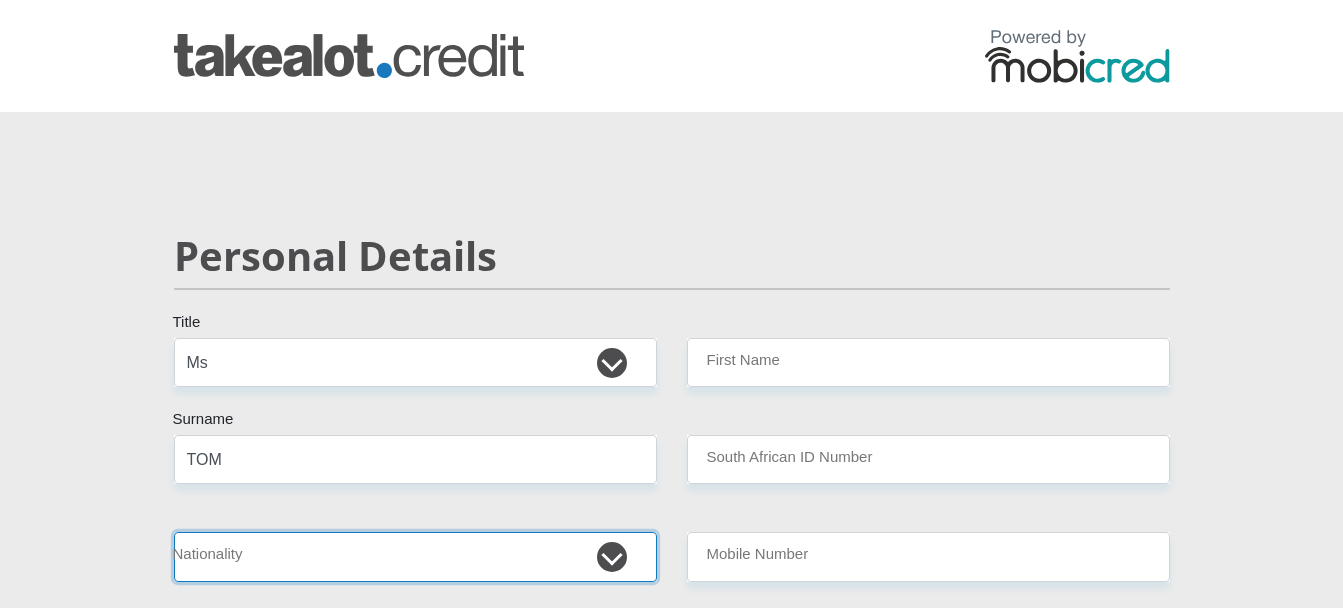select on "ZAF" 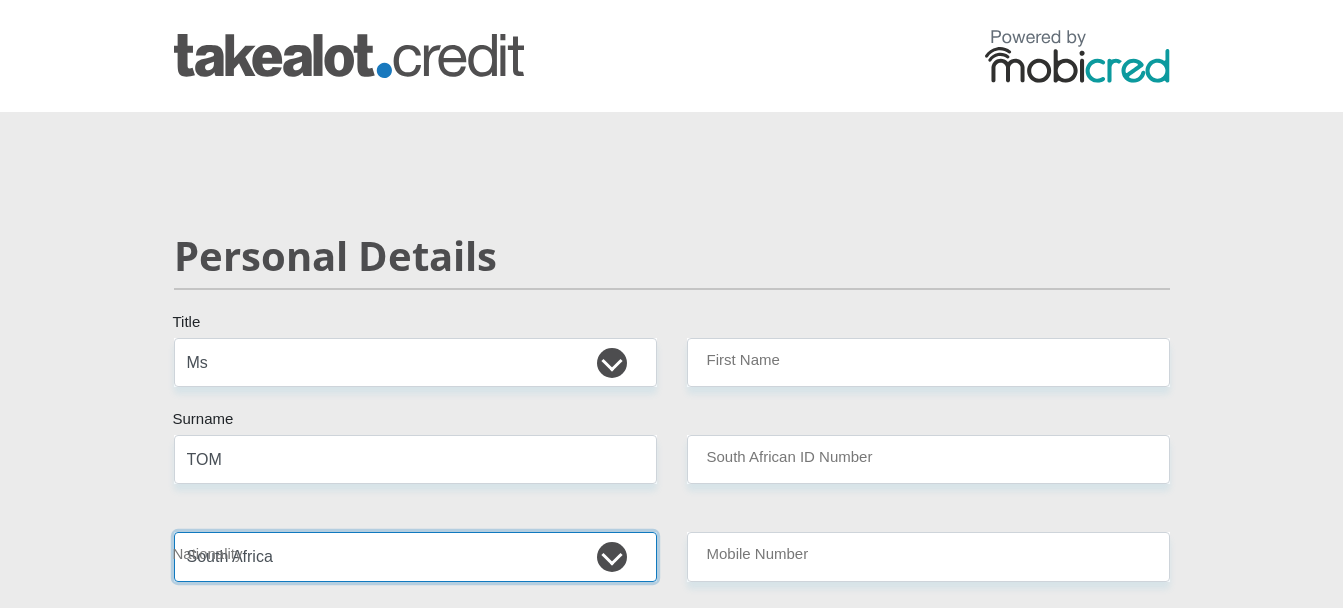 click on "South Africa
Afghanistan
Aland Islands
Albania
Algeria
America Samoa
American Virgin Islands
Andorra
Angola
Anguilla
Antarctica
Antigua and Barbuda
Argentina
Armenia
Aruba
Ascension Island
Australia
Austria
Azerbaijan
Bahamas
Bahrain
Bangladesh
Barbados
Chad" at bounding box center (415, 556) 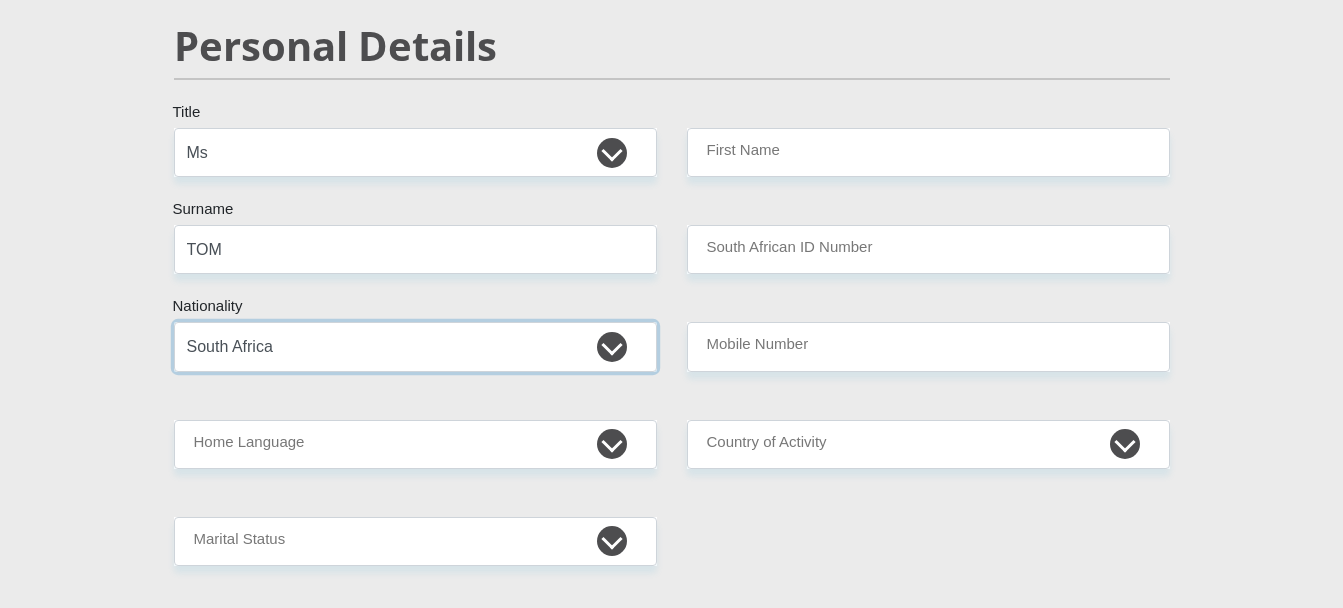 scroll, scrollTop: 211, scrollLeft: 0, axis: vertical 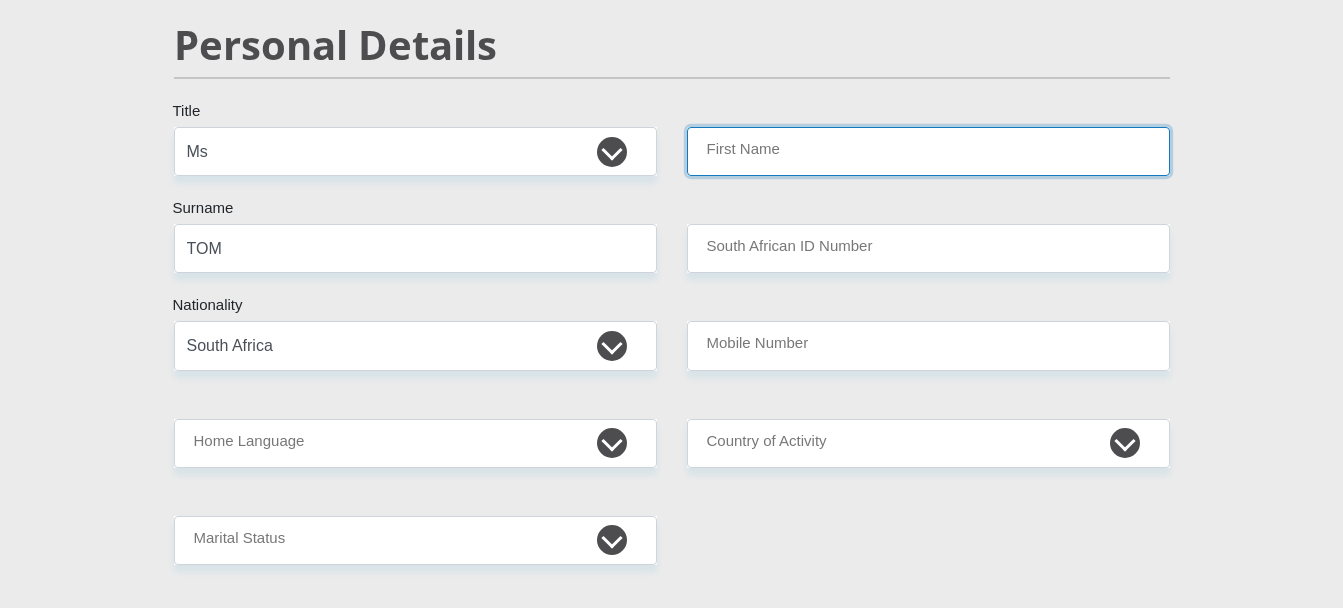 click on "First Name" at bounding box center (928, 151) 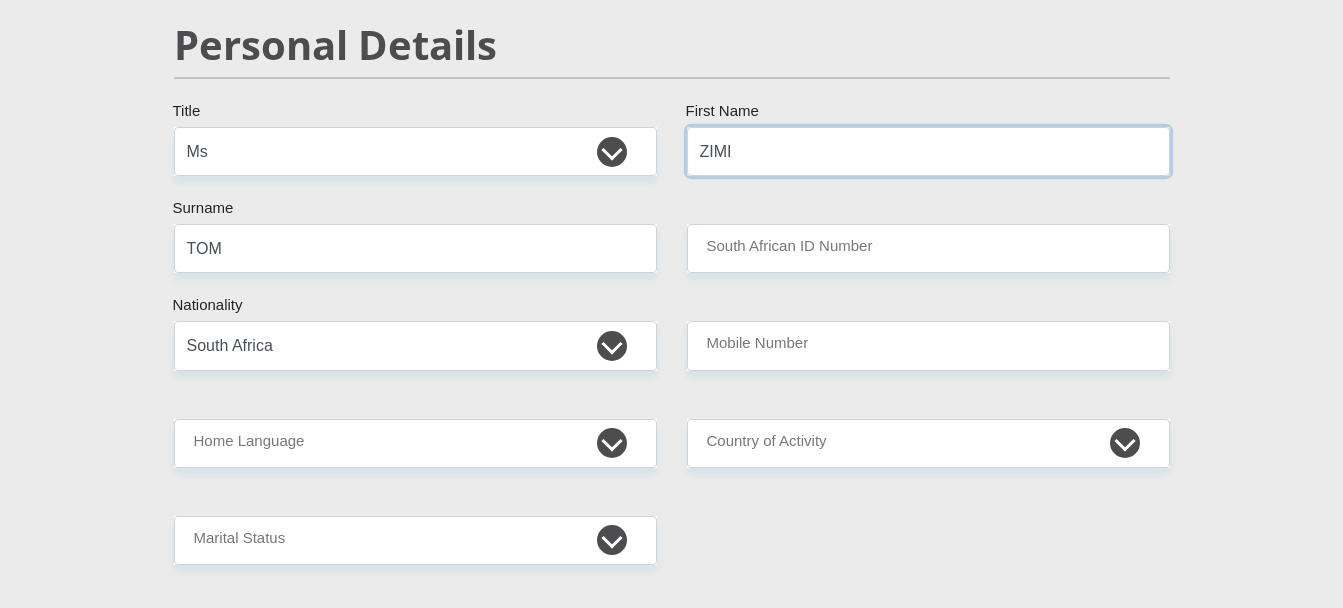 type on "ZIMI" 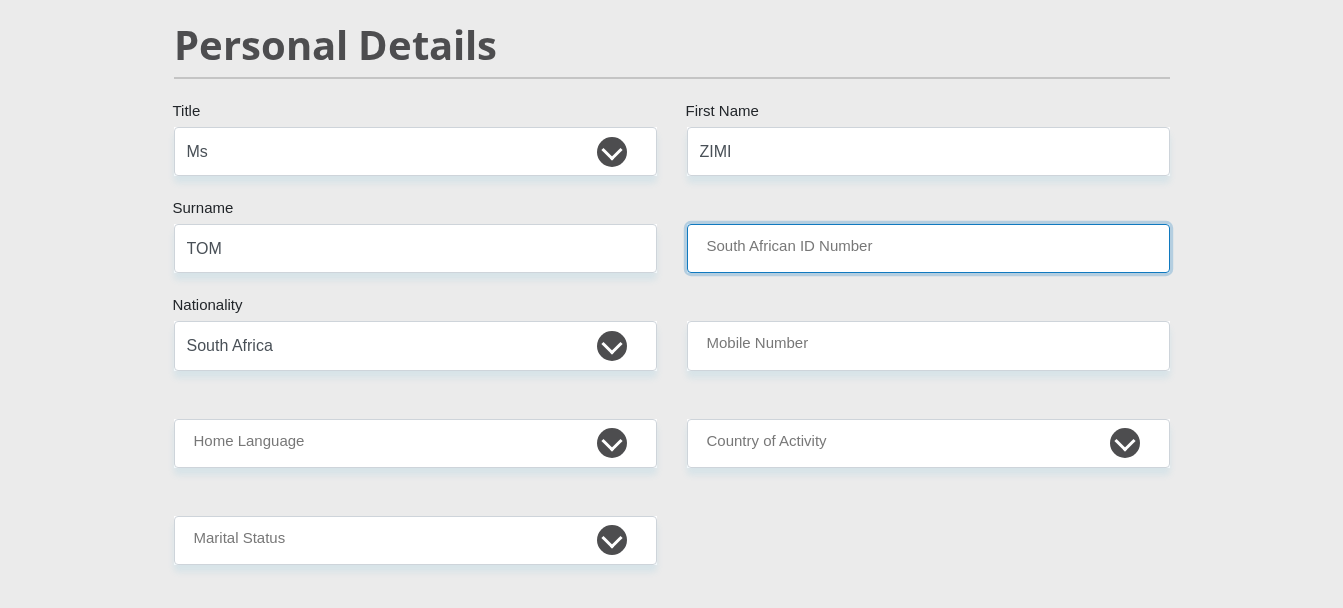 click on "South African ID Number" at bounding box center (928, 248) 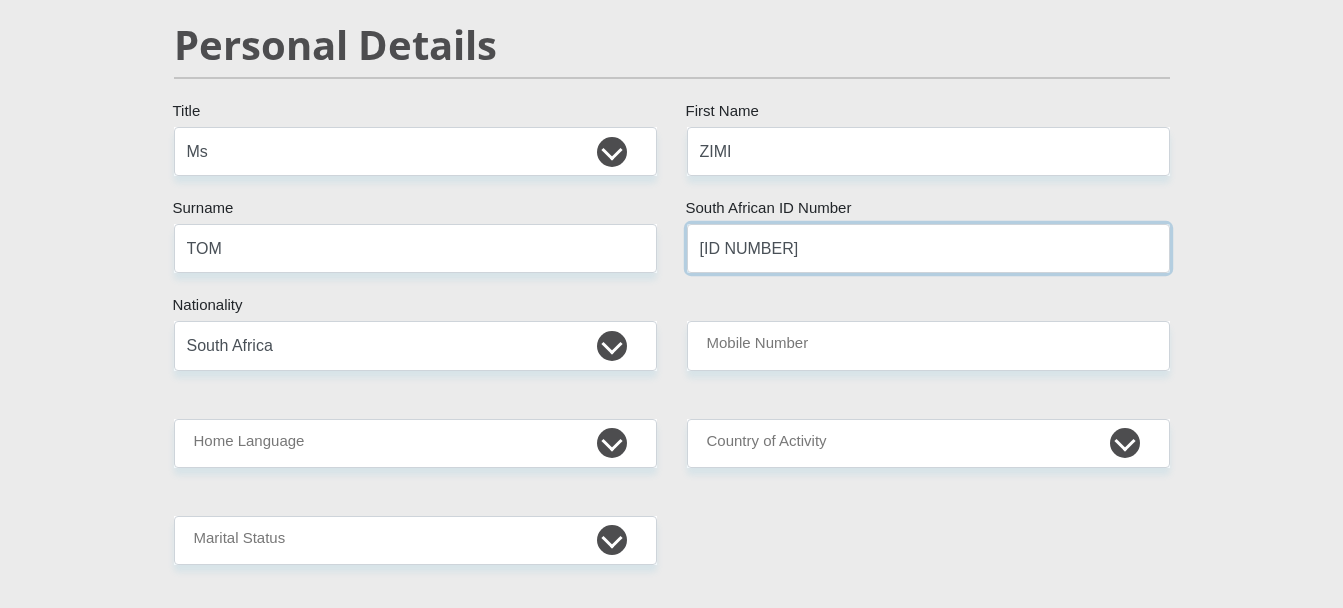 type on "[ID NUMBER]" 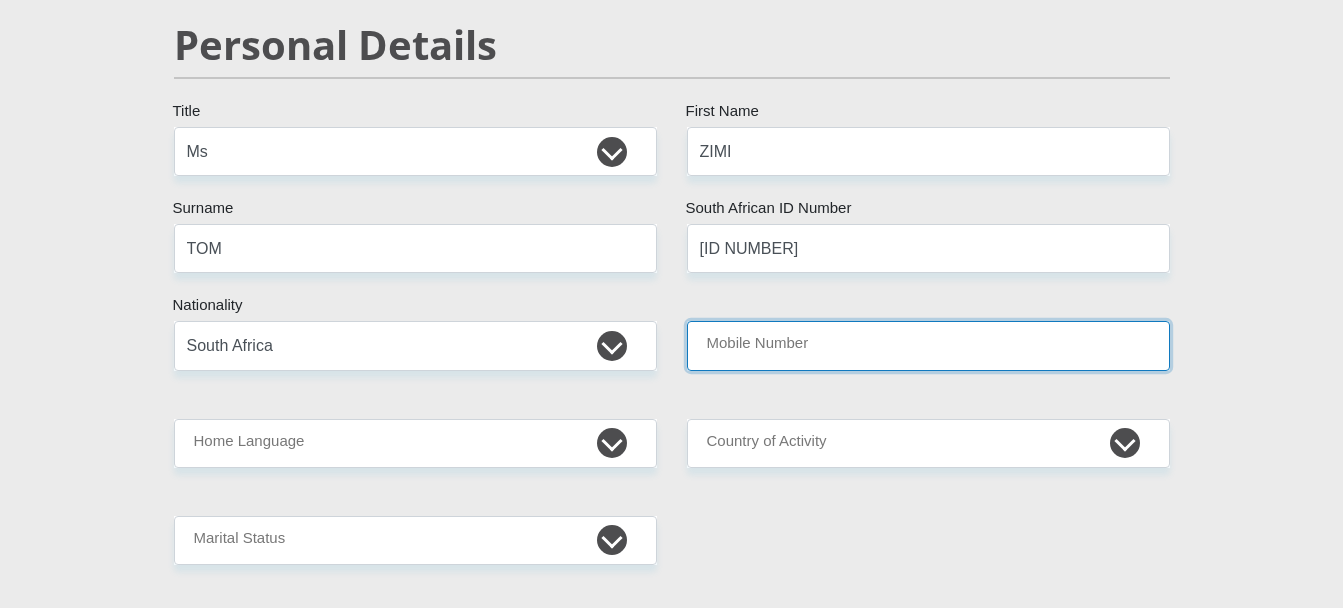 click on "Mobile Number" at bounding box center (928, 345) 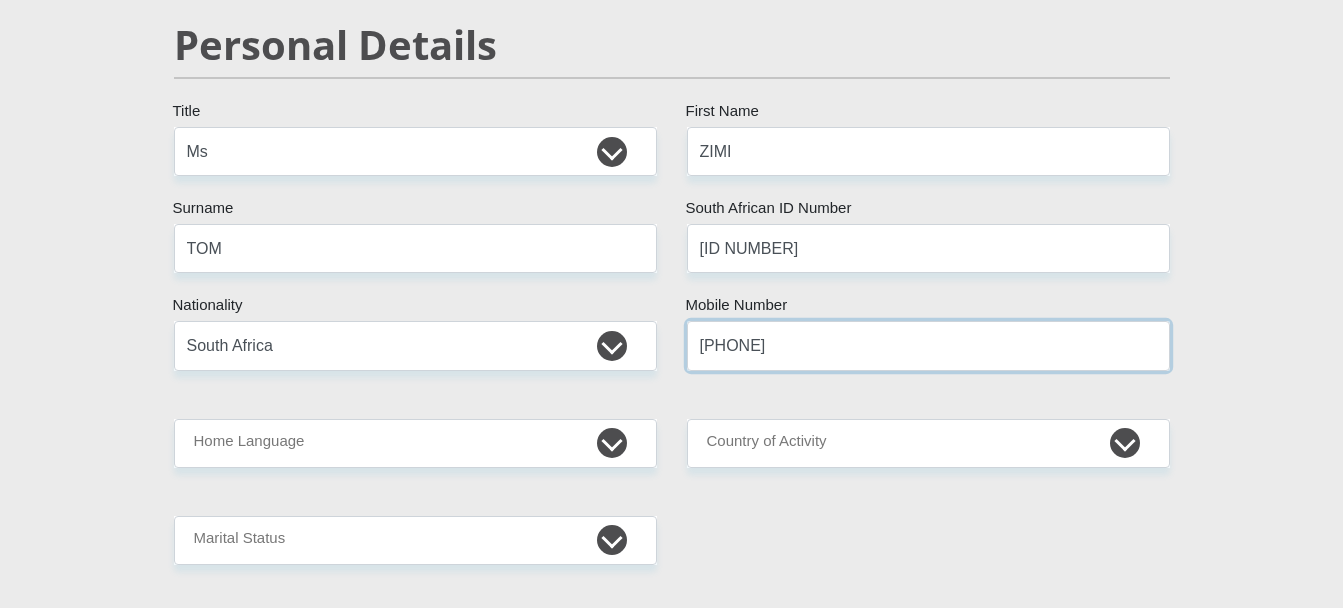 type on "[PHONE]" 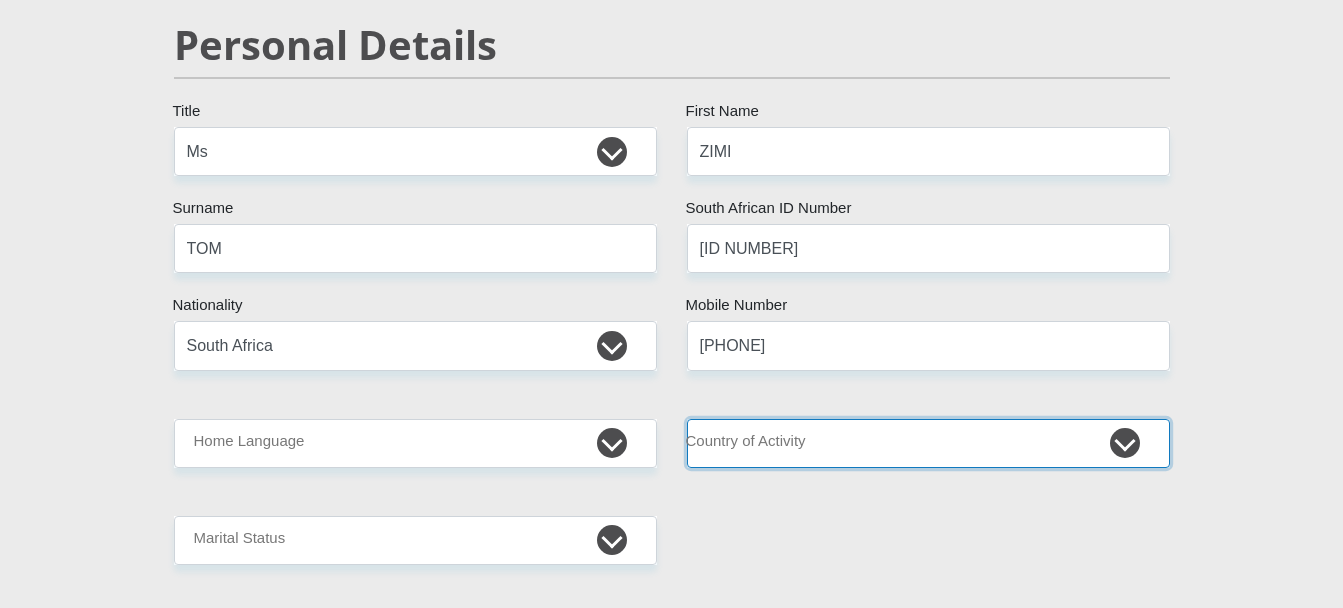 click on "South Africa
Afghanistan
Aland Islands
Albania
Algeria
America Samoa
American Virgin Islands
Andorra
Angola
Anguilla
Antarctica
Antigua and Barbuda
Argentina
Armenia
Aruba
Ascension Island
Australia
Austria
Azerbaijan
Chad" at bounding box center (928, 443) 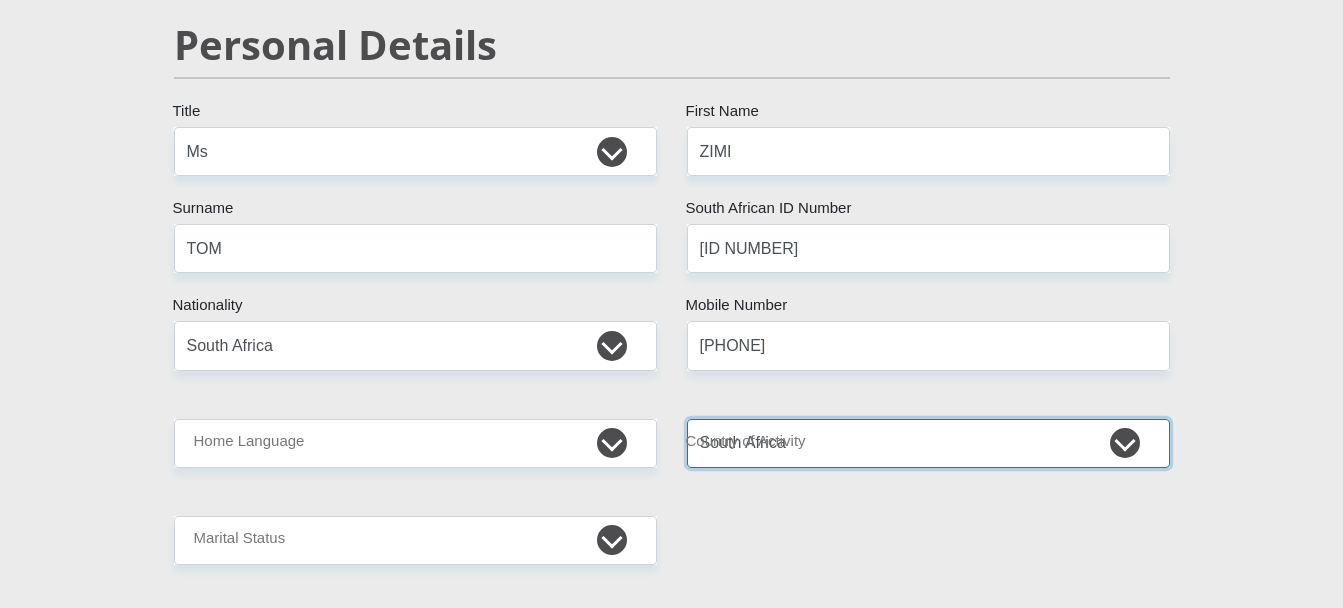 click on "South Africa
Afghanistan
Aland Islands
Albania
Algeria
America Samoa
American Virgin Islands
Andorra
Angola
Anguilla
Antarctica
Antigua and Barbuda
Argentina
Armenia
Aruba
Ascension Island
Australia
Austria
Azerbaijan
Chad" at bounding box center [928, 443] 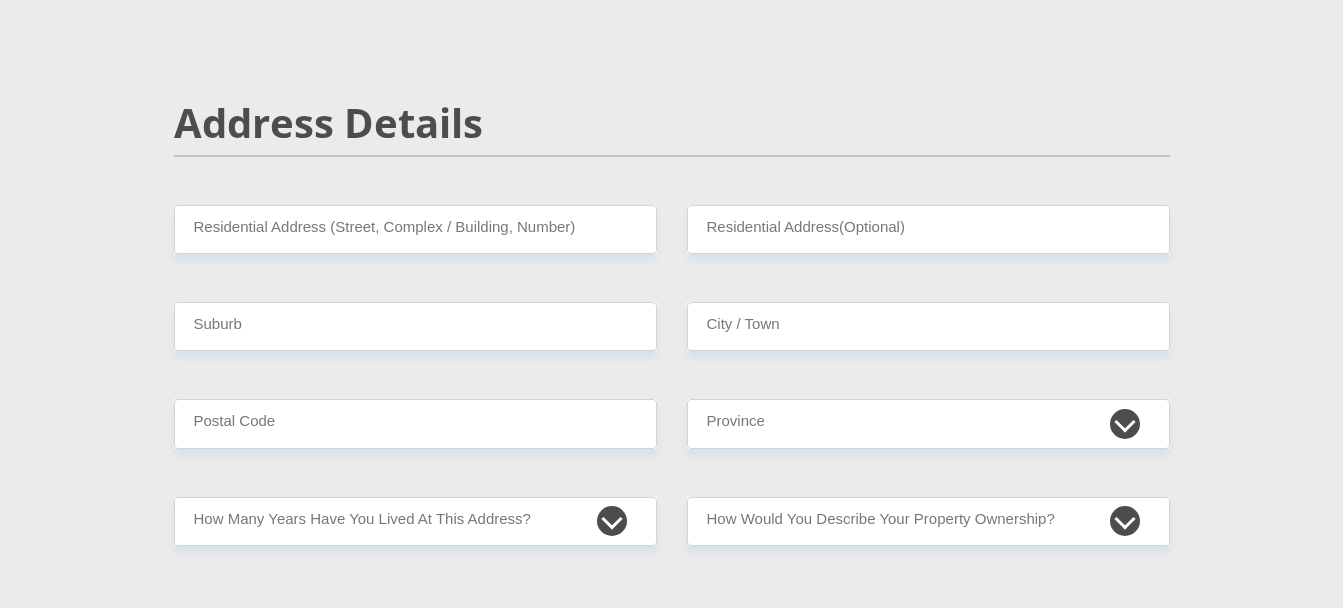 scroll, scrollTop: 798, scrollLeft: 0, axis: vertical 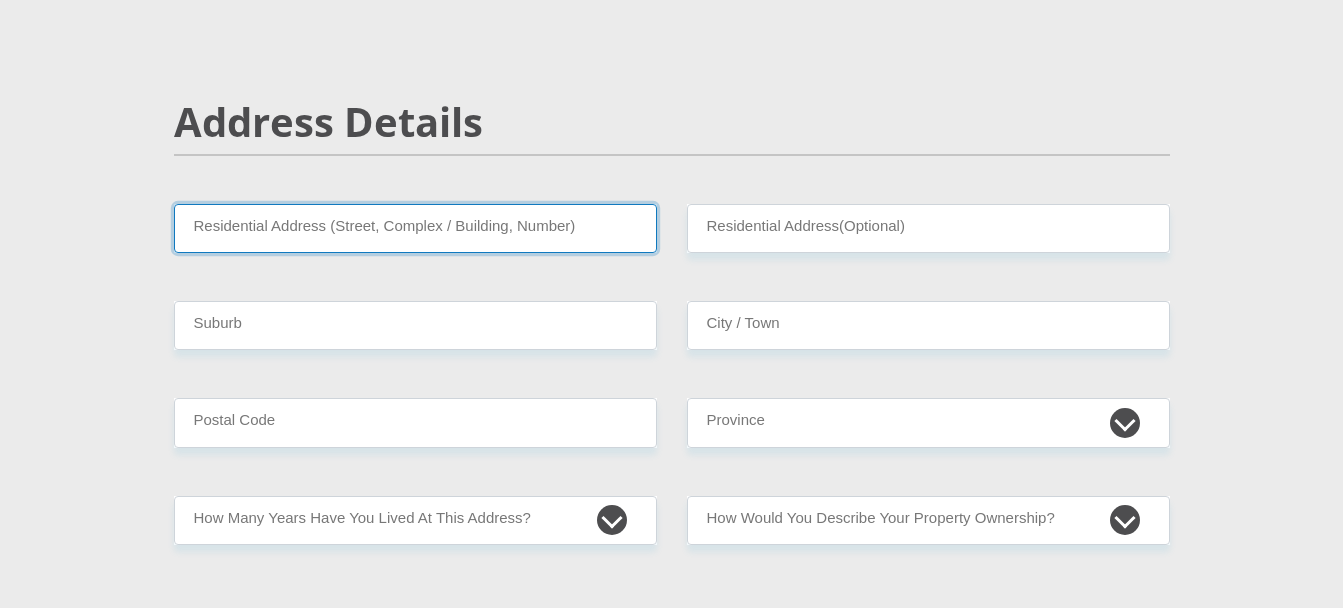 click on "Residential Address (Street, Complex / Building, Number)" at bounding box center [415, 228] 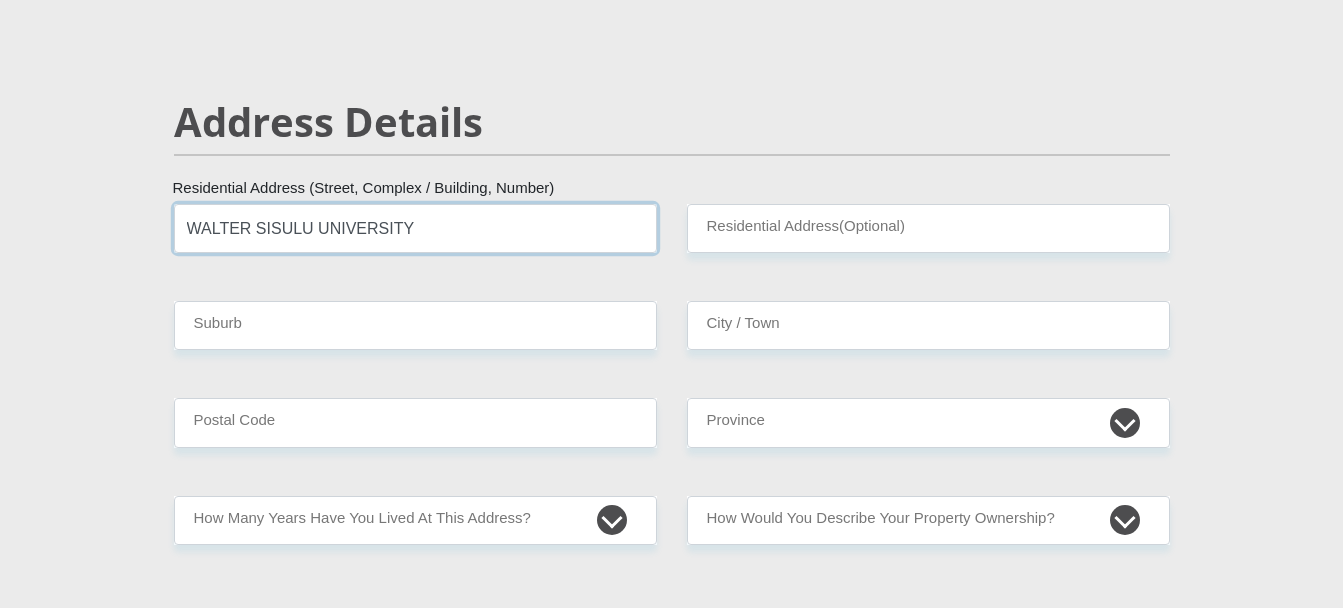 type on "WALTER SISULU UNIVERSITY" 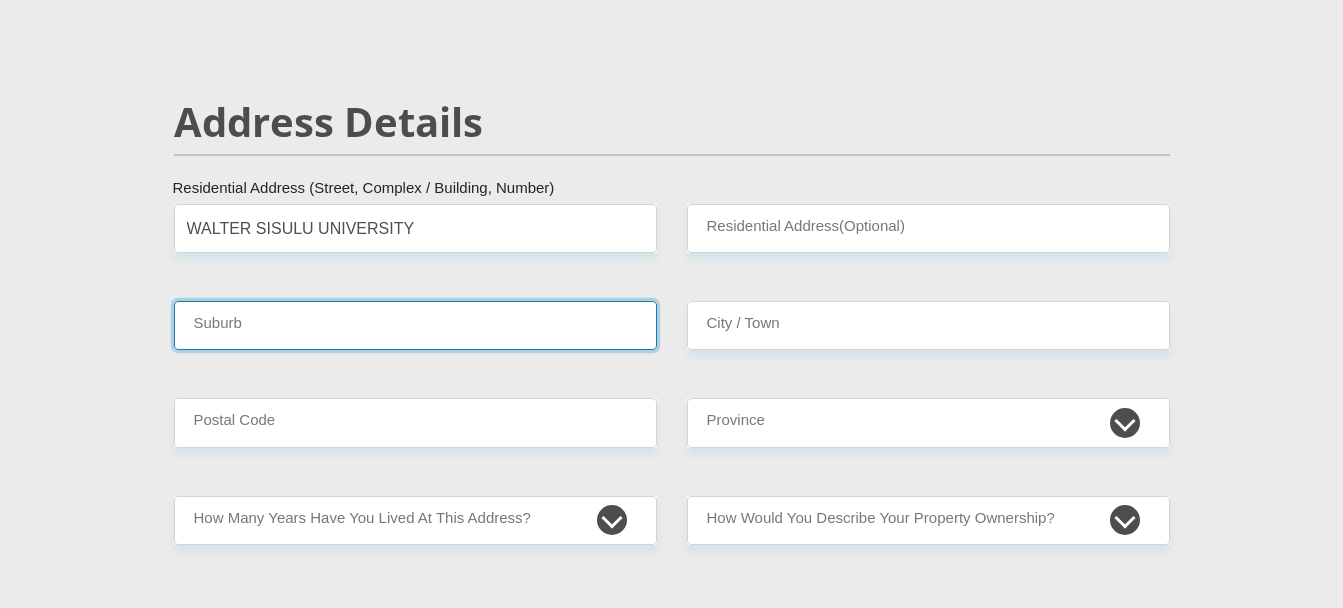 click on "Suburb" at bounding box center [415, 325] 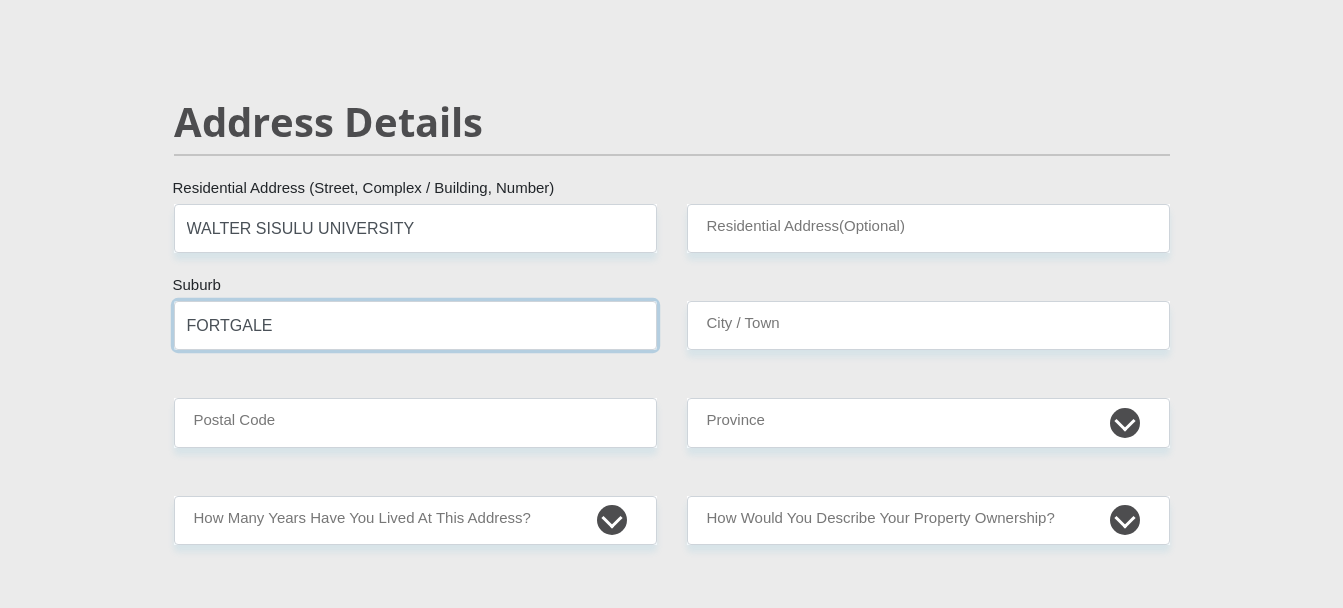 type on "FORTGALE" 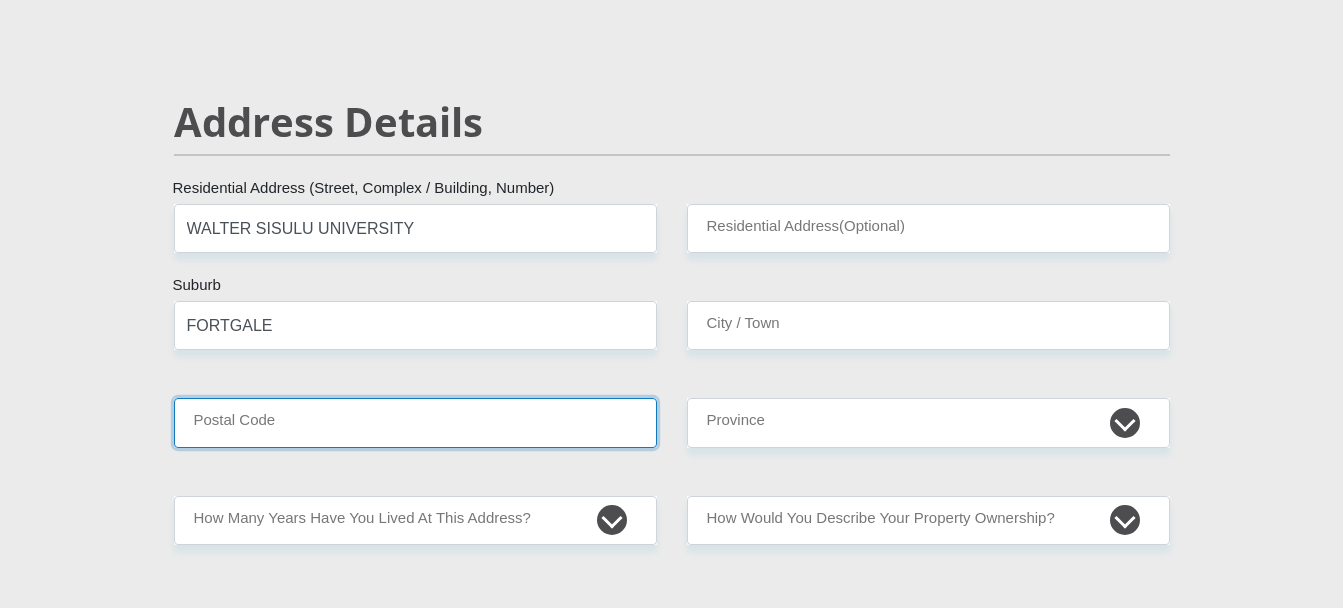 click on "Postal Code" at bounding box center [415, 422] 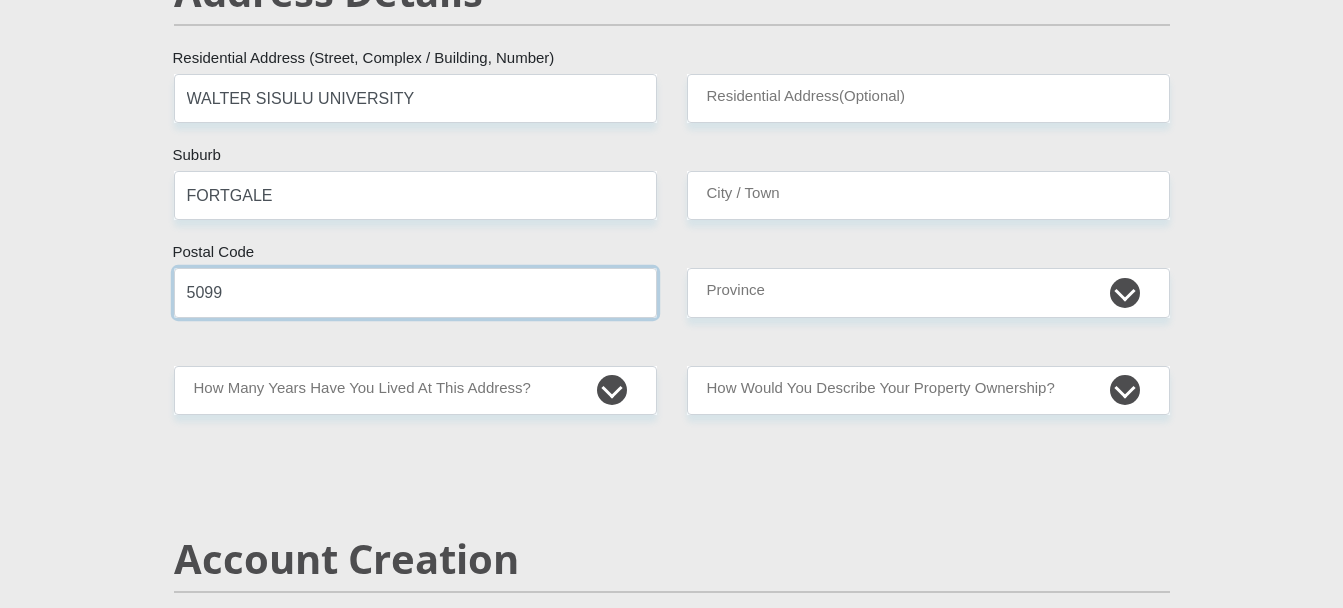 scroll, scrollTop: 929, scrollLeft: 0, axis: vertical 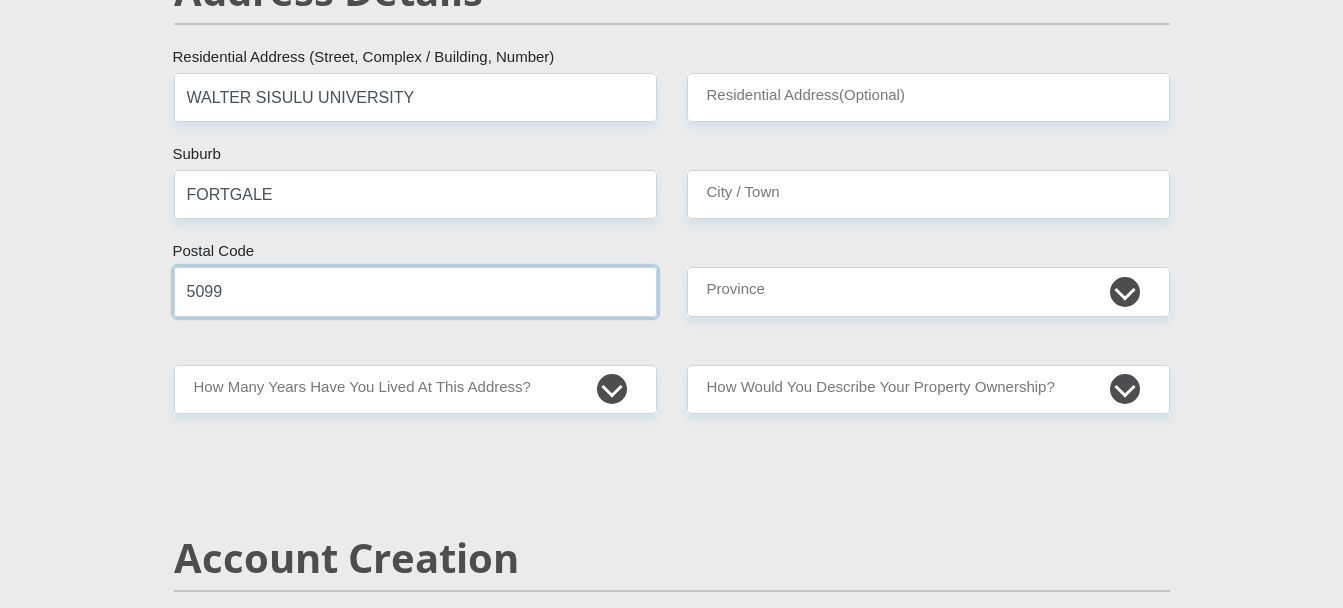 type on "5099" 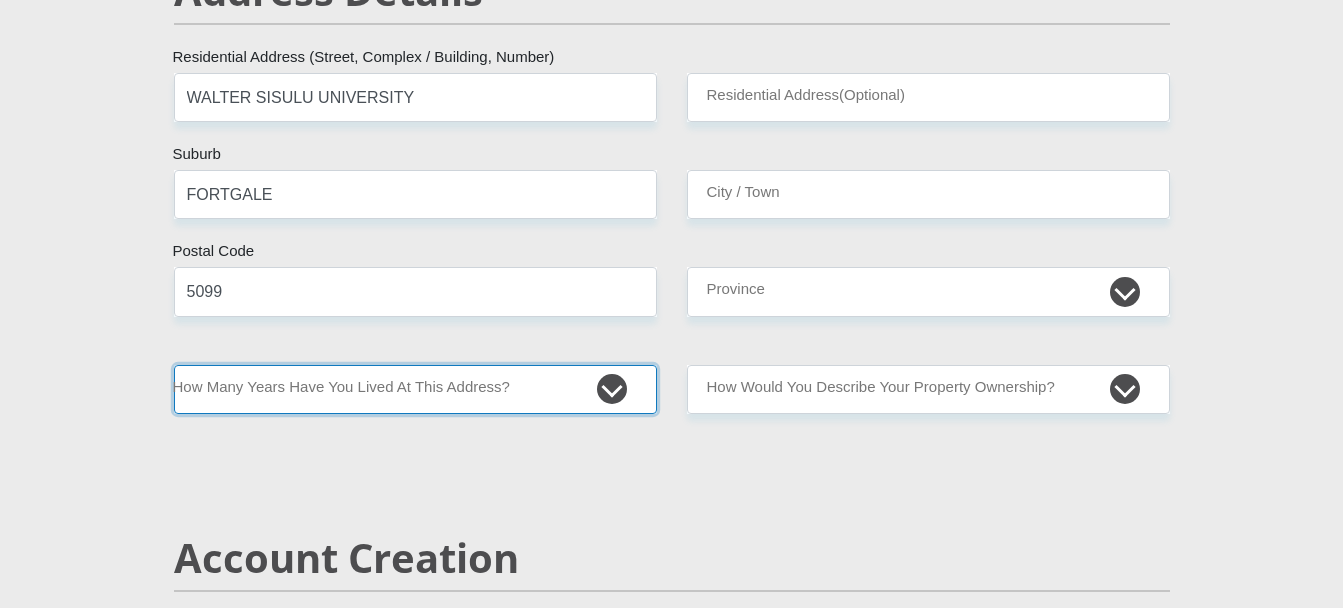 click on "less than 1 year
1-3 years
3-5 years
5+ years" at bounding box center [415, 389] 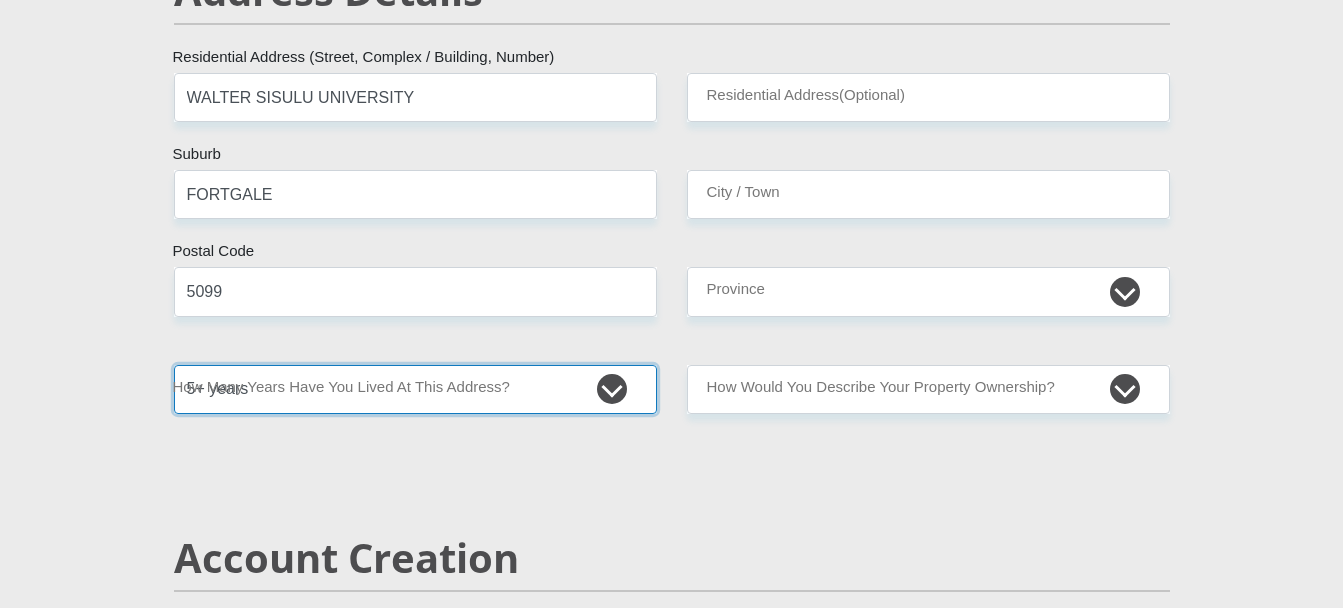 click on "less than 1 year
1-3 years
3-5 years
5+ years" at bounding box center (415, 389) 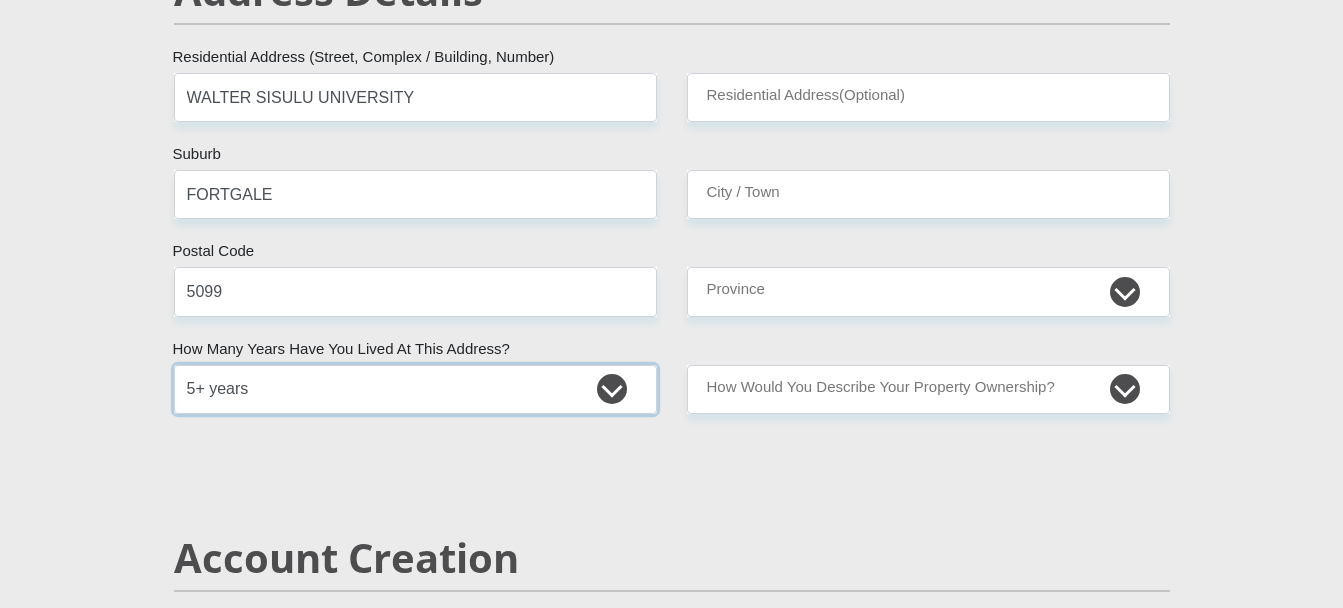 click on "less than 1 year
1-3 years
3-5 years
5+ years" at bounding box center (415, 389) 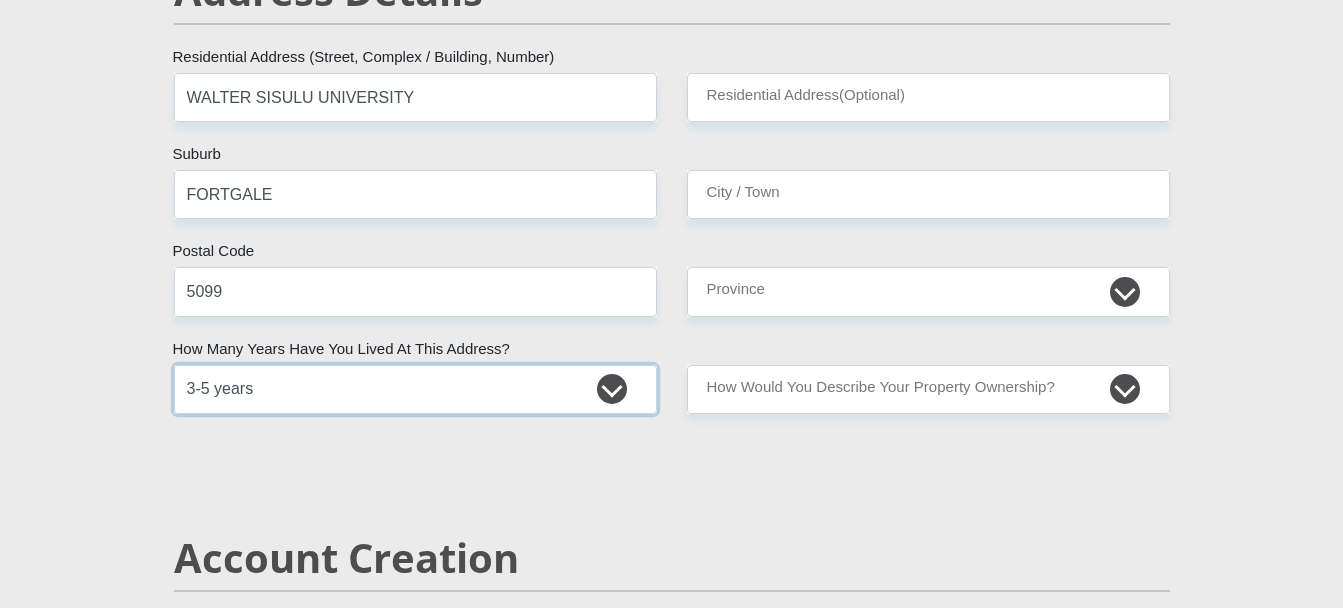 click on "less than 1 year
1-3 years
3-5 years
5+ years" at bounding box center (415, 389) 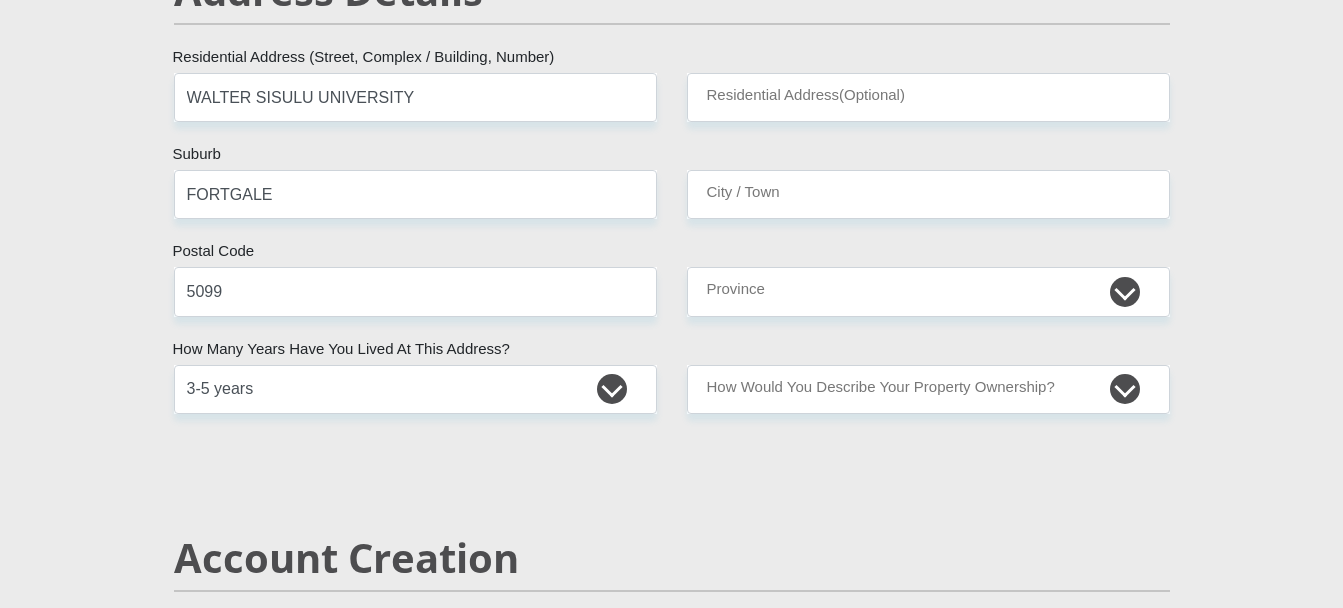 click on "Mr
Ms
Mrs
Dr
Other
Title
ZIMI
[FIRST] Name
TOM
Surname
[ID NUMBER]
South African ID Number
Please input valid ID number
South Africa
Afghanistan
Aland Islands
Albania
Algeria
America Samoa
American Virgin Islands
Andorra
Angola
Anguilla
Antarctica
Antigua and Barbuda
Argentina  Armenia" at bounding box center (672, 2249) 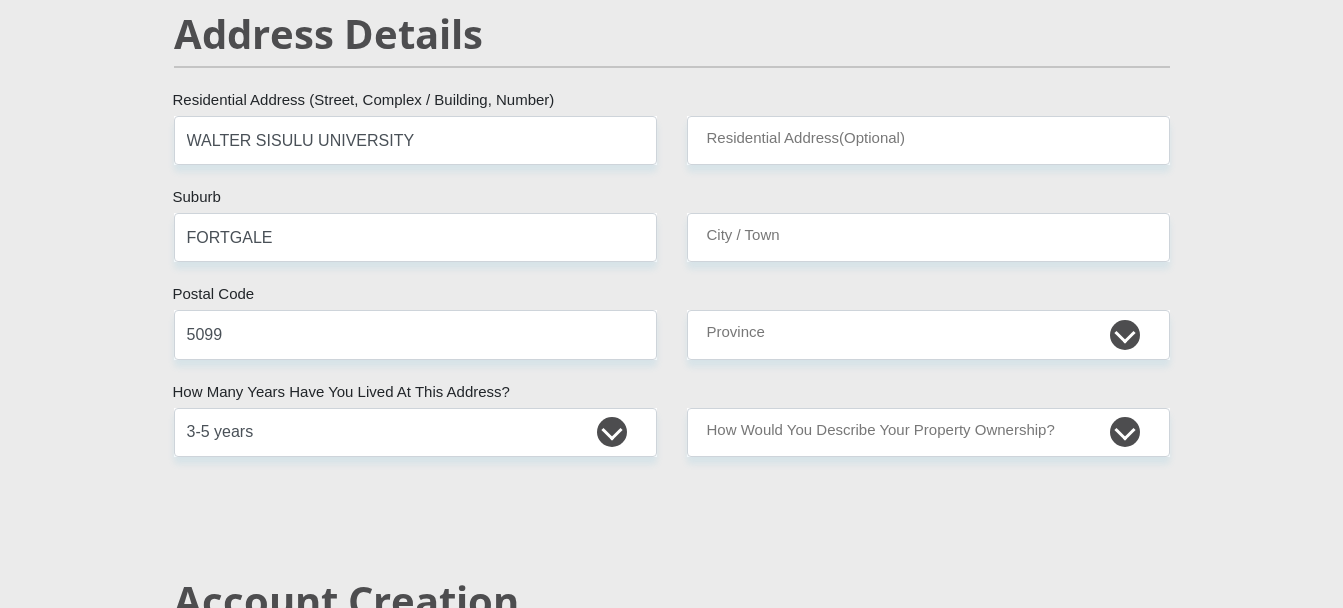 scroll, scrollTop: 885, scrollLeft: 0, axis: vertical 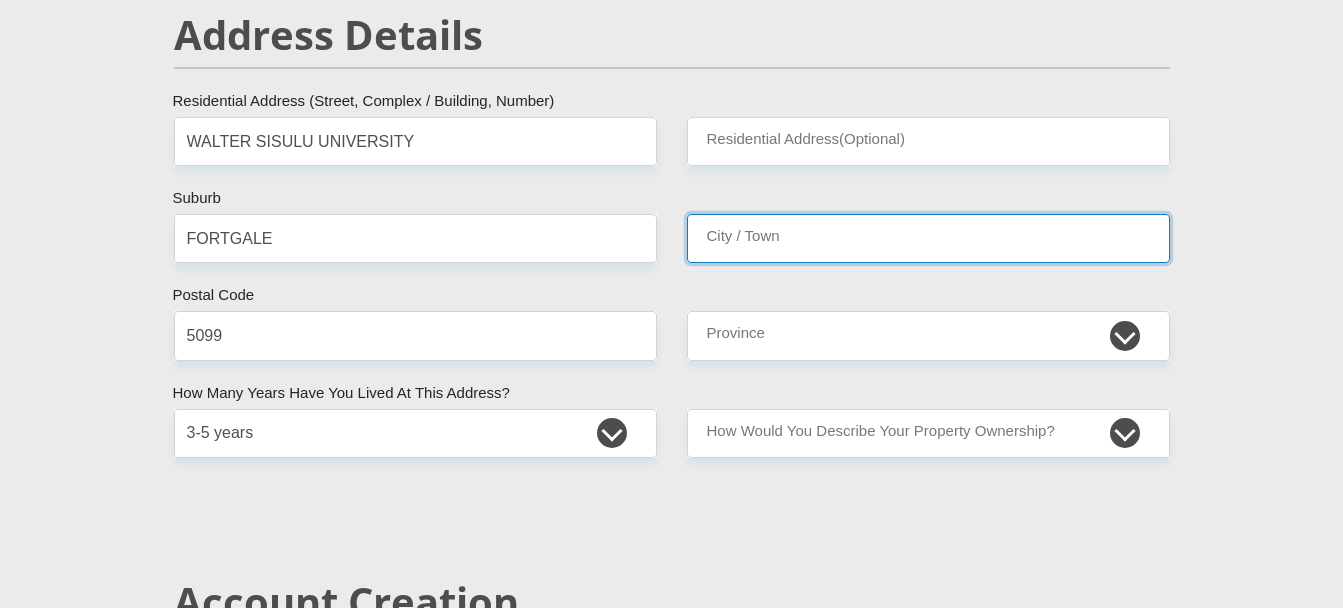 click on "City / Town" at bounding box center (928, 238) 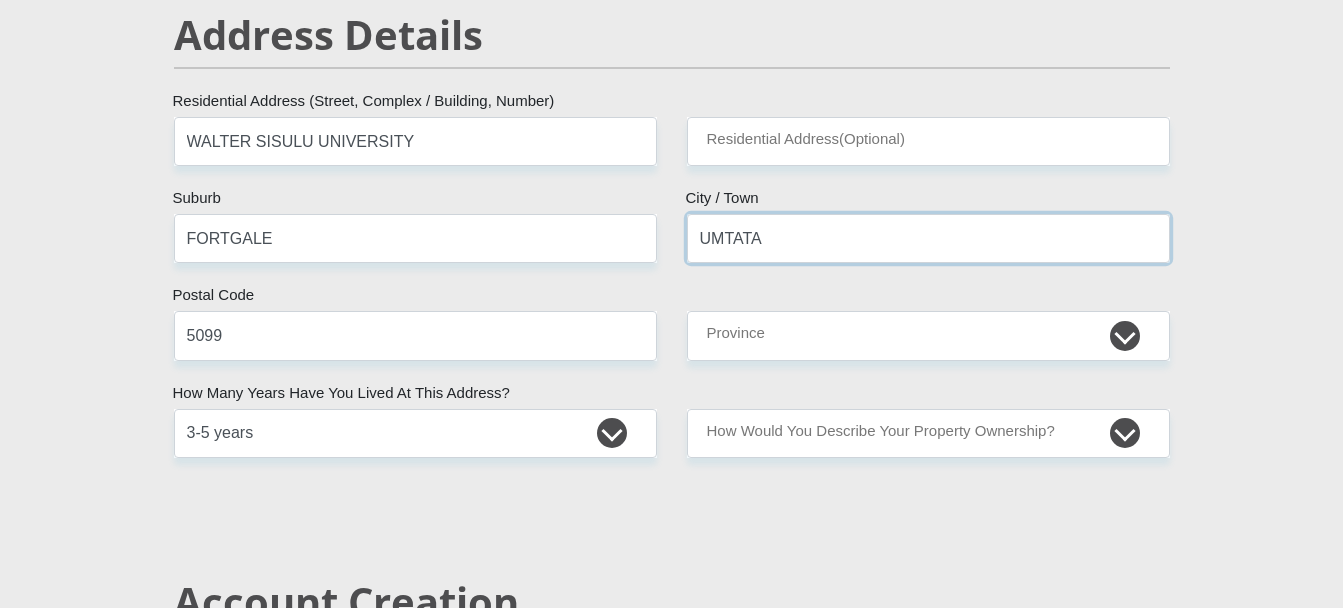 type on "UMTATA" 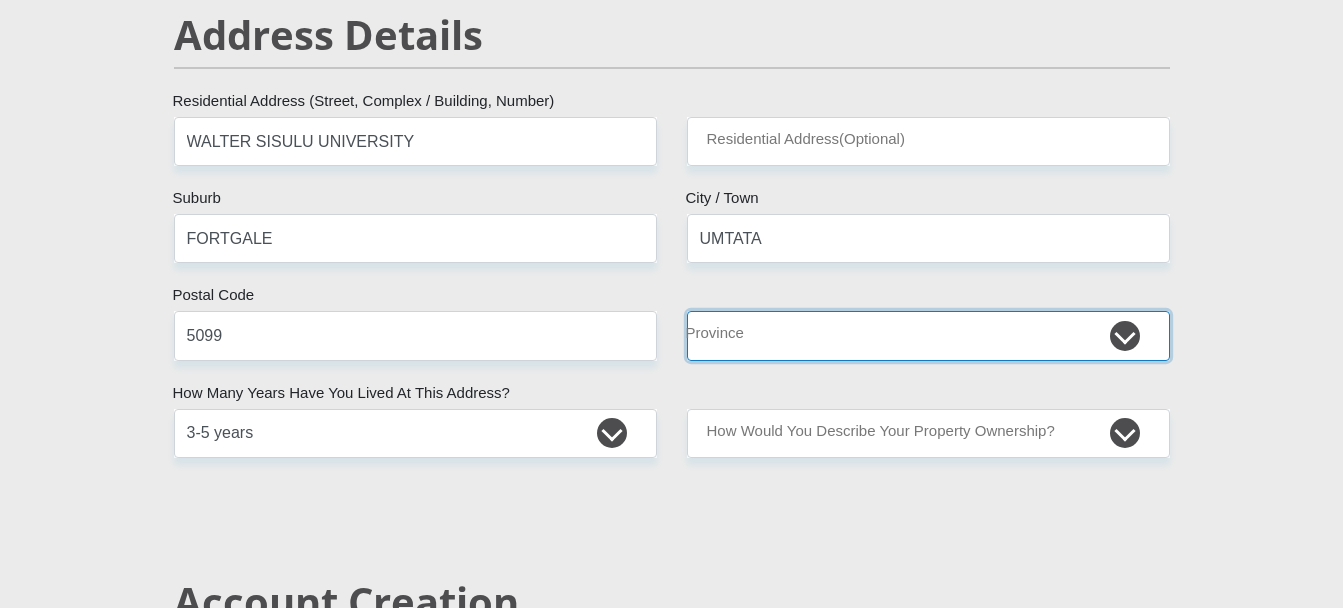 click on "Eastern Cape
Free State
Gauteng
KwaZulu-Natal
Limpopo
Mpumalanga
Northern Cape
North West
Western Cape" at bounding box center [928, 335] 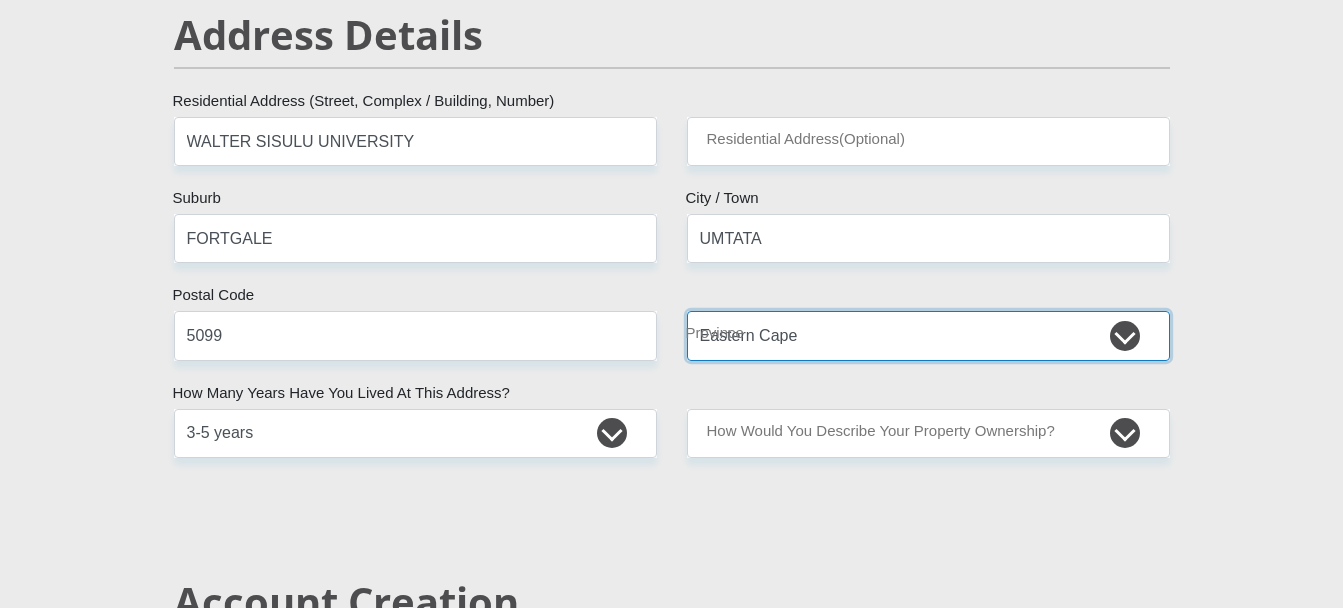 click on "Eastern Cape
Free State
Gauteng
KwaZulu-Natal
Limpopo
Mpumalanga
Northern Cape
North West
Western Cape" at bounding box center (928, 335) 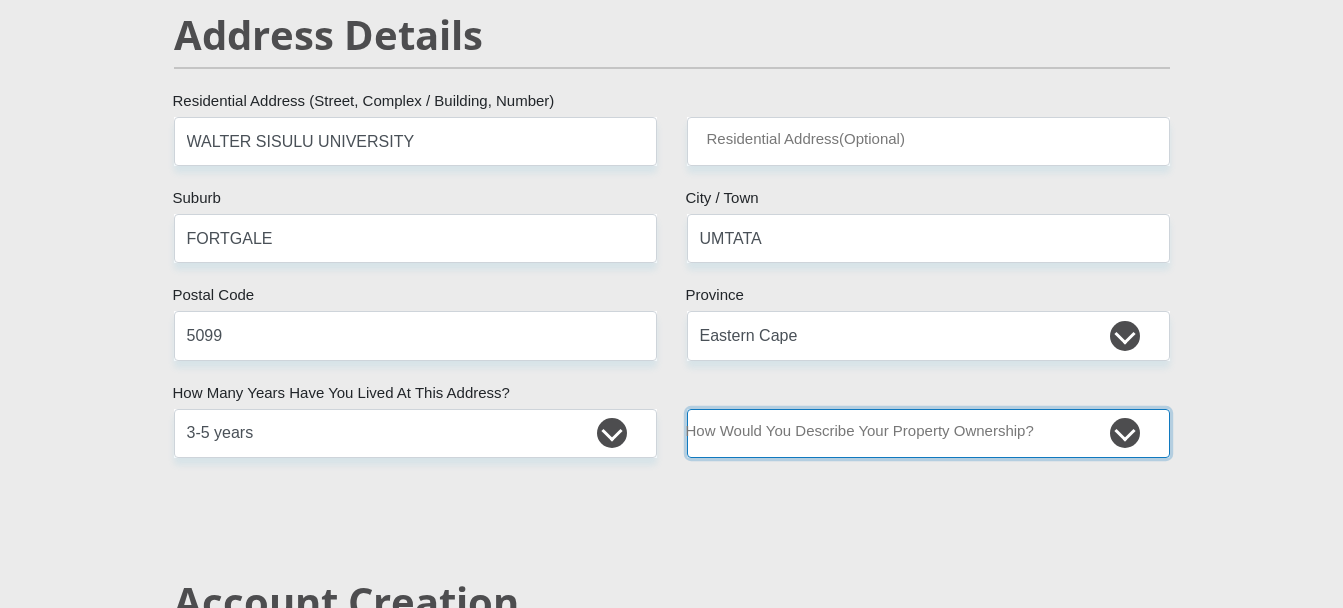 click on "Owned
Rented
Family Owned
Company Dwelling" at bounding box center (928, 433) 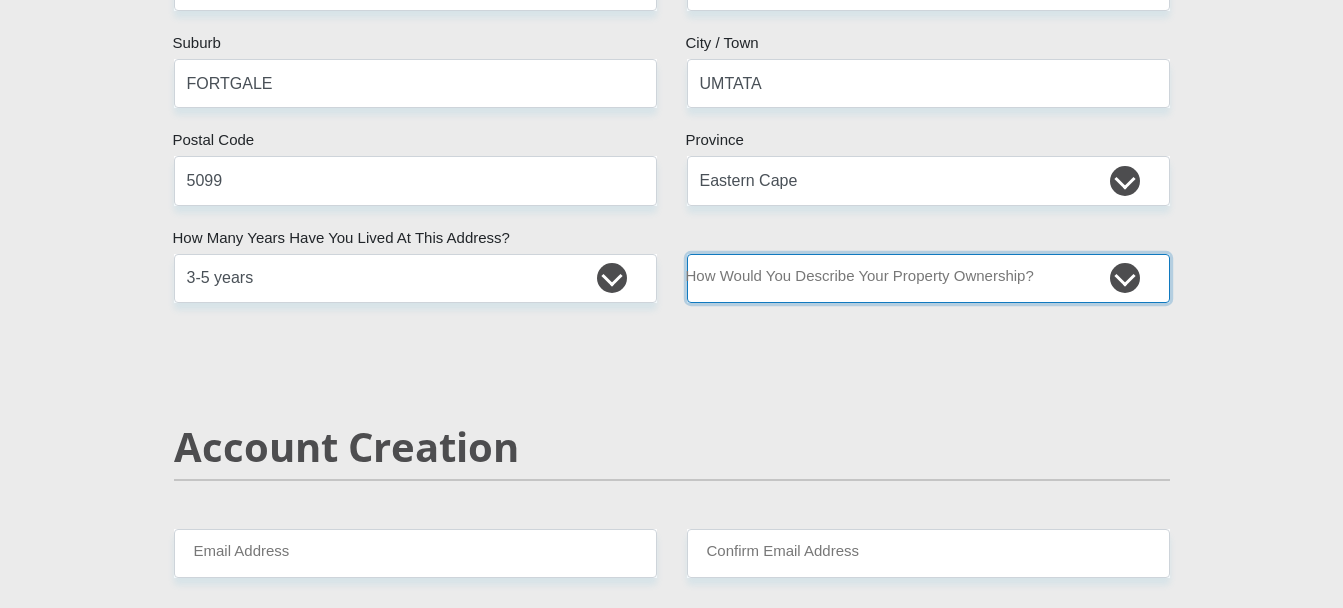 scroll, scrollTop: 1041, scrollLeft: 0, axis: vertical 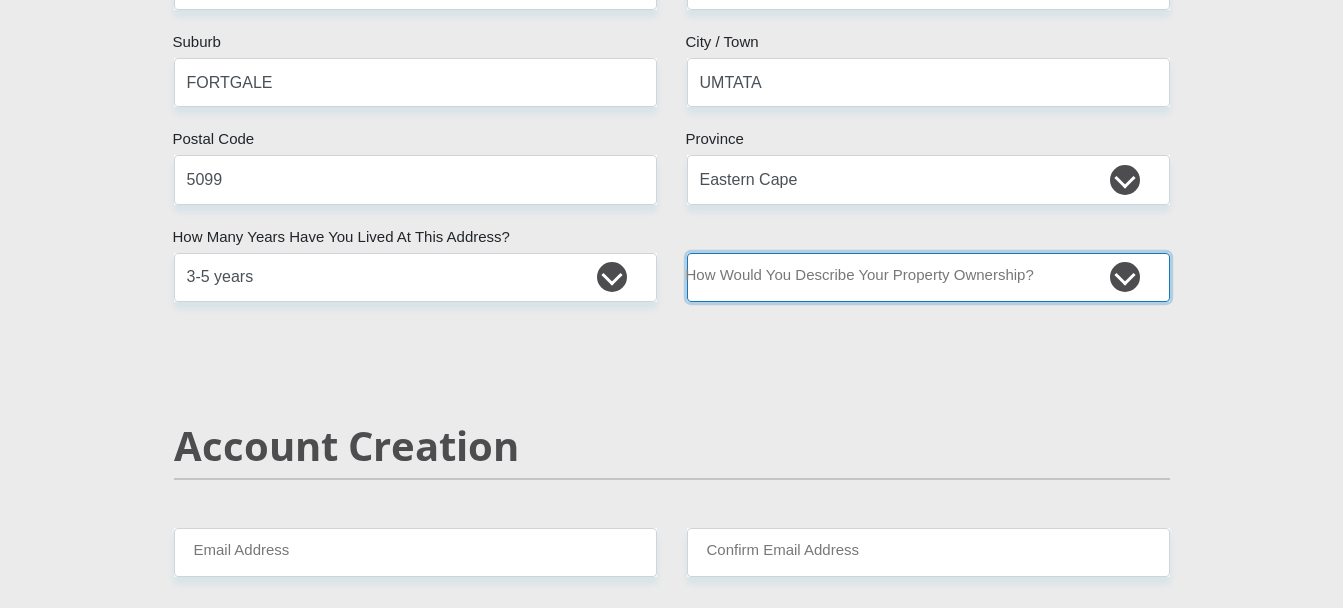 click on "Owned
Rented
Family Owned
Company Dwelling" at bounding box center [928, 277] 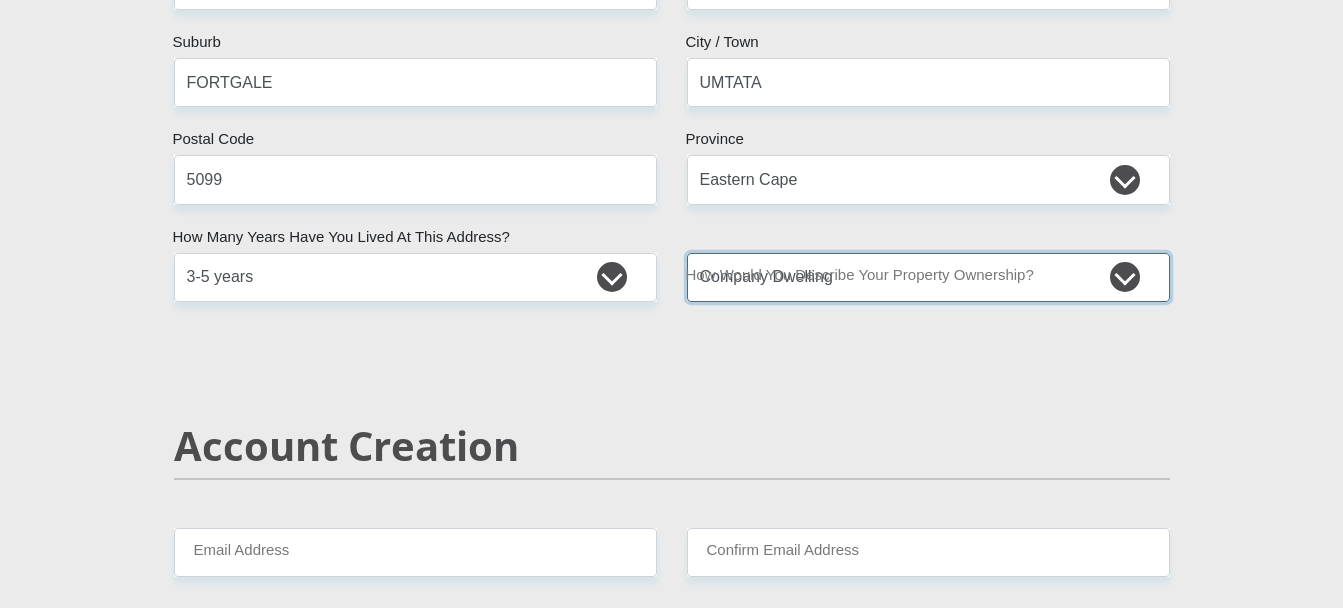 click on "Owned
Rented
Family Owned
Company Dwelling" at bounding box center [928, 277] 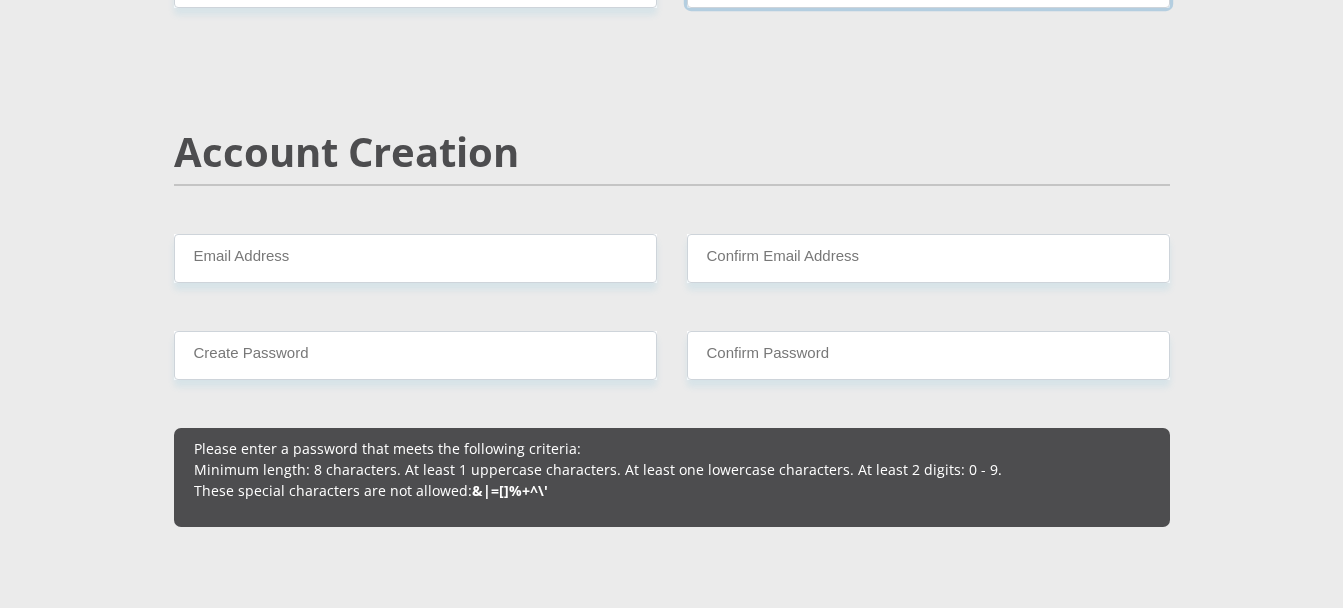 scroll, scrollTop: 1343, scrollLeft: 0, axis: vertical 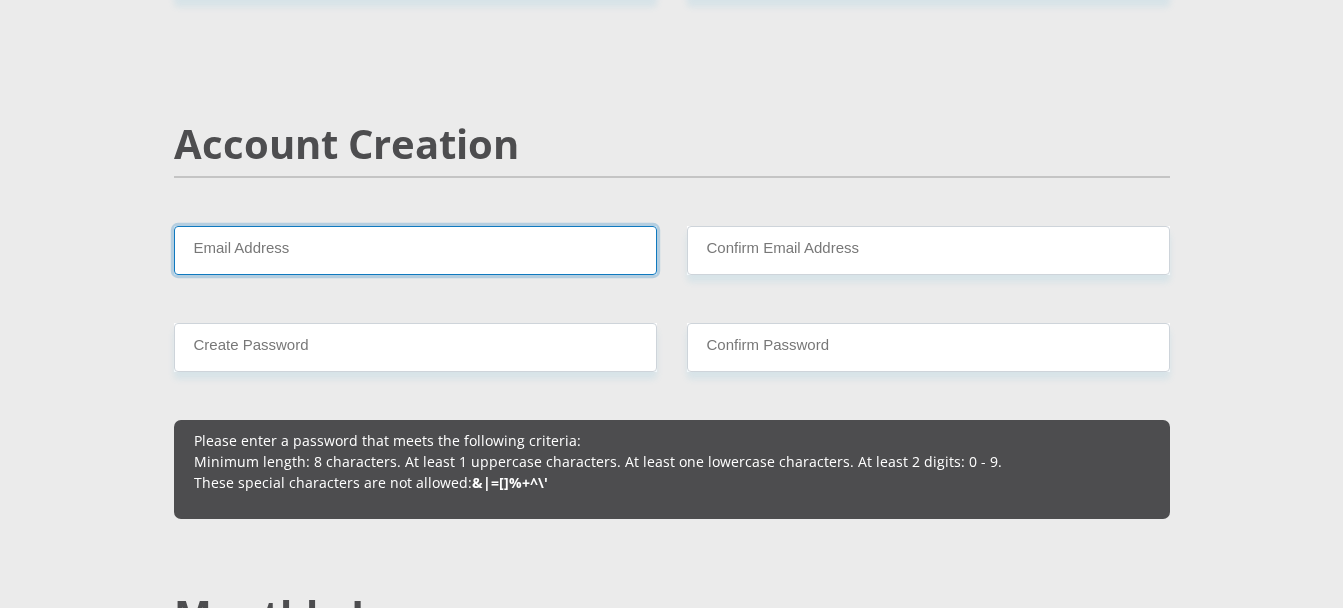 click on "Email Address" at bounding box center [415, 250] 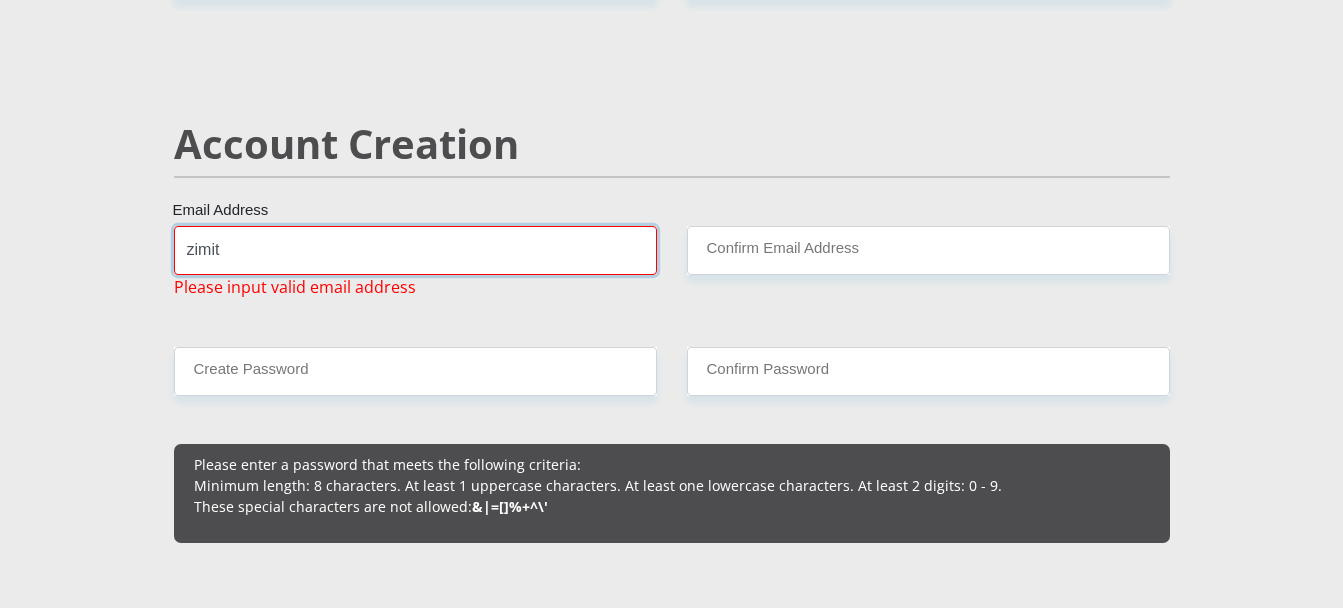 type on "zimitom9@[DOMAIN]" 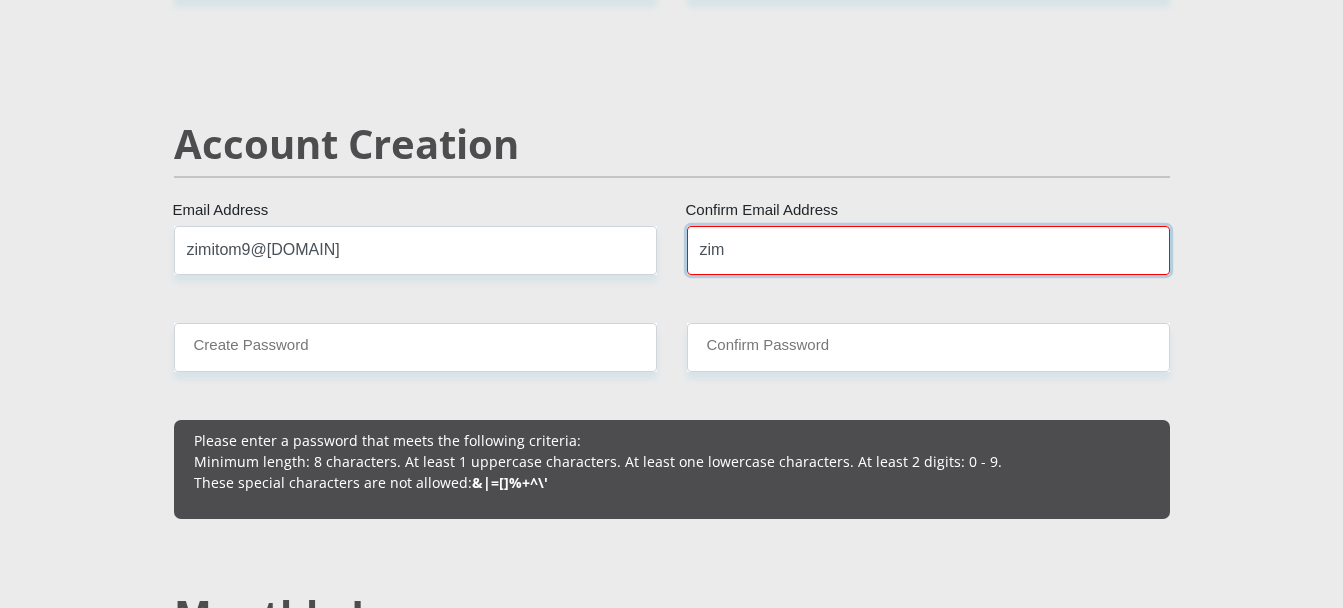 type on "zimitom9@[DOMAIN]" 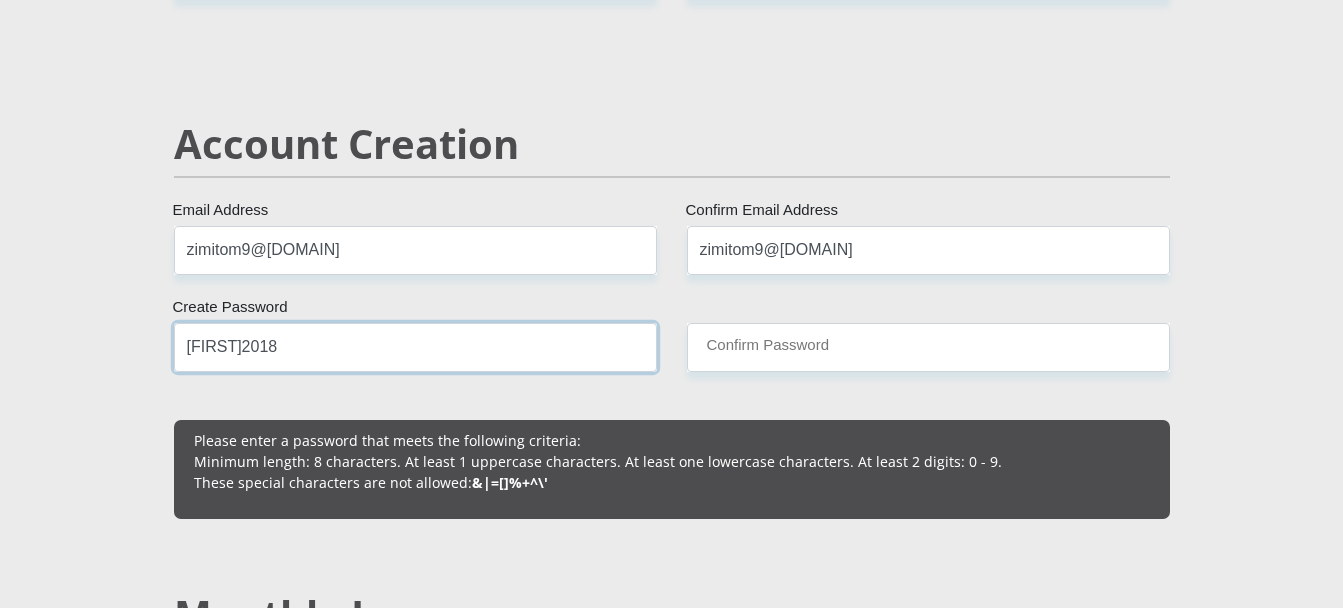 type on "[FIRST]2018" 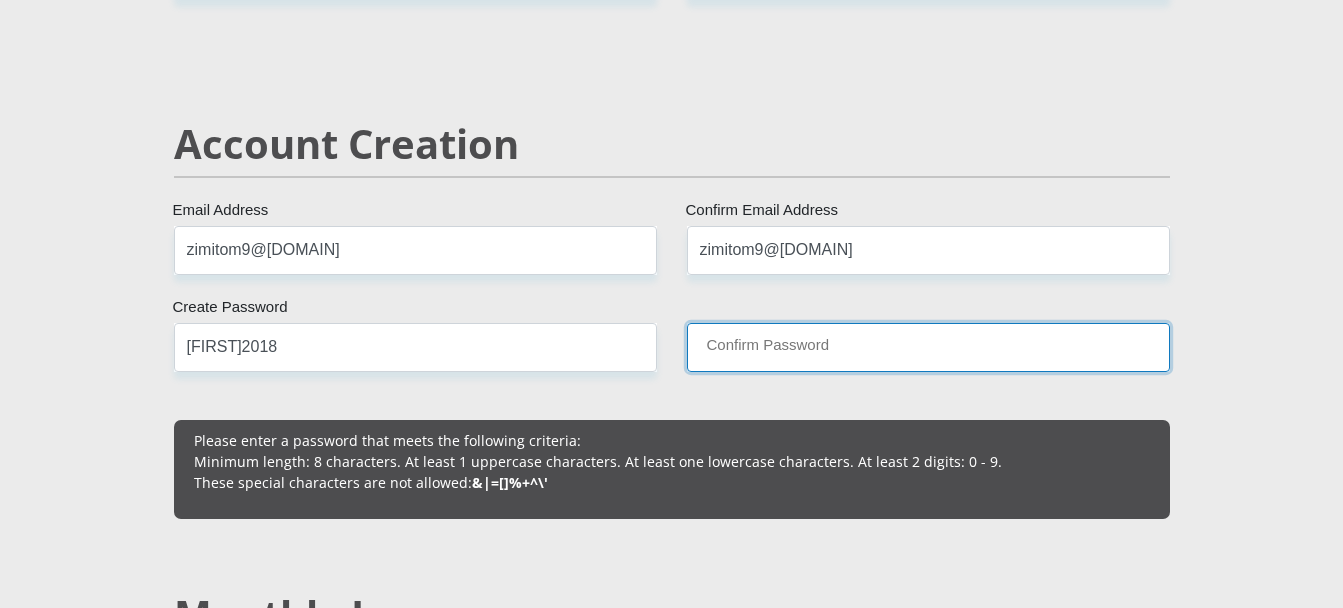 click on "Confirm Password" at bounding box center (928, 347) 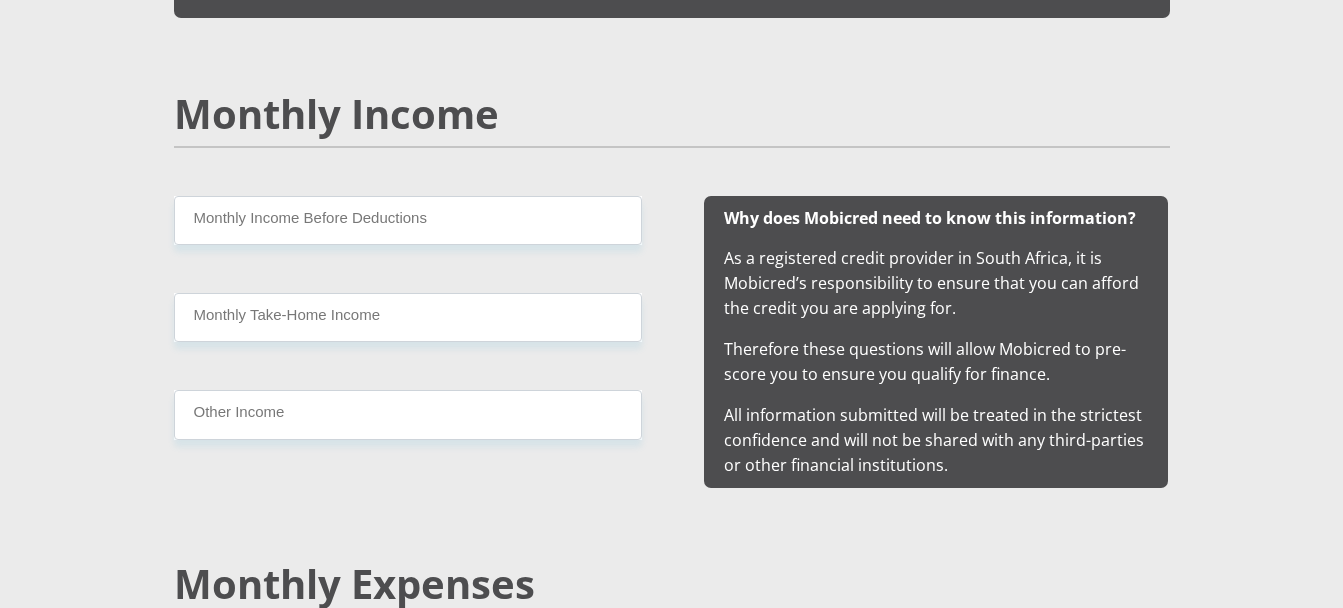 scroll, scrollTop: 1876, scrollLeft: 0, axis: vertical 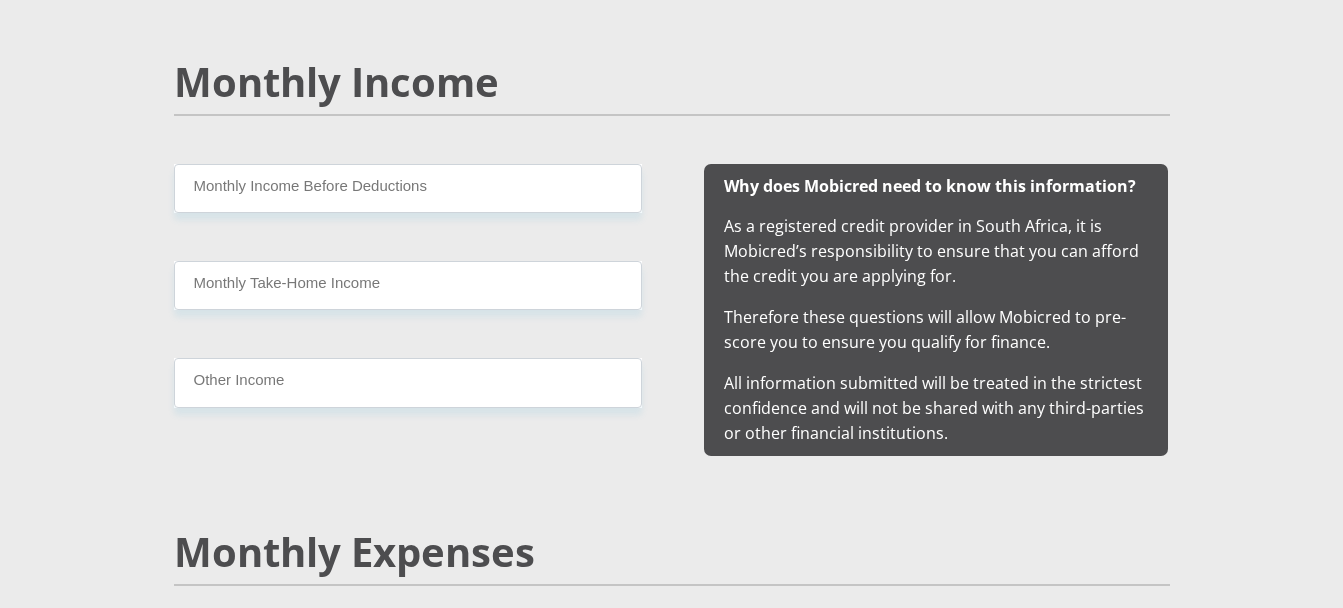 type on "[FIRST]2018" 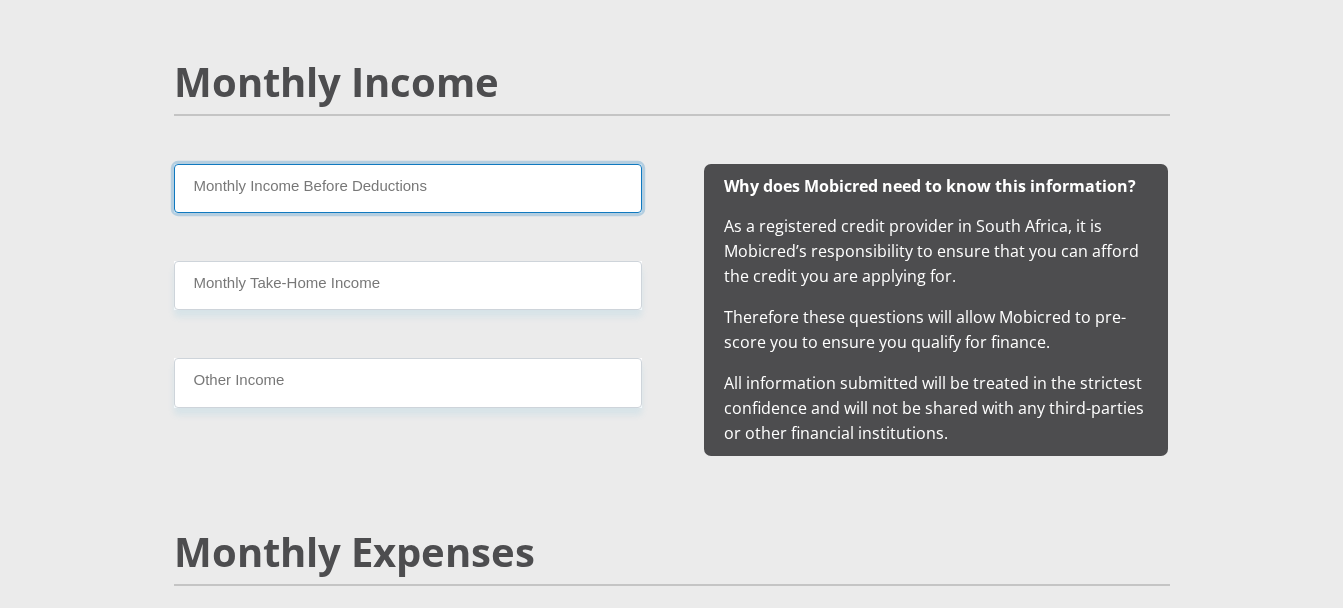 click on "Monthly Income Before Deductions" at bounding box center (408, 188) 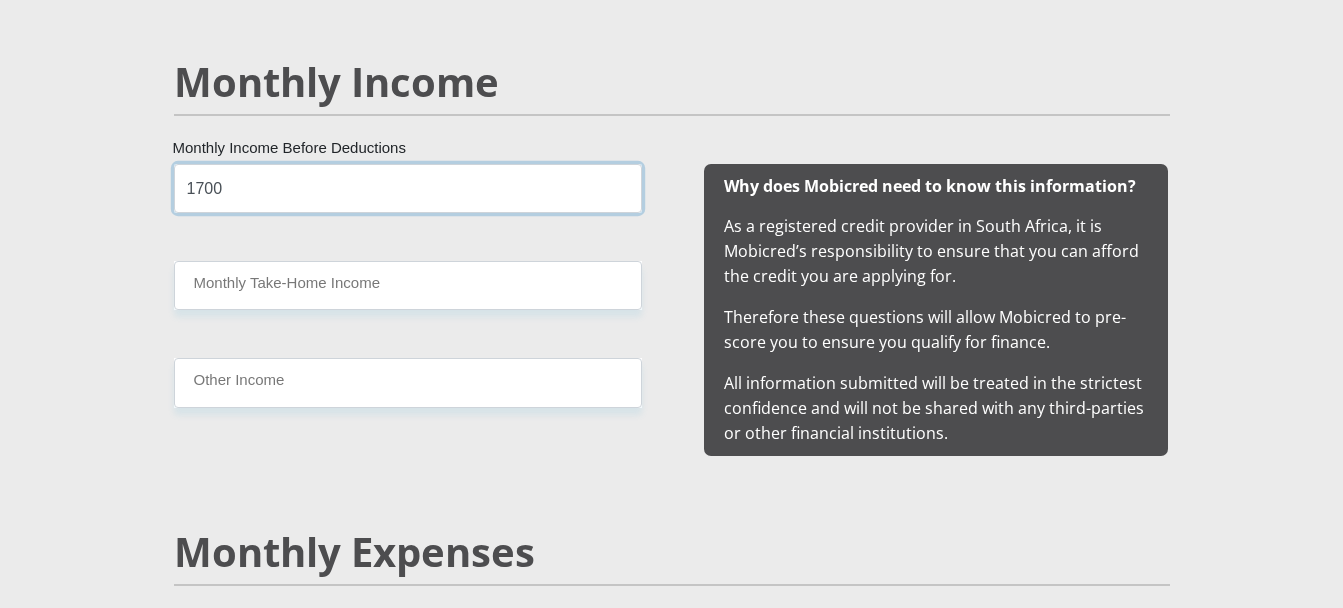type on "1700" 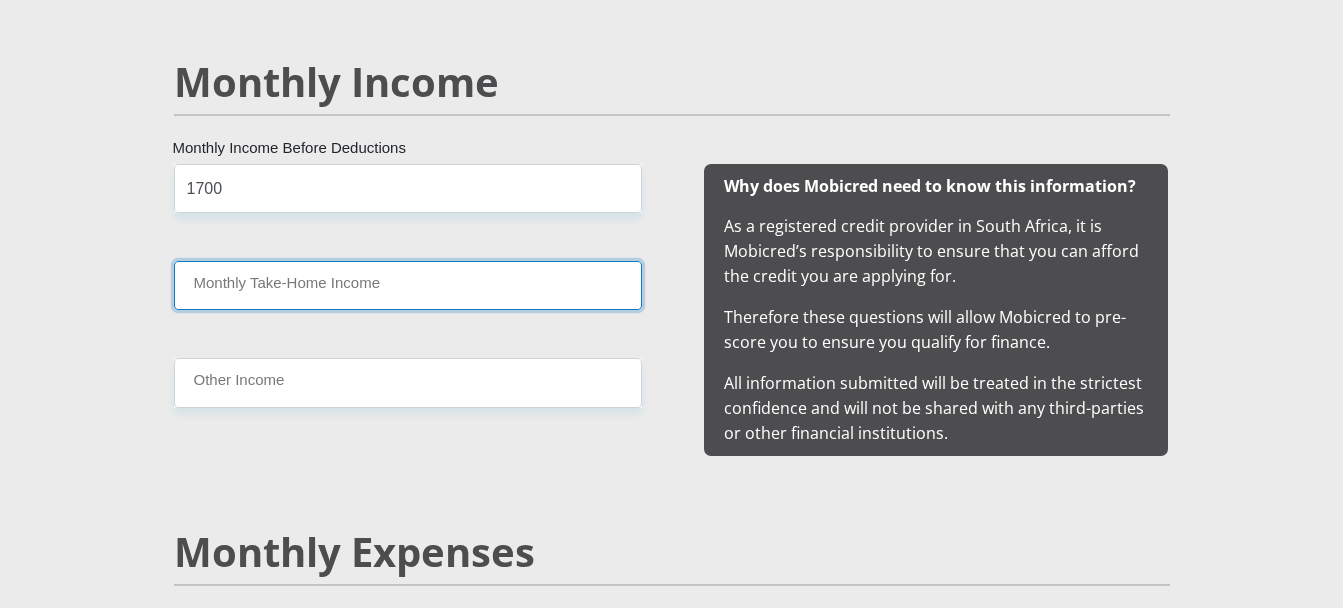 click on "Monthly Take-Home Income" at bounding box center [408, 285] 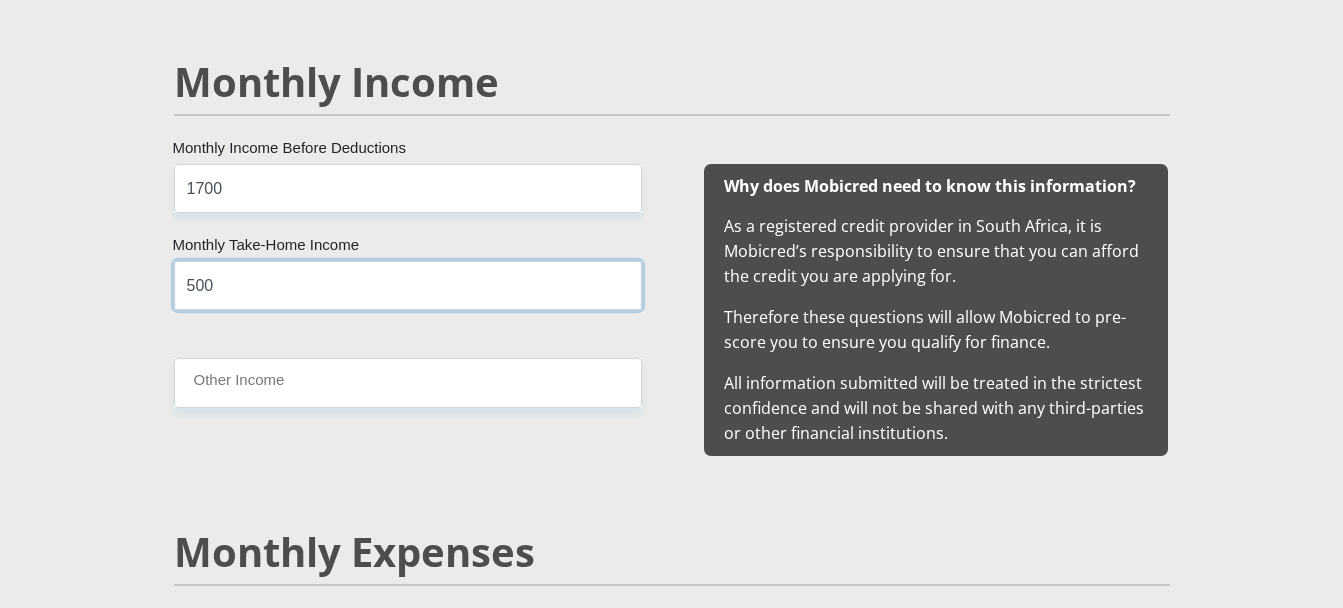 type on "500" 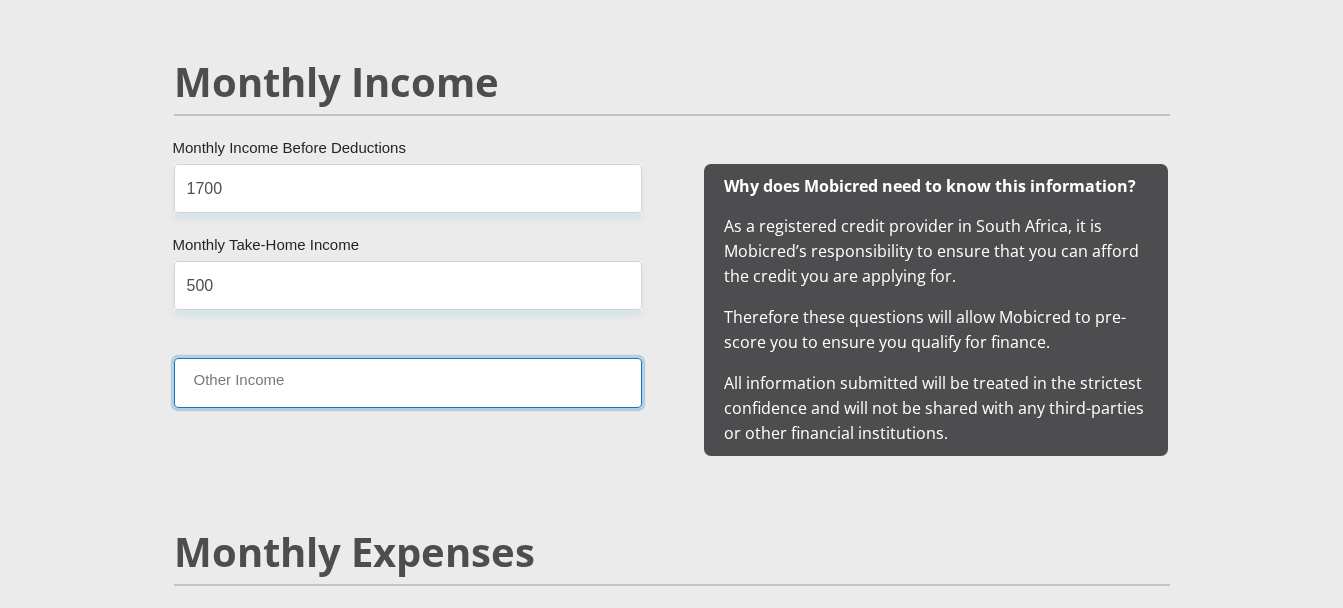click on "Other Income" at bounding box center (408, 382) 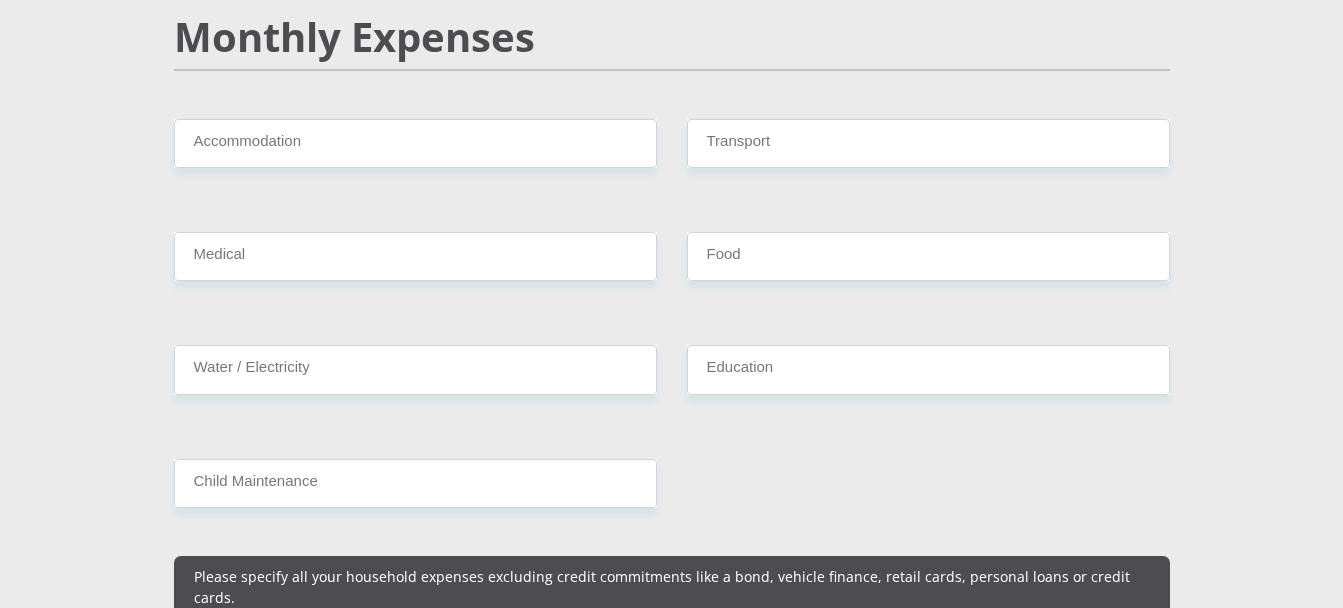 scroll, scrollTop: 2417, scrollLeft: 0, axis: vertical 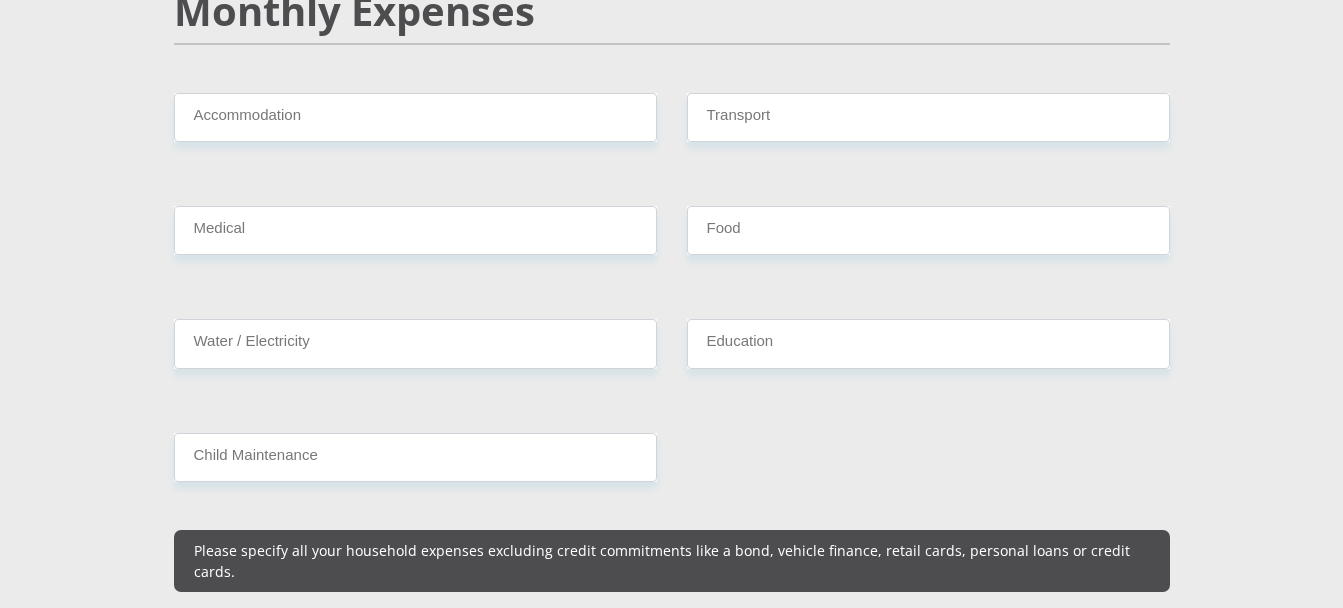 type on "0" 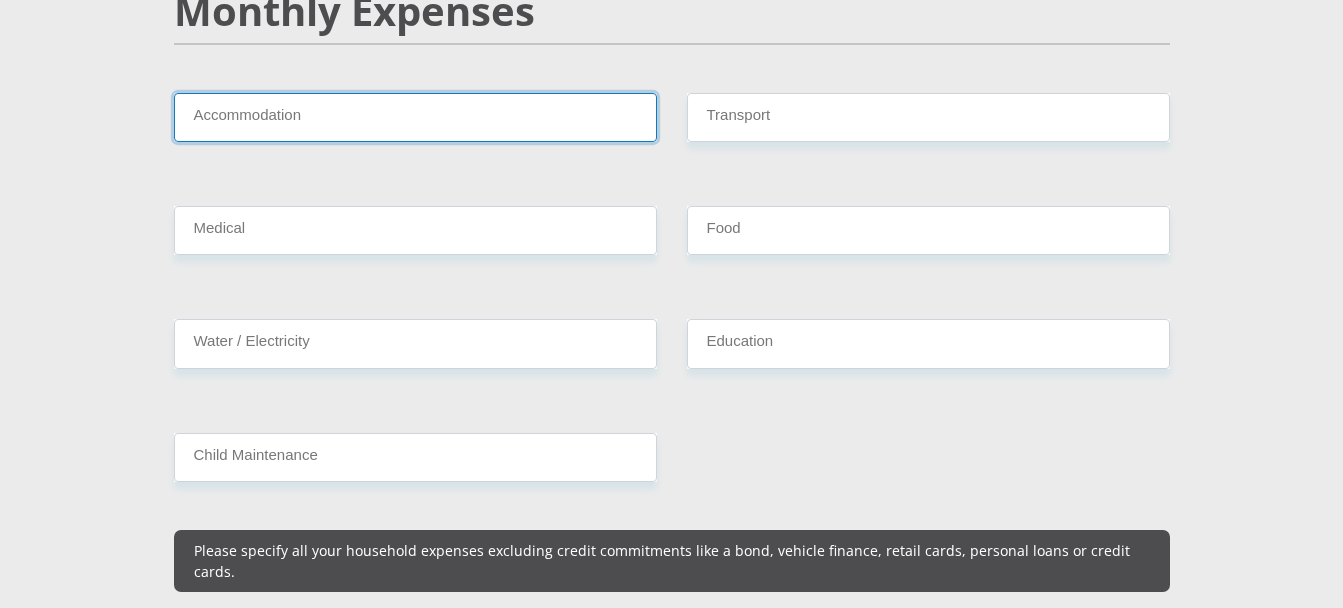 click on "Accommodation" at bounding box center (415, 117) 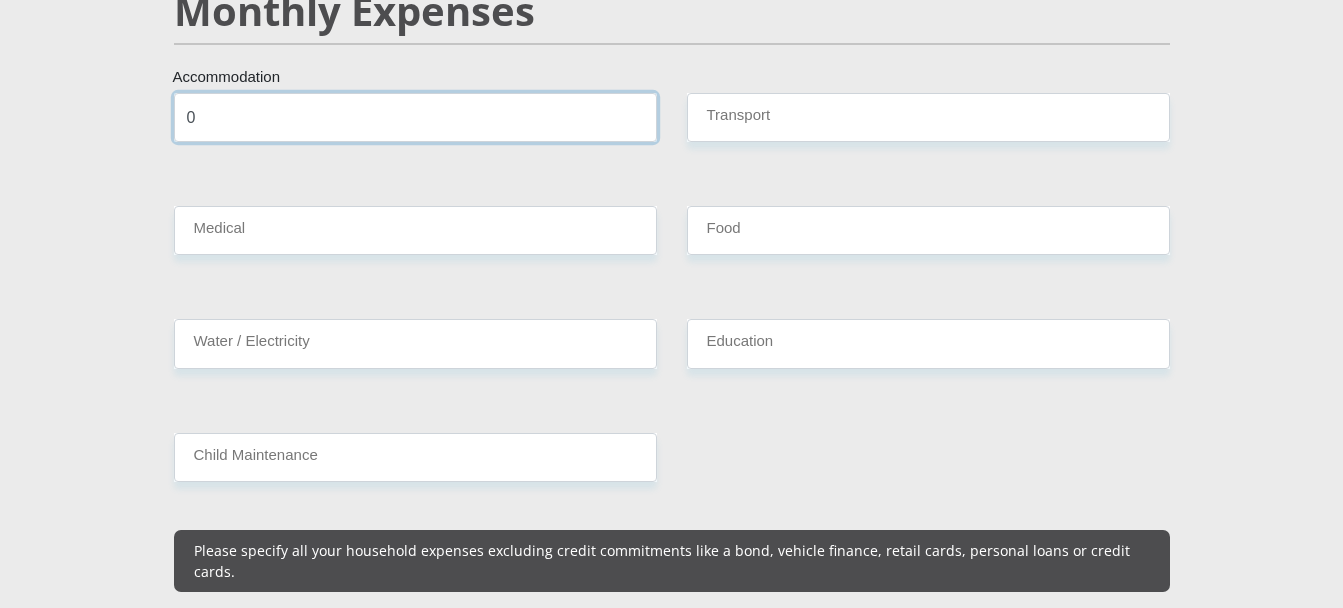 type on "0" 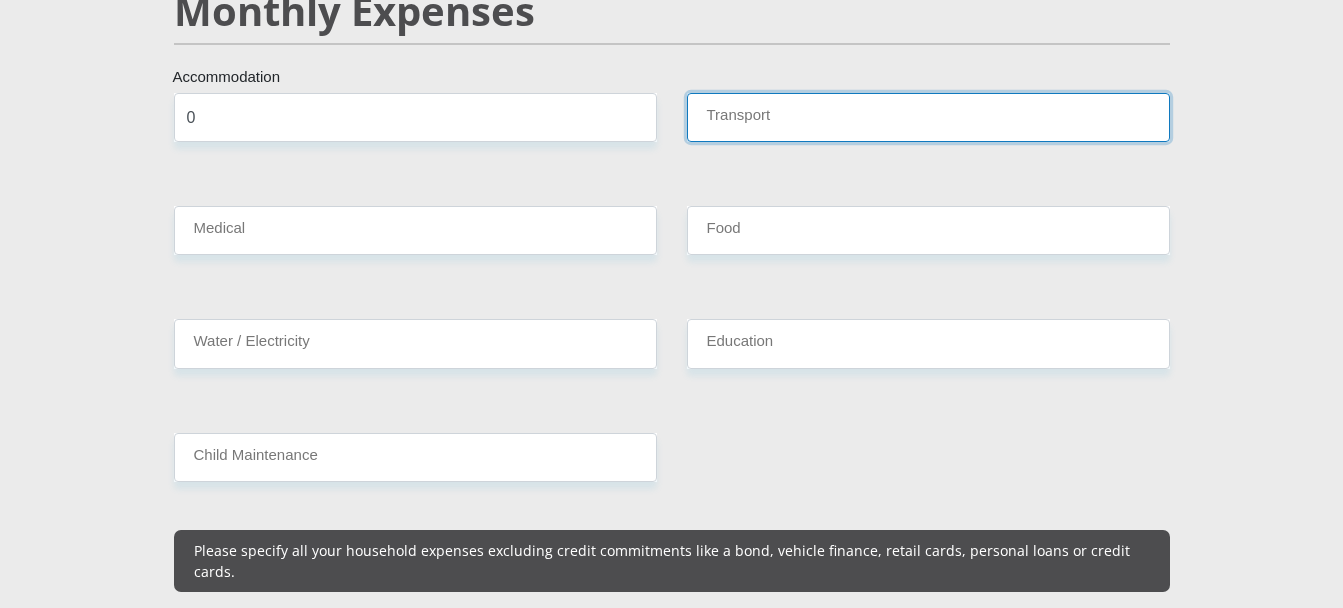 click on "Transport" at bounding box center (928, 117) 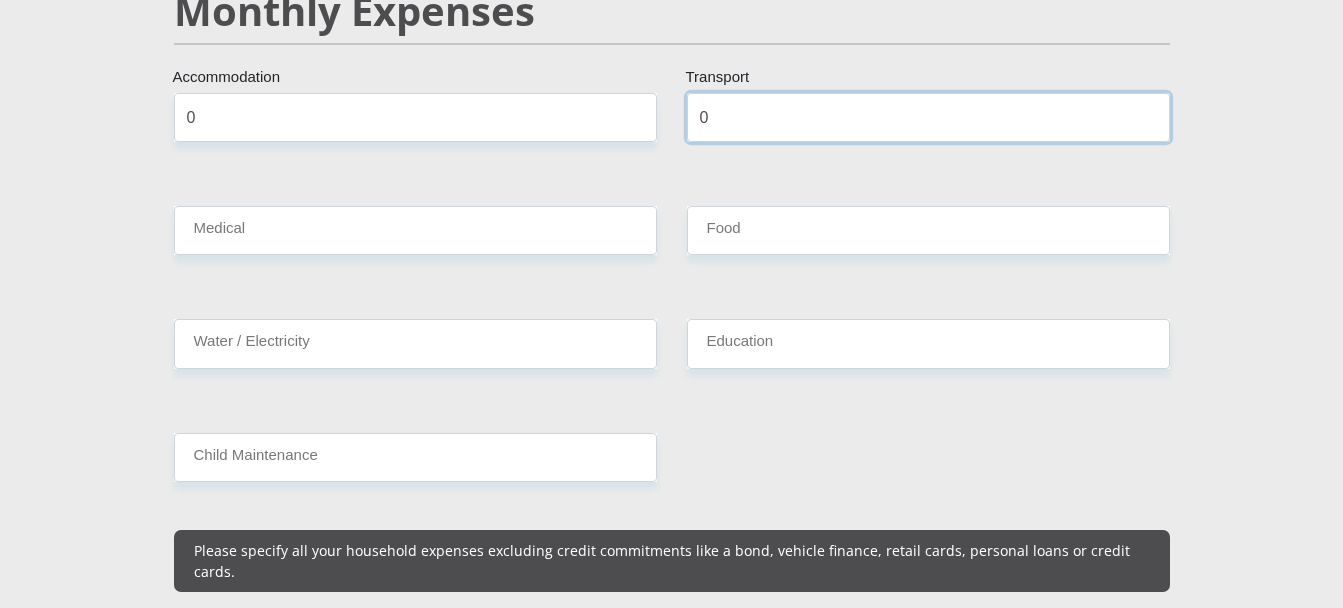 type on "0" 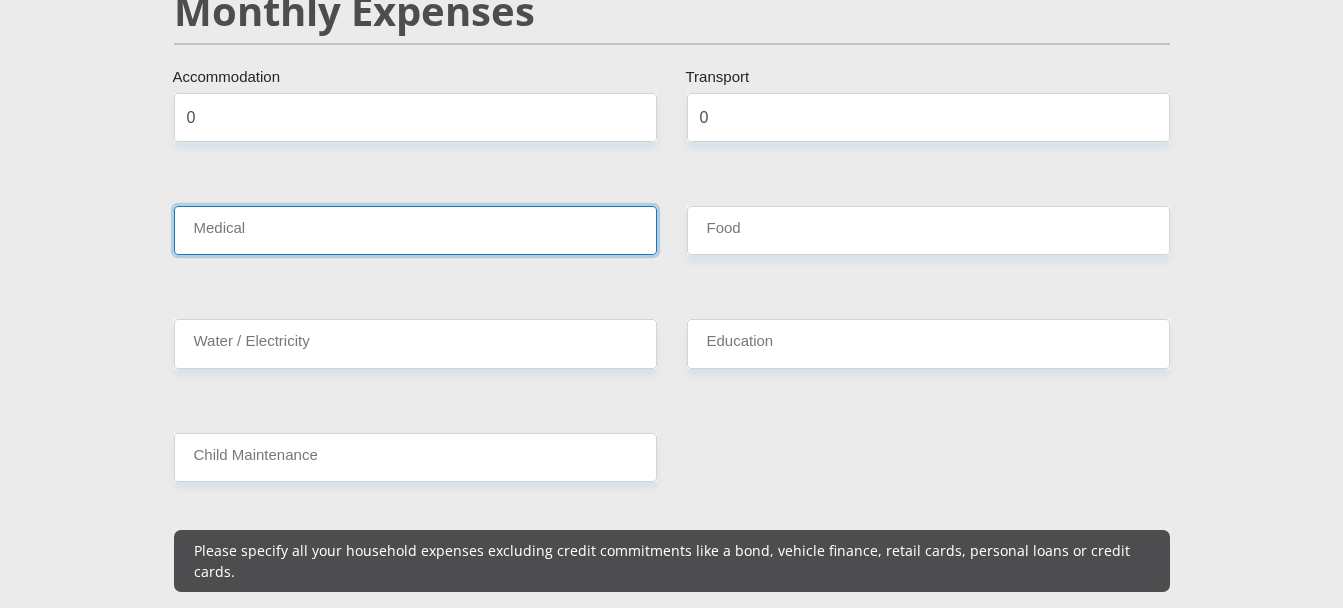 click on "Medical" at bounding box center (415, 230) 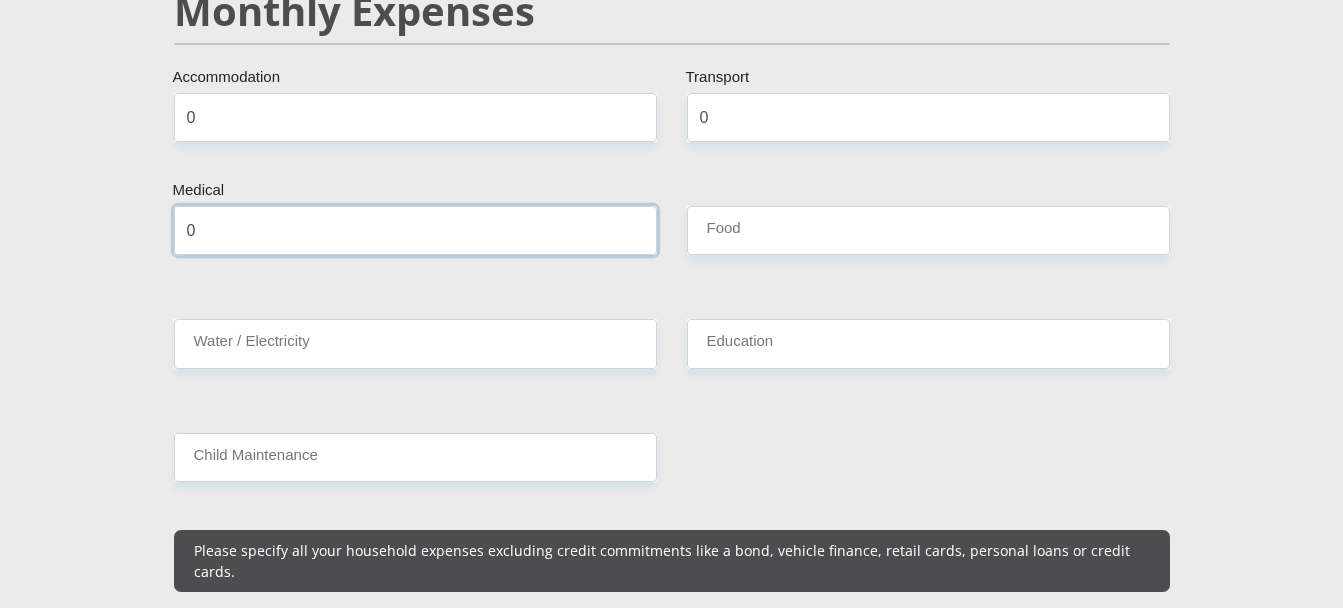 type on "0" 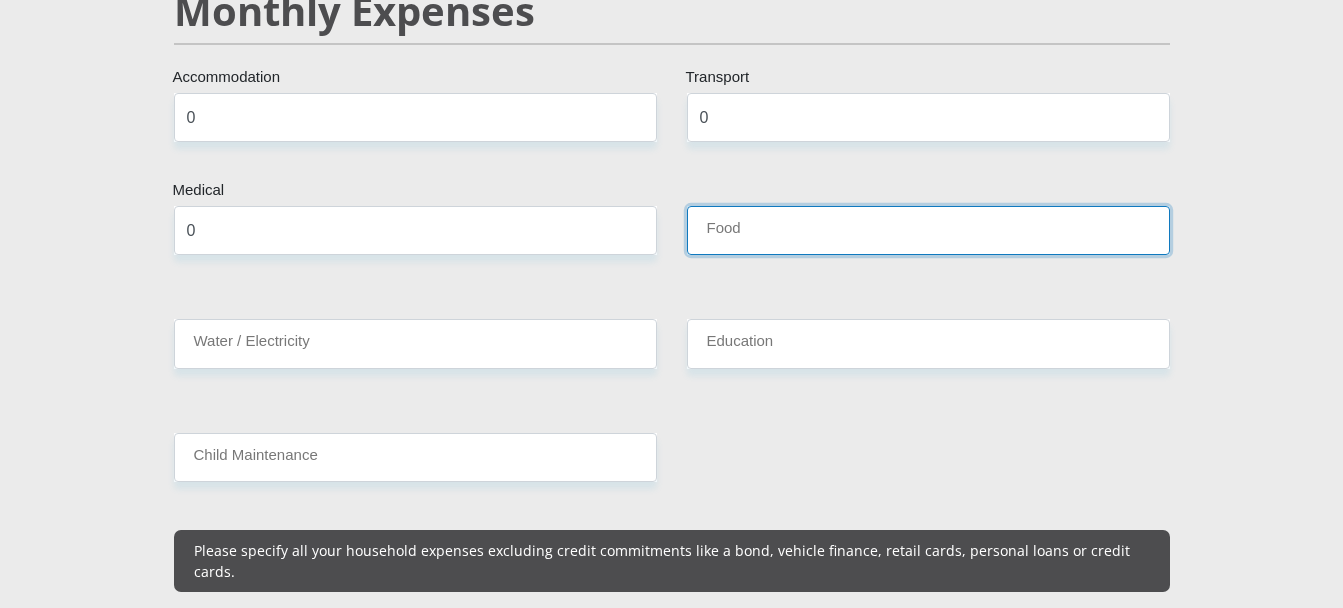 click on "Food" at bounding box center [928, 230] 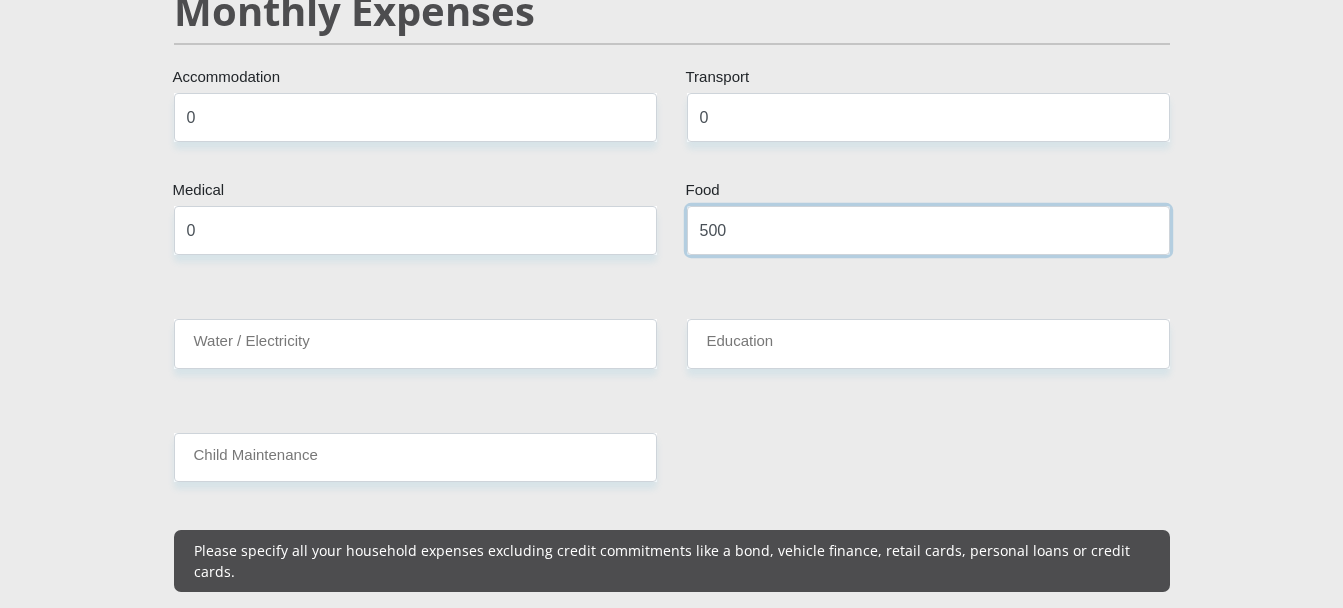 type on "500" 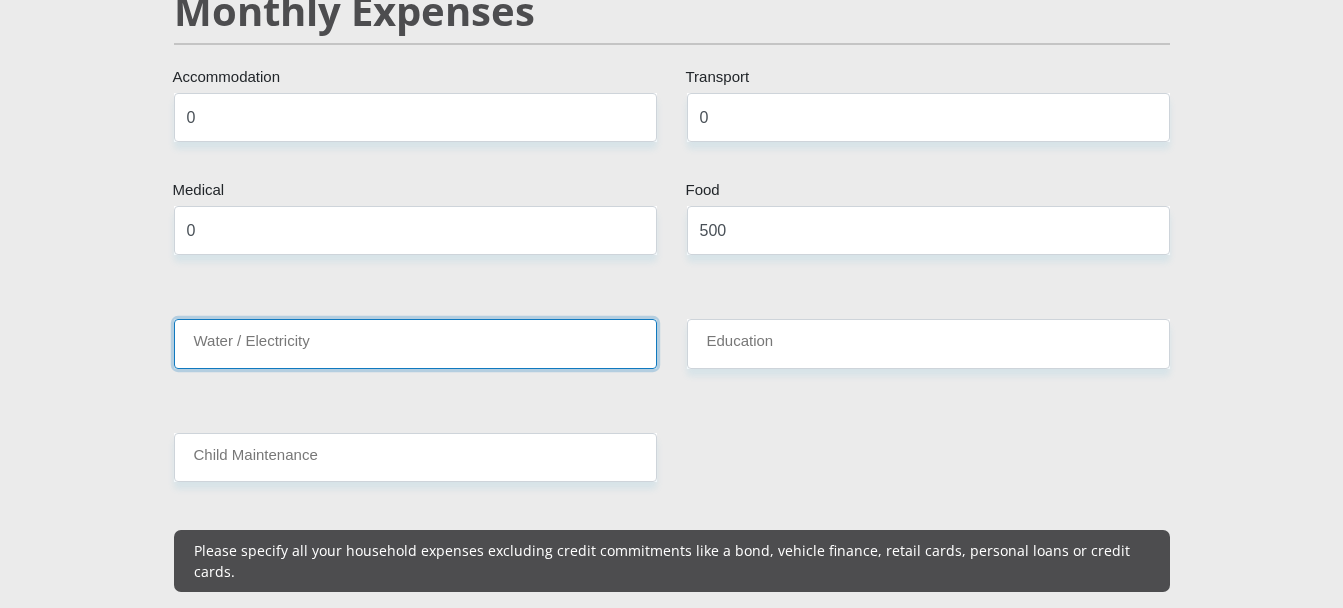 click on "Water / Electricity" at bounding box center [415, 343] 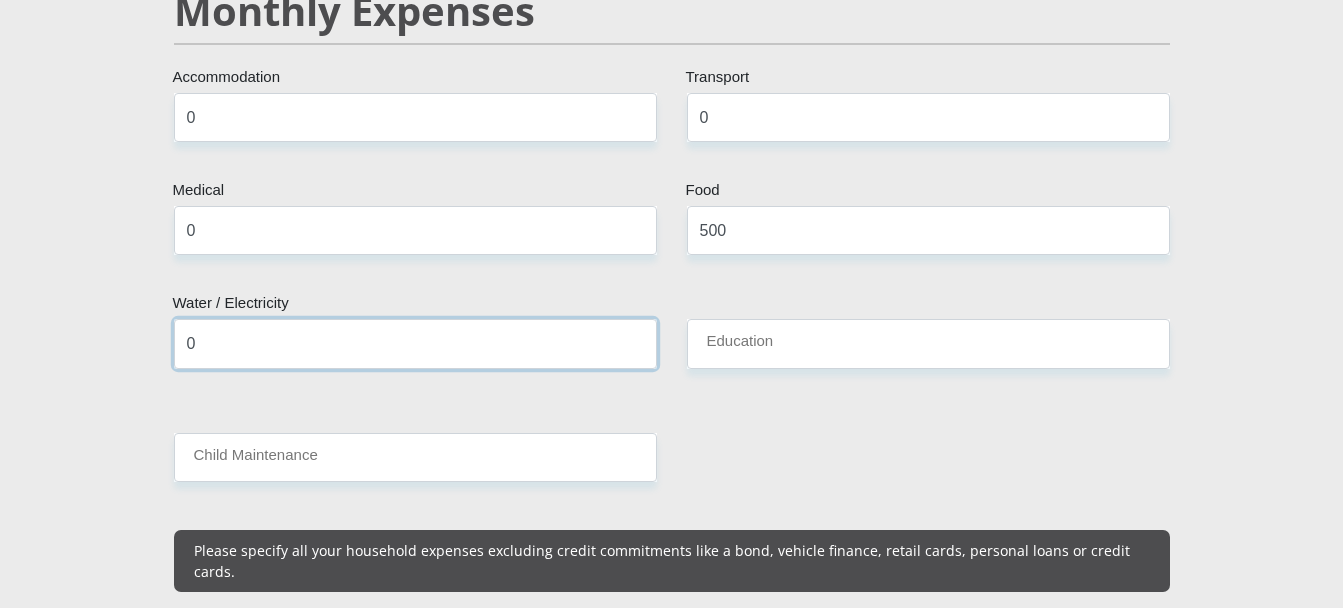 type on "0" 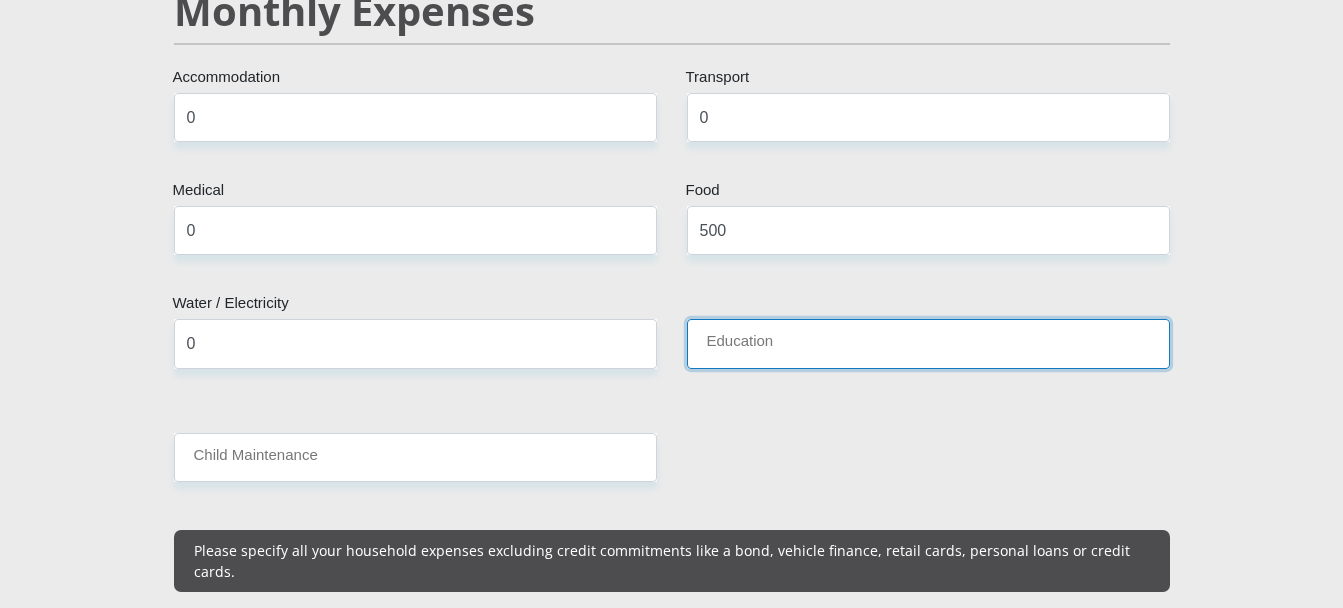 click on "Education" at bounding box center (928, 343) 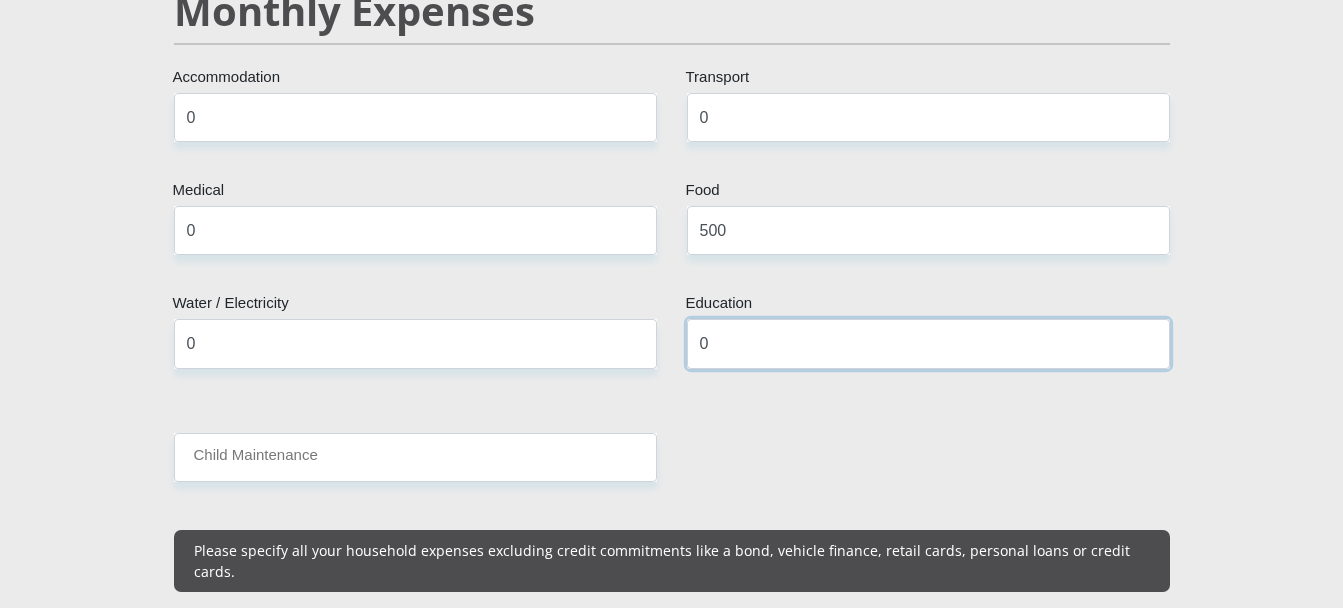 type on "0" 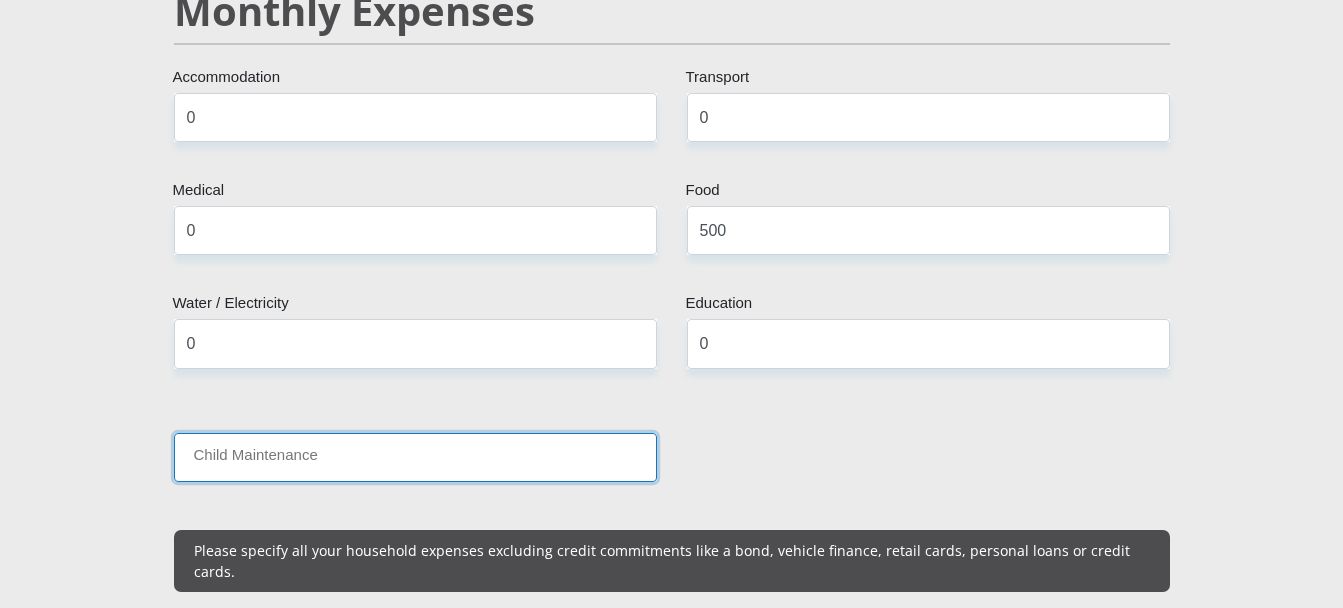 click on "Child Maintenance" at bounding box center (415, 457) 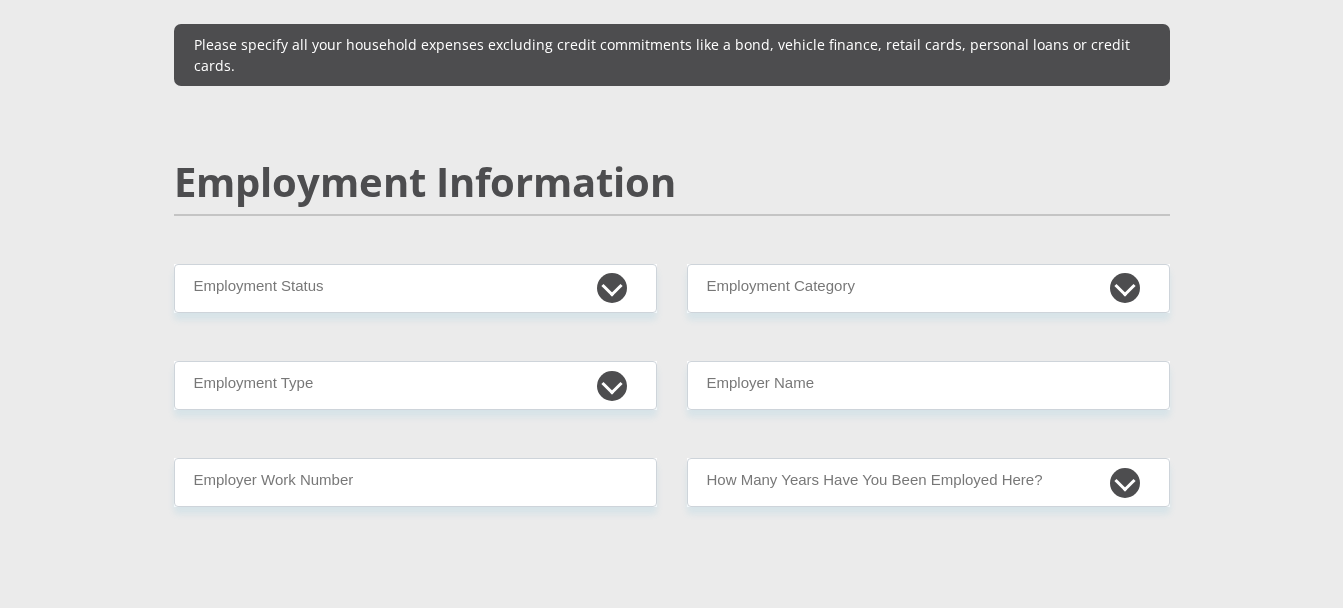 scroll, scrollTop: 2924, scrollLeft: 0, axis: vertical 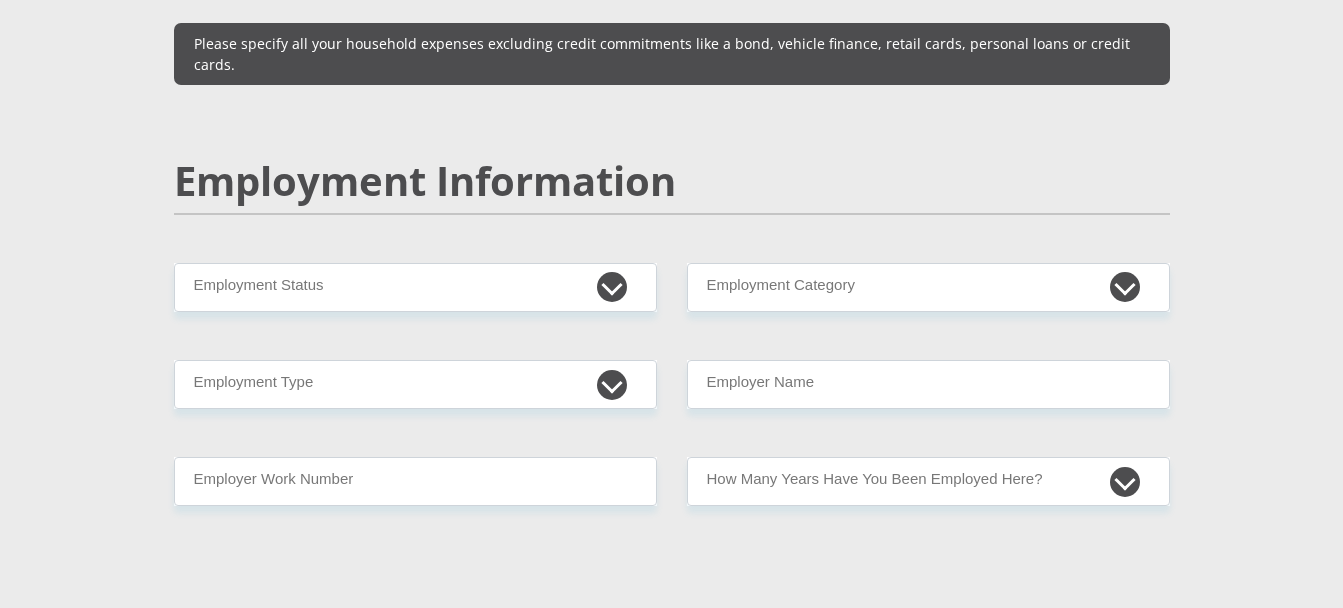 type on "0" 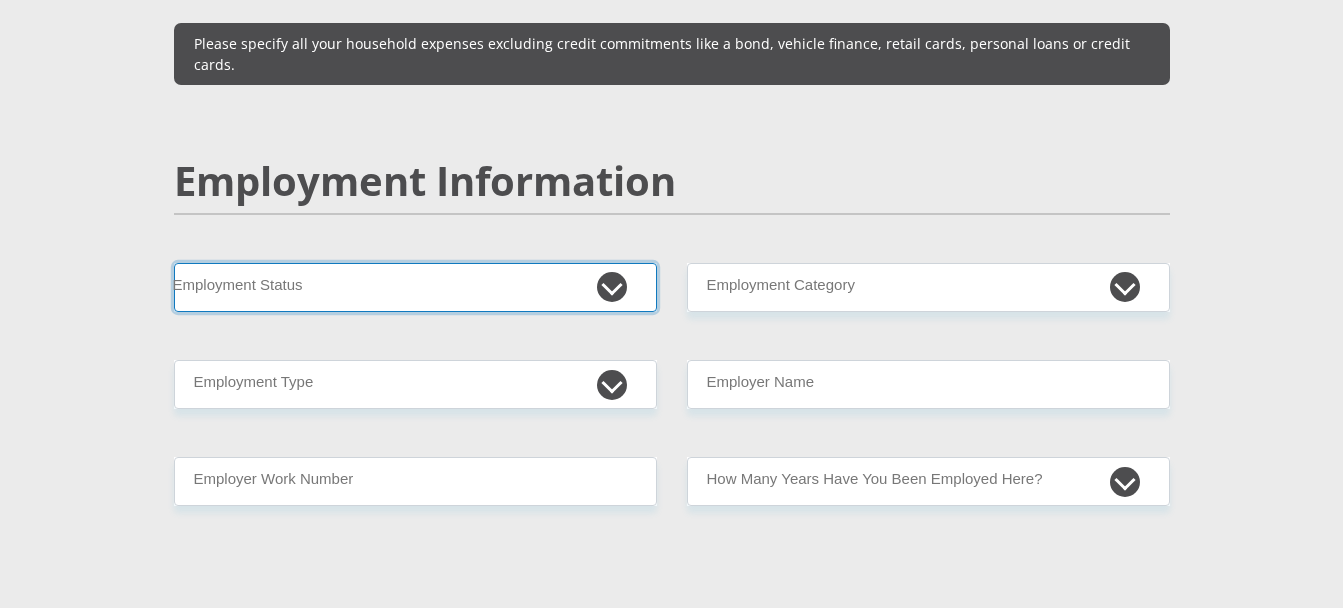 click on "Permanent/Full-time
Part-time/Casual
Contract Worker
Self-Employed
Housewife
Retired
Student
Medically Boarded
Disability
Unemployed" at bounding box center [415, 287] 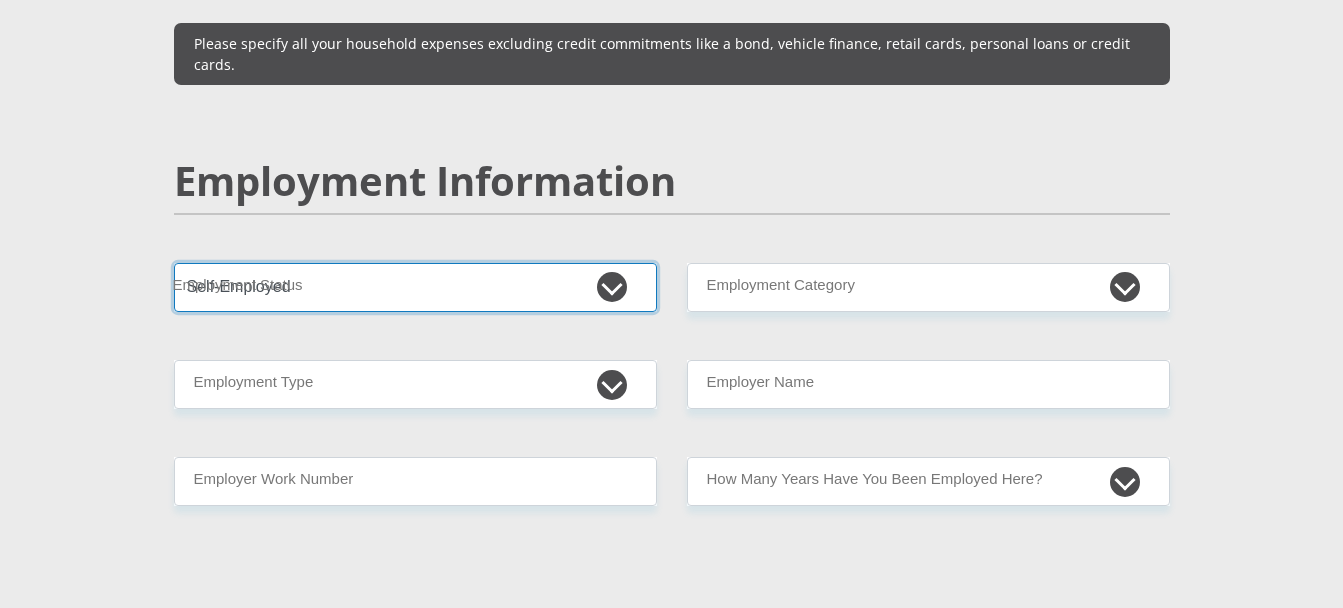 click on "Permanent/Full-time
Part-time/Casual
Contract Worker
Self-Employed
Housewife
Retired
Student
Medically Boarded
Disability
Unemployed" at bounding box center (415, 287) 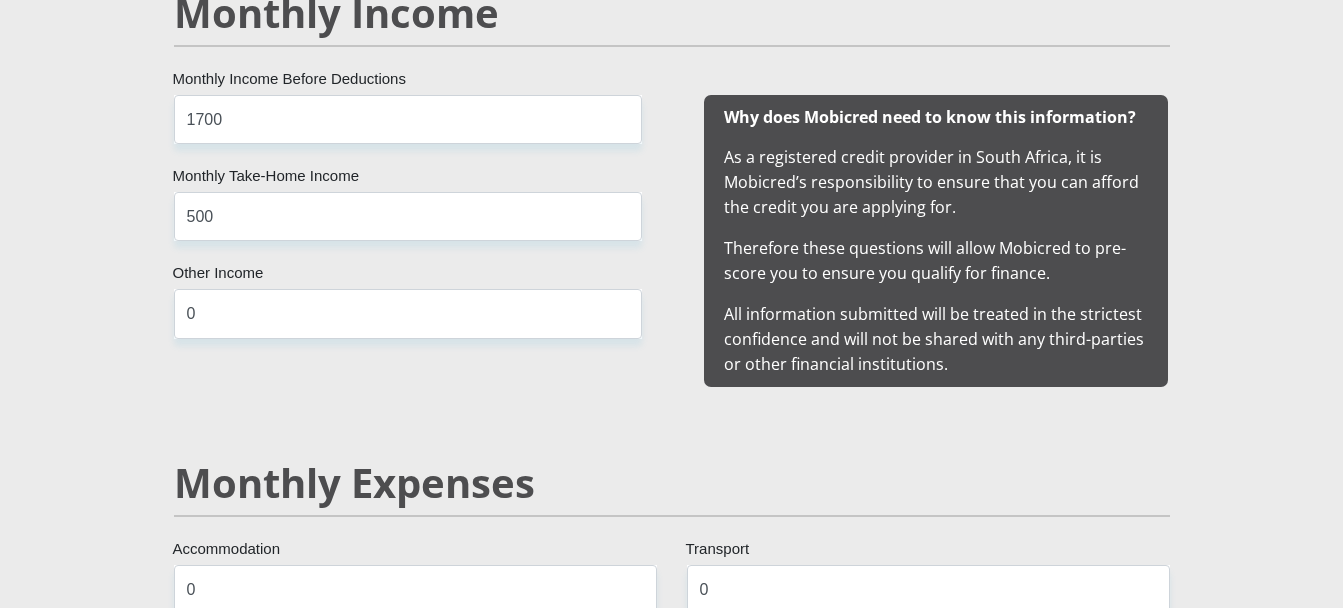 scroll, scrollTop: 1947, scrollLeft: 0, axis: vertical 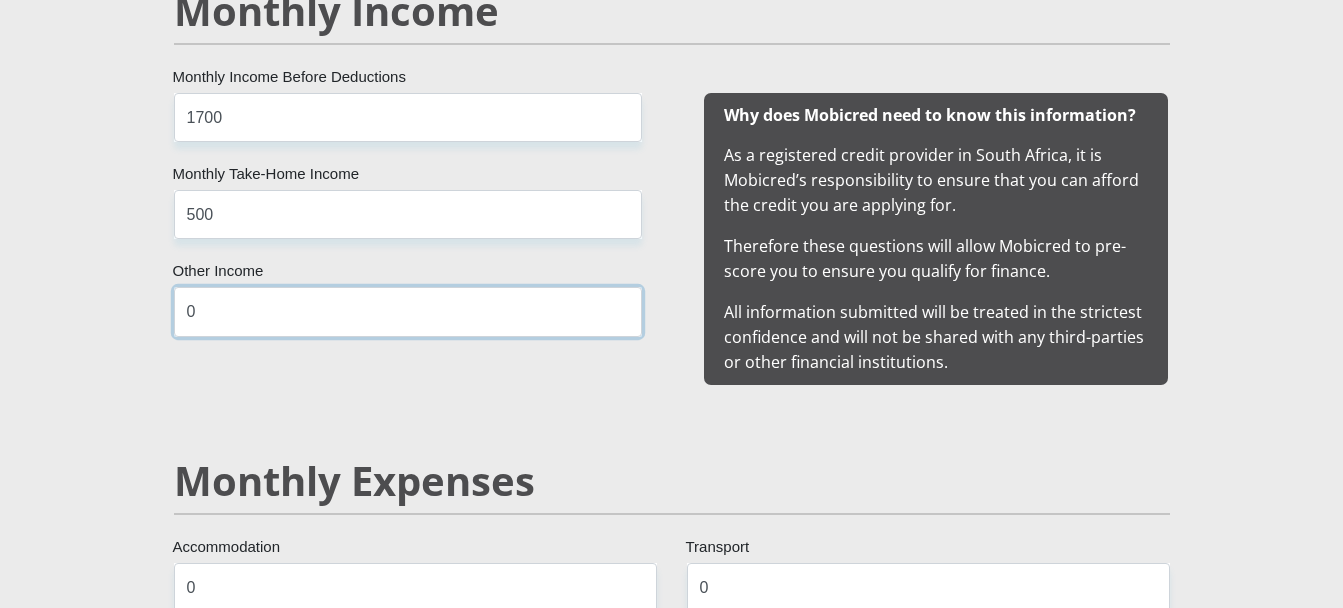 click on "0" at bounding box center [408, 311] 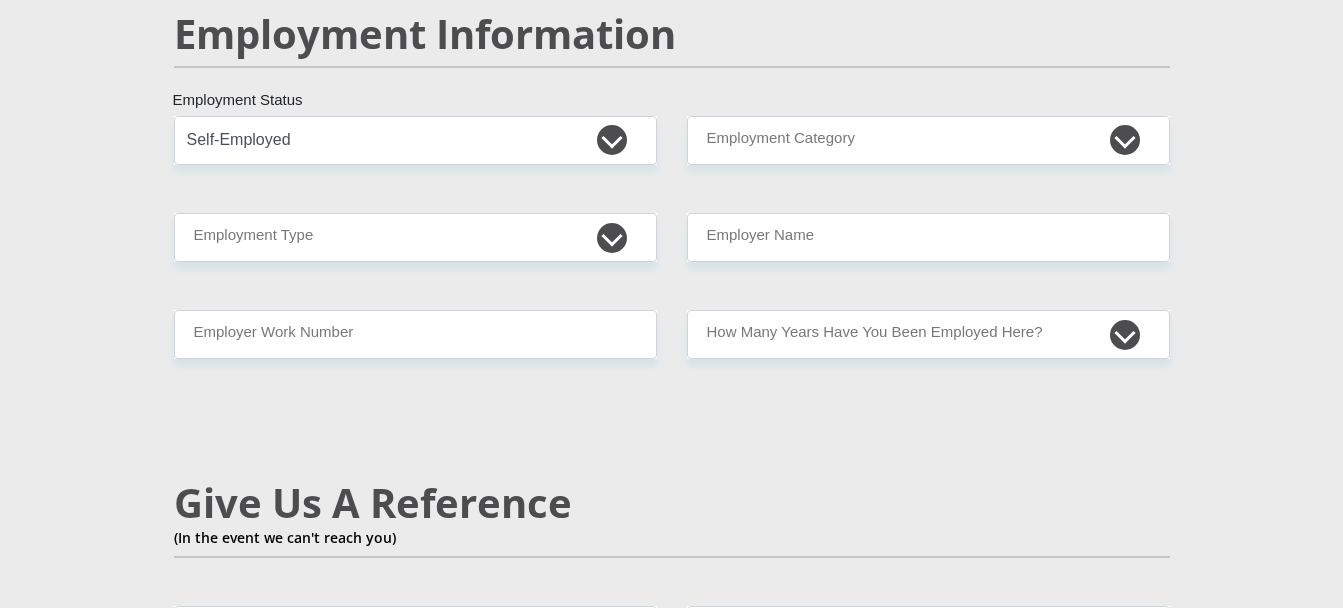 scroll, scrollTop: 3074, scrollLeft: 0, axis: vertical 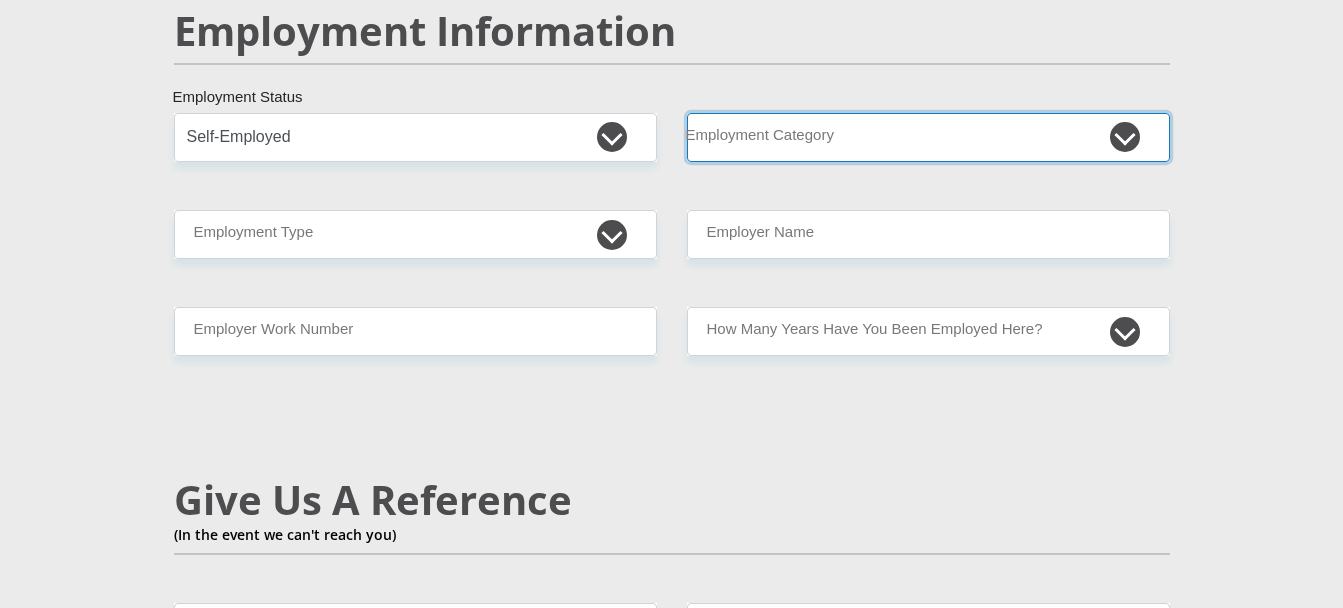 click on "AGRICULTURE
ALCOHOL & TOBACCO
CONSTRUCTION MATERIALS
METALLURGY
EQUIPMENT FOR RENEWABLE ENERGY
SPECIALIZED CONTRACTORS
CAR
GAMING (INCL. INTERNET
OTHER WHOLESALE
UNLICENSED PHARMACEUTICALS
CURRENCY EXCHANGE HOUSES
OTHER FINANCIAL INSTITUTIONS & INSURANCE
REAL ESTATE AGENTS
OIL & GAS
OTHER MATERIALS (E.G. IRON ORE)
PRECIOUS STONES & PRECIOUS METALS
POLITICAL ORGANIZATIONS
RELIGIOUS ORGANIZATIONS(NOT SECTS)
ACTI. HAVING BUSINESS DEAL WITH PUBLIC ADMINISTRATION
LAUNDROMATS" at bounding box center [928, 137] 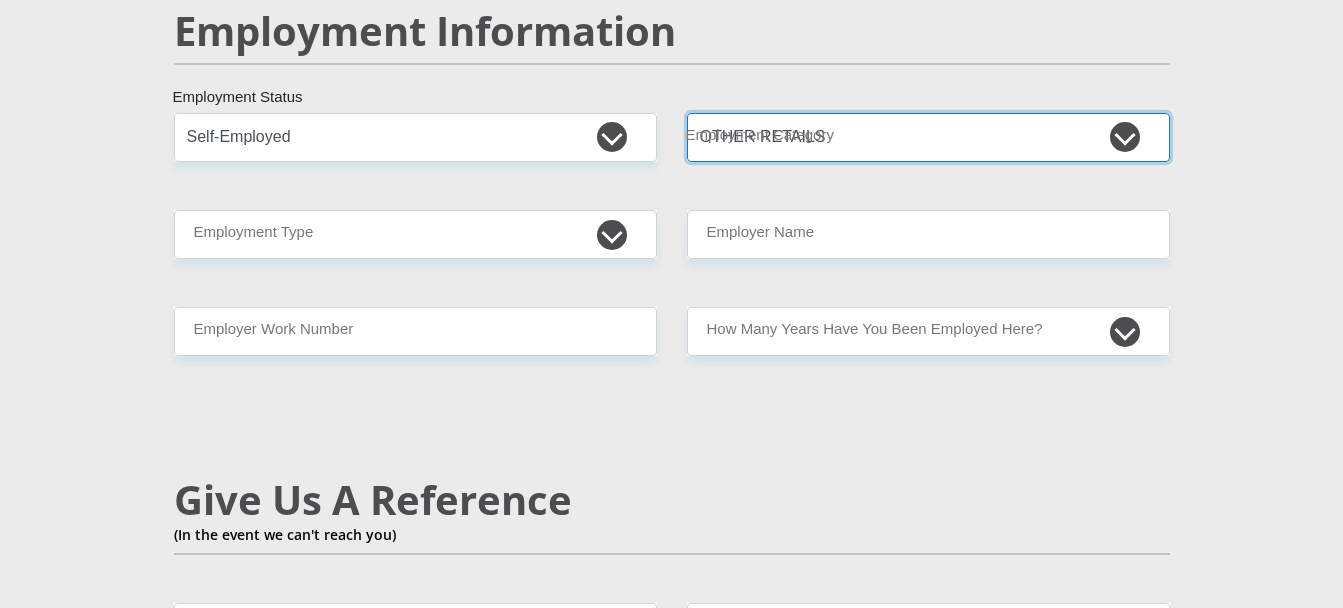 click on "AGRICULTURE
ALCOHOL & TOBACCO
CONSTRUCTION MATERIALS
METALLURGY
EQUIPMENT FOR RENEWABLE ENERGY
SPECIALIZED CONTRACTORS
CAR
GAMING (INCL. INTERNET
OTHER WHOLESALE
UNLICENSED PHARMACEUTICALS
CURRENCY EXCHANGE HOUSES
OTHER FINANCIAL INSTITUTIONS & INSURANCE
REAL ESTATE AGENTS
OIL & GAS
OTHER MATERIALS (E.G. IRON ORE)
PRECIOUS STONES & PRECIOUS METALS
POLITICAL ORGANIZATIONS
RELIGIOUS ORGANIZATIONS(NOT SECTS)
ACTI. HAVING BUSINESS DEAL WITH PUBLIC ADMINISTRATION
LAUNDROMATS" at bounding box center (928, 137) 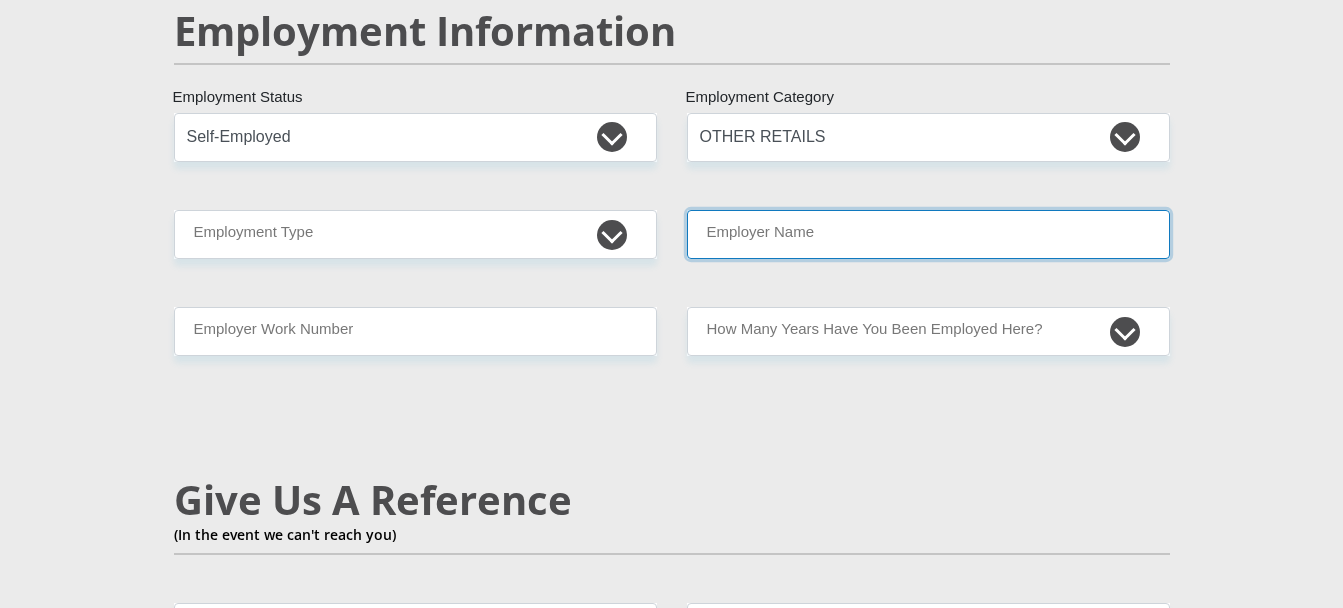 click on "Employer Name" at bounding box center (928, 234) 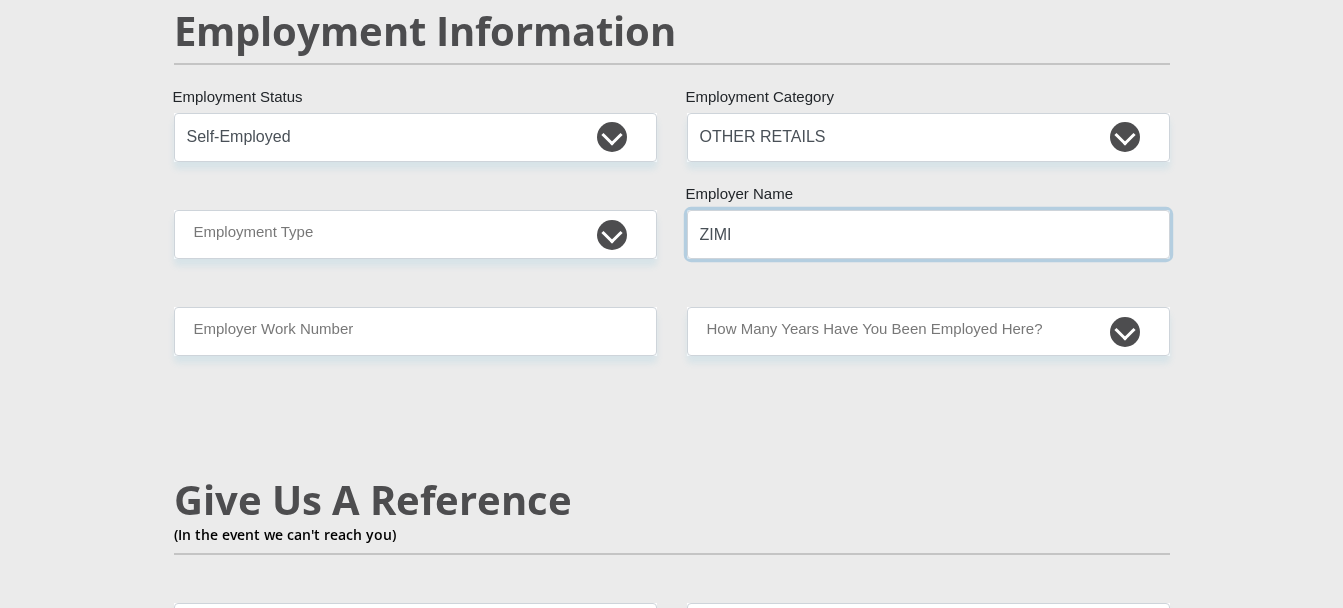 type on "ZIMI" 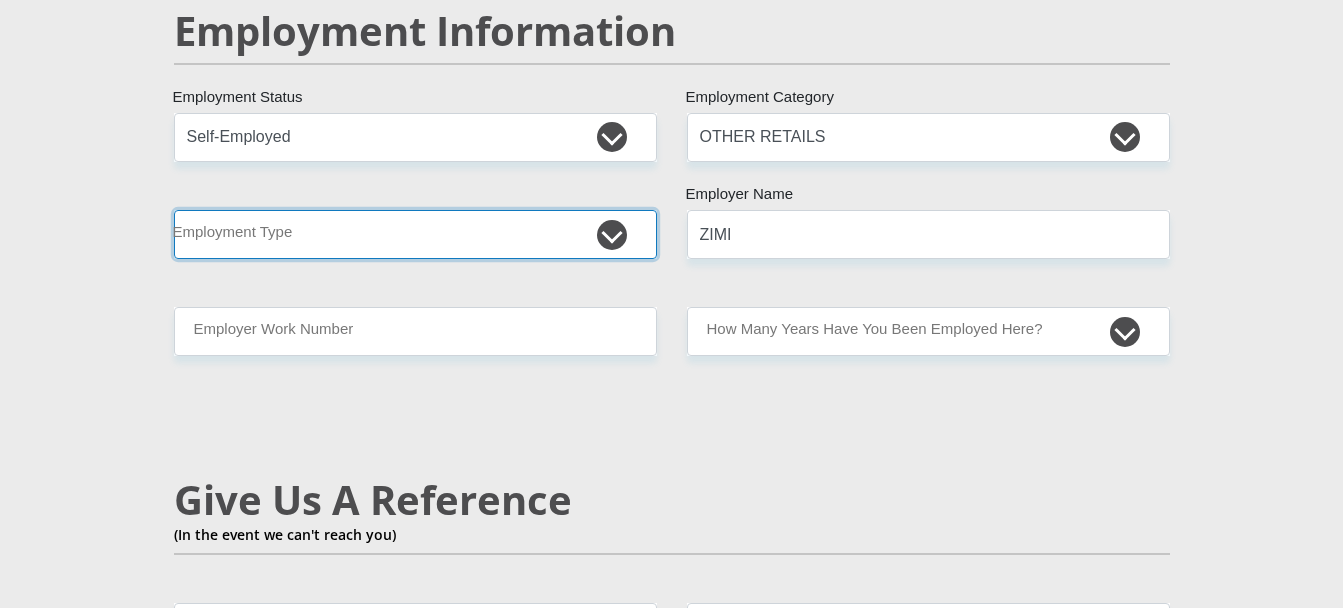 click on "College/Lecturer
Craft Seller
Creative
Driver
Executive
Farmer
Forces - Non Commissioned
Forces - Officer
Hawker
Housewife
Labourer
Licenced Professional
Manager
Miner
Non Licenced Professional
Office Staff/Clerk
Outside Worker
Pensioner
Permanent Teacher
Production/Manufacturing
Sales
Self-Employed
Semi-Professional Worker
Service Industry  Social Worker  Student" at bounding box center (415, 234) 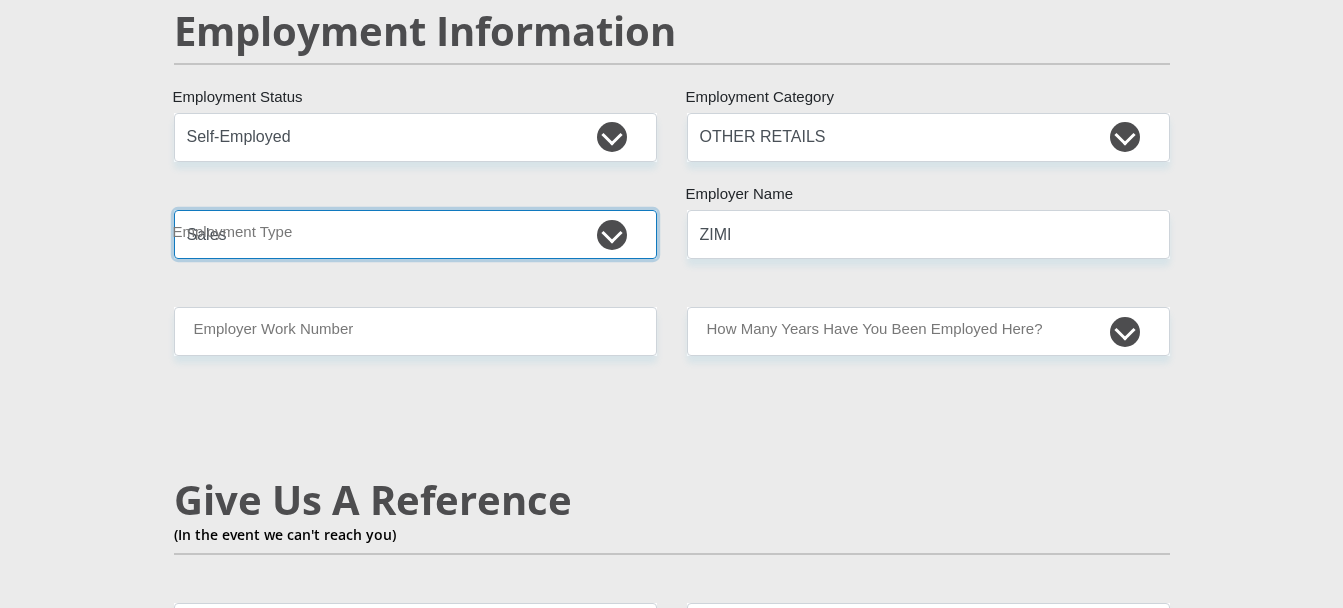 click on "College/Lecturer
Craft Seller
Creative
Driver
Executive
Farmer
Forces - Non Commissioned
Forces - Officer
Hawker
Housewife
Labourer
Licenced Professional
Manager
Miner
Non Licenced Professional
Office Staff/Clerk
Outside Worker
Pensioner
Permanent Teacher
Production/Manufacturing
Sales
Self-Employed
Semi-Professional Worker
Service Industry  Social Worker  Student" at bounding box center [415, 234] 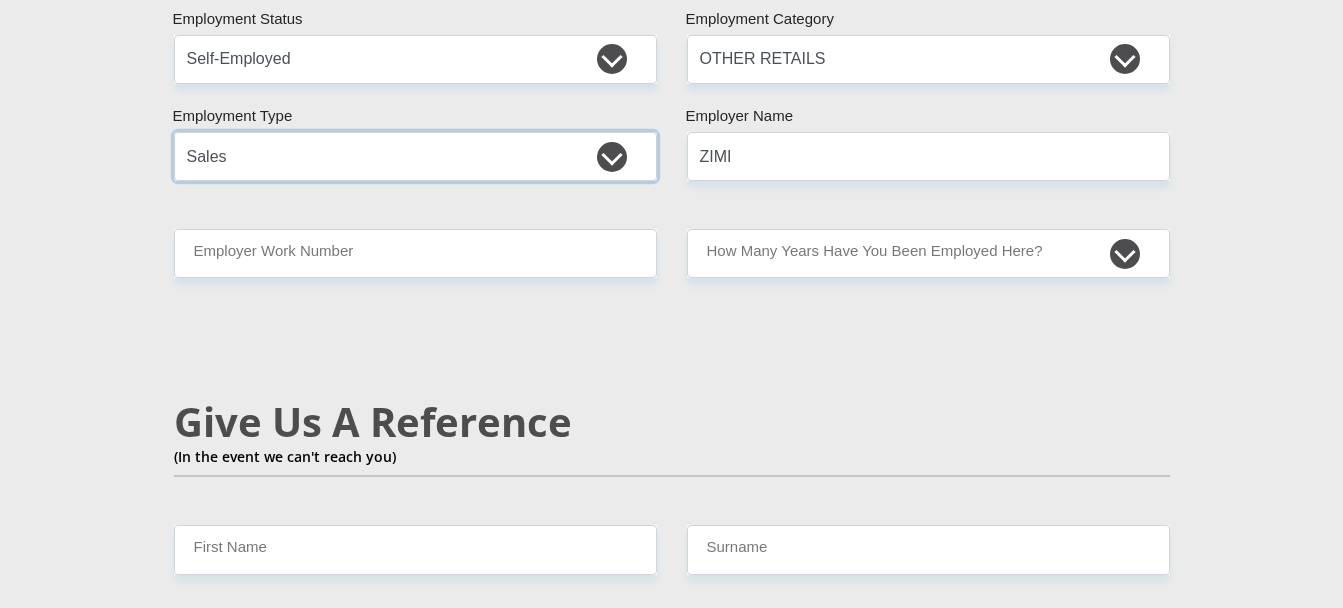 scroll, scrollTop: 3156, scrollLeft: 0, axis: vertical 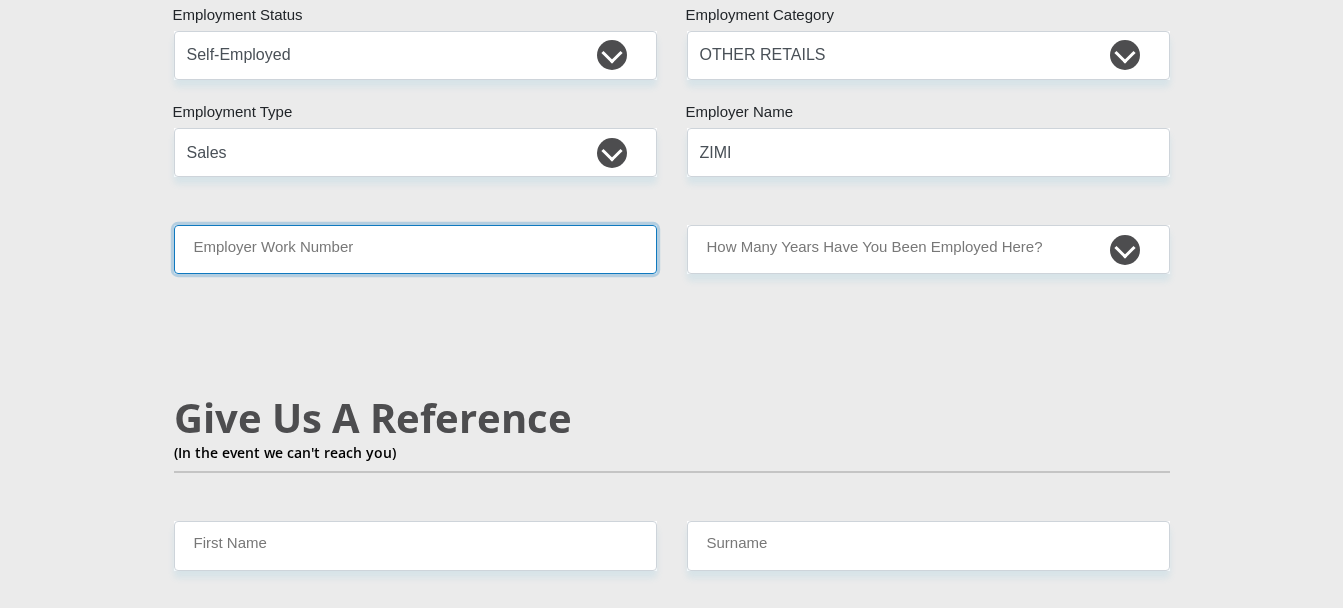 click on "Employer Work Number" at bounding box center [415, 249] 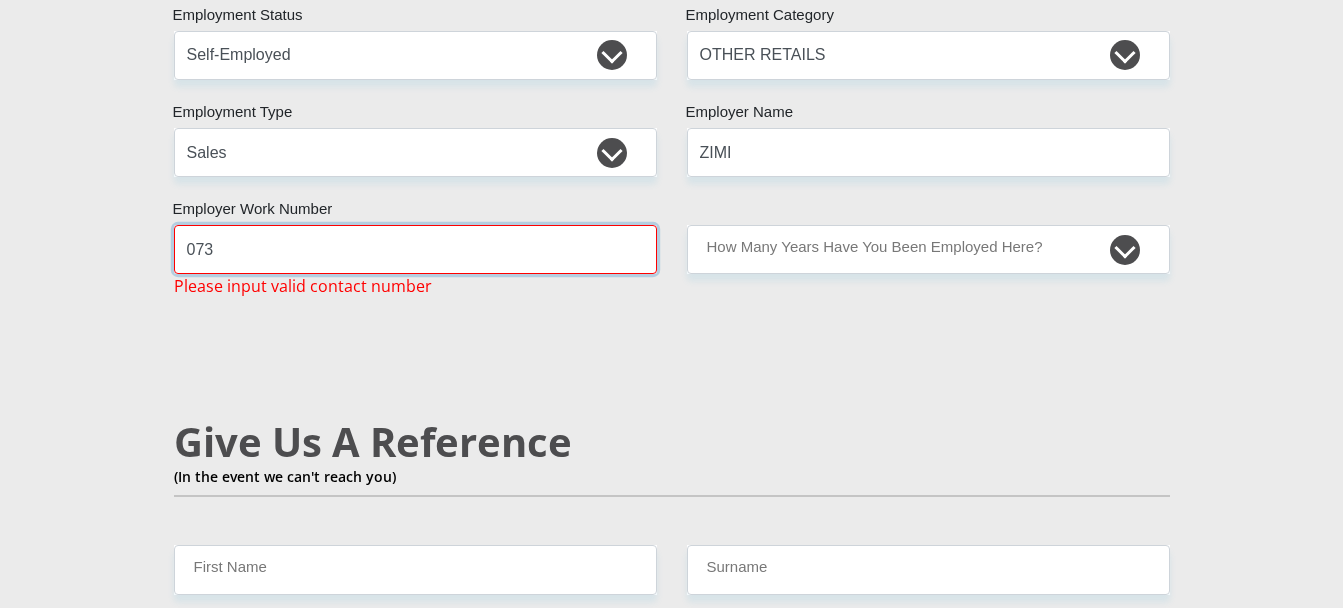 type on "[PHONE]" 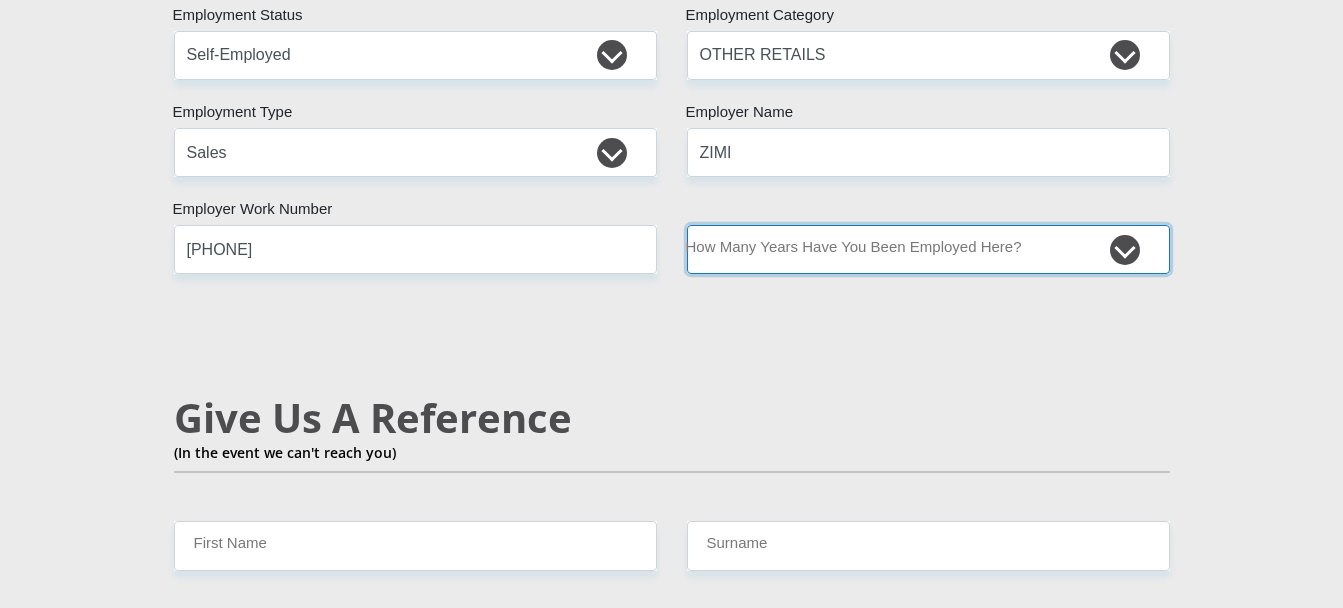 click on "less than 1 year
1-3 years
3-5 years
5+ years" at bounding box center (928, 249) 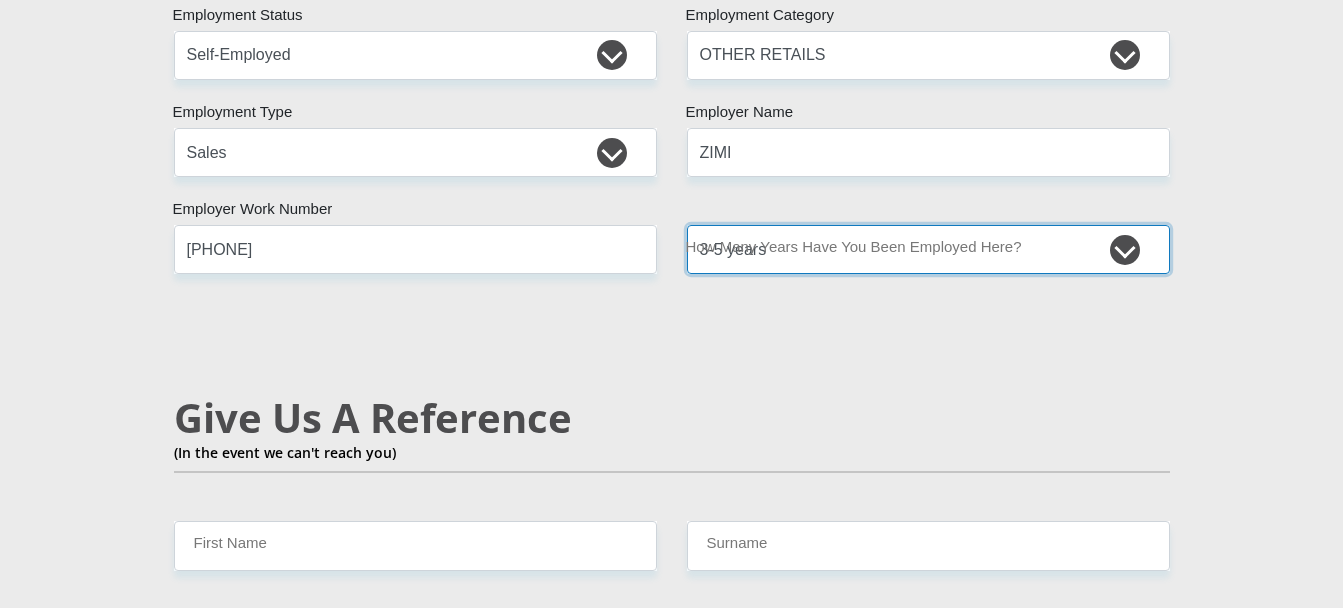 click on "less than 1 year
1-3 years
3-5 years
5+ years" at bounding box center (928, 249) 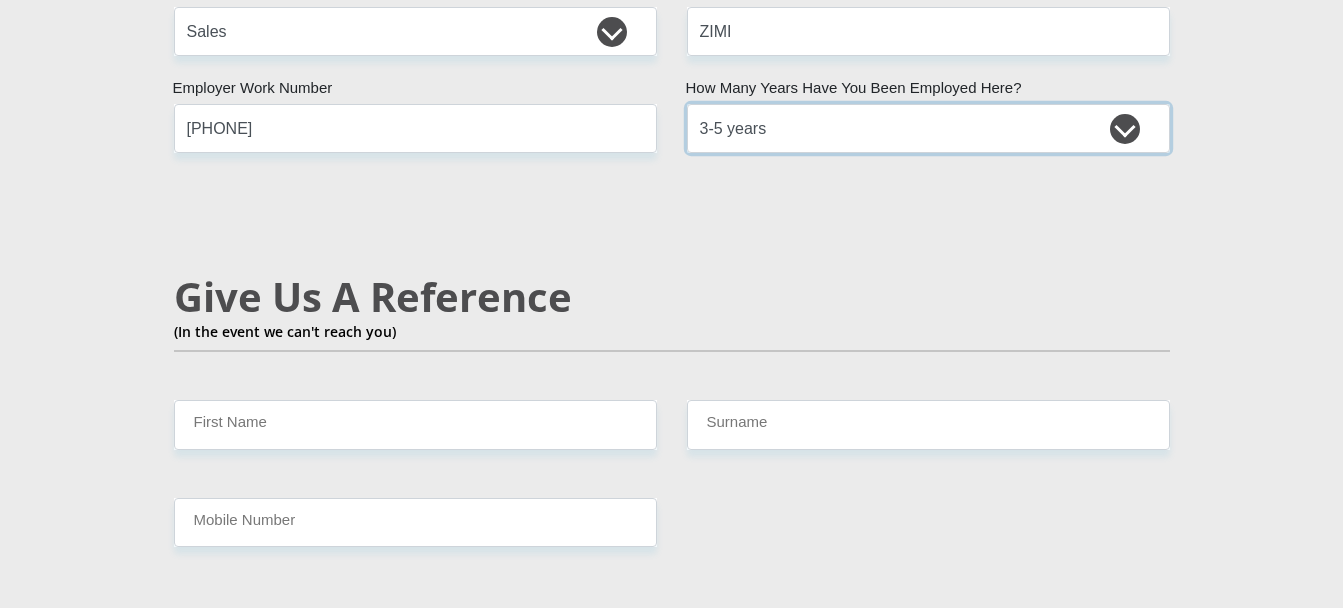 scroll, scrollTop: 3279, scrollLeft: 0, axis: vertical 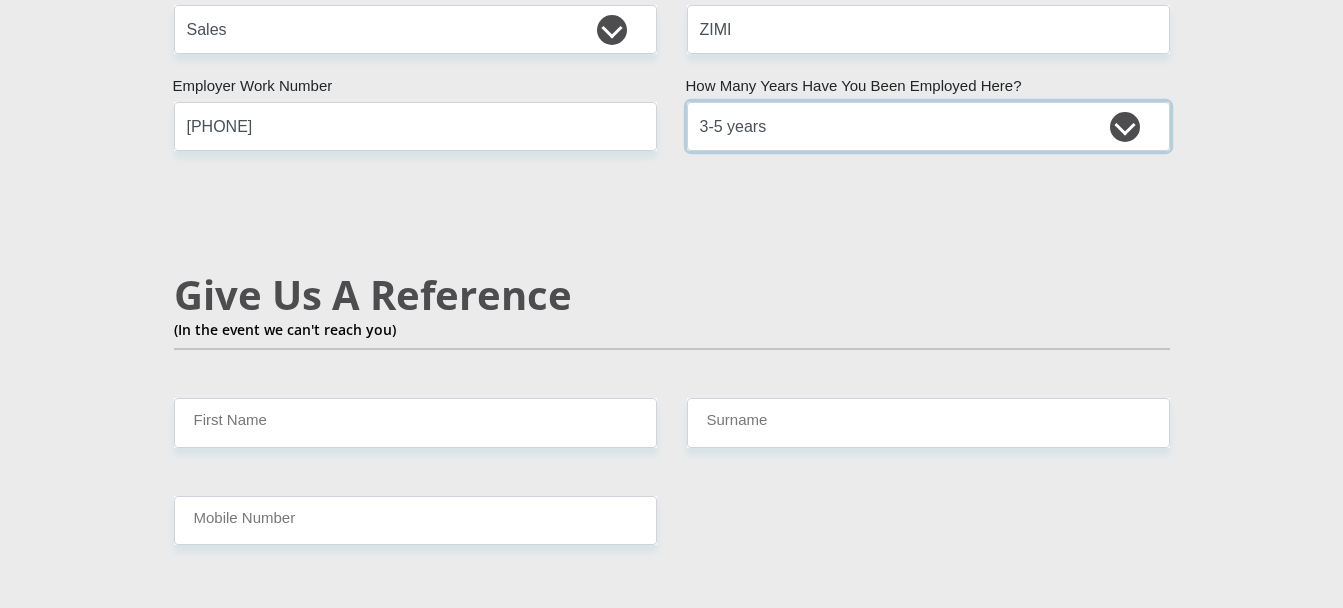 click on "less than 1 year
1-3 years
3-5 years
5+ years" at bounding box center (928, 126) 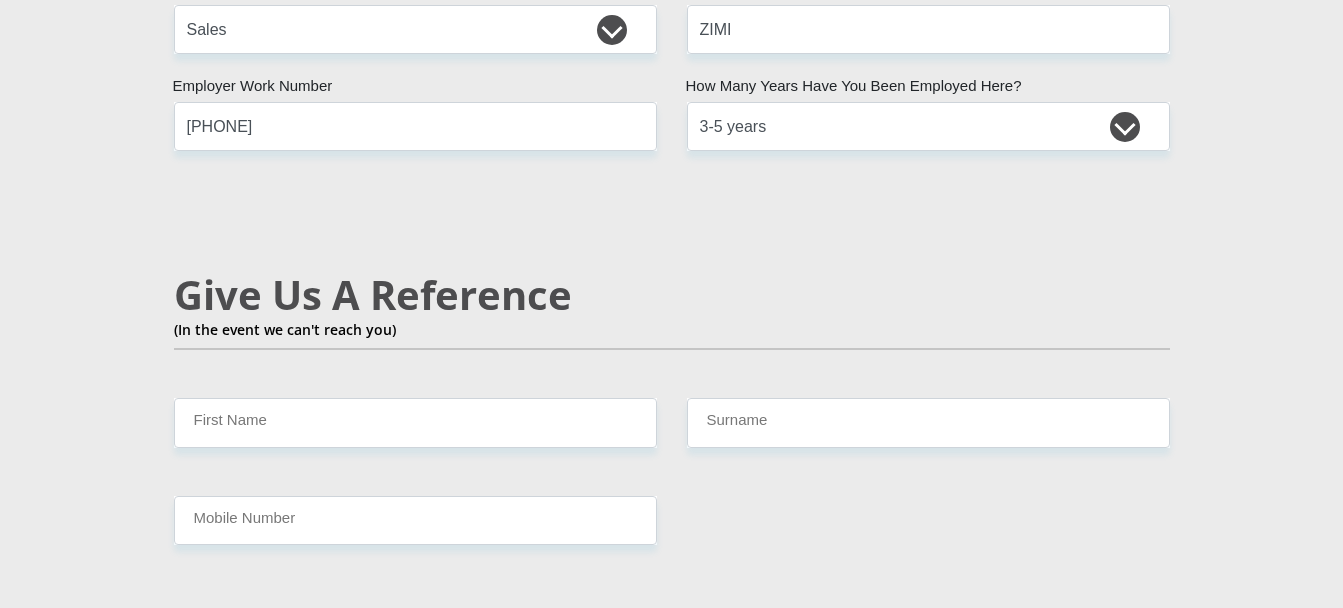 click on "Mr
Ms
Mrs
Dr
Other
Title
ZIMI
[FIRST] Name
TOM
Surname
[ID NUMBER]
South African ID Number
Please input valid ID number
South Africa
Afghanistan
Aland Islands
Albania
Algeria
America Samoa
American Virgin Islands
Andorra
Angola
Anguilla
Antarctica
Antigua and Barbuda
Argentina  Armenia" at bounding box center (672, -101) 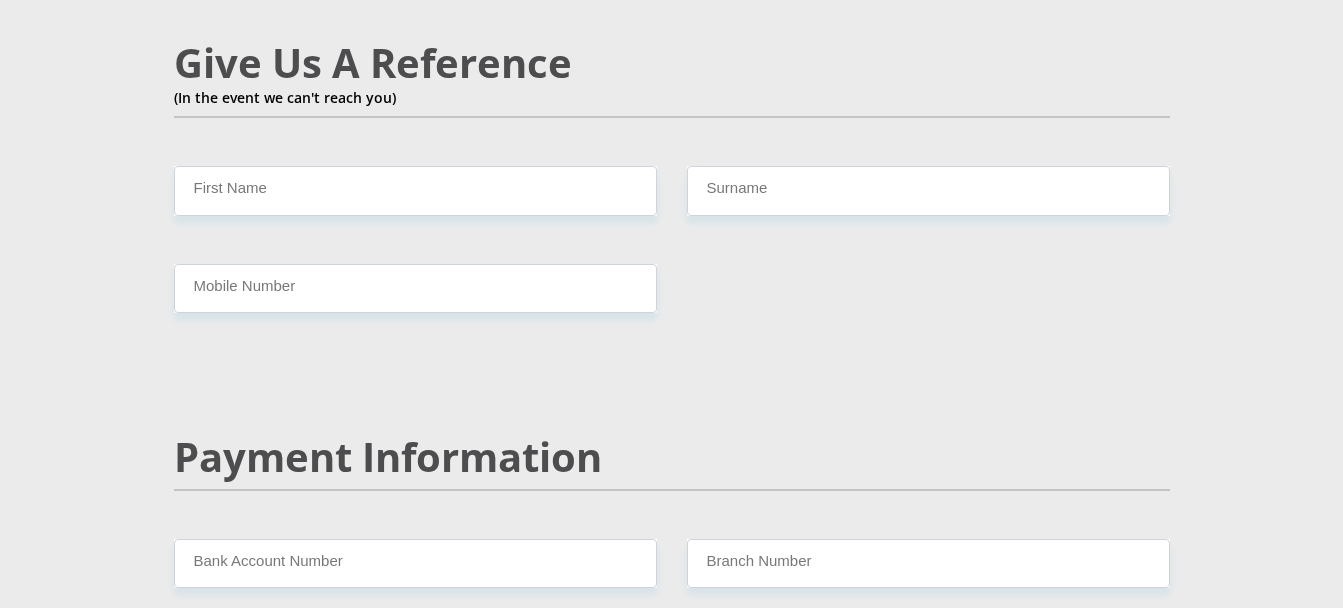 scroll, scrollTop: 3512, scrollLeft: 0, axis: vertical 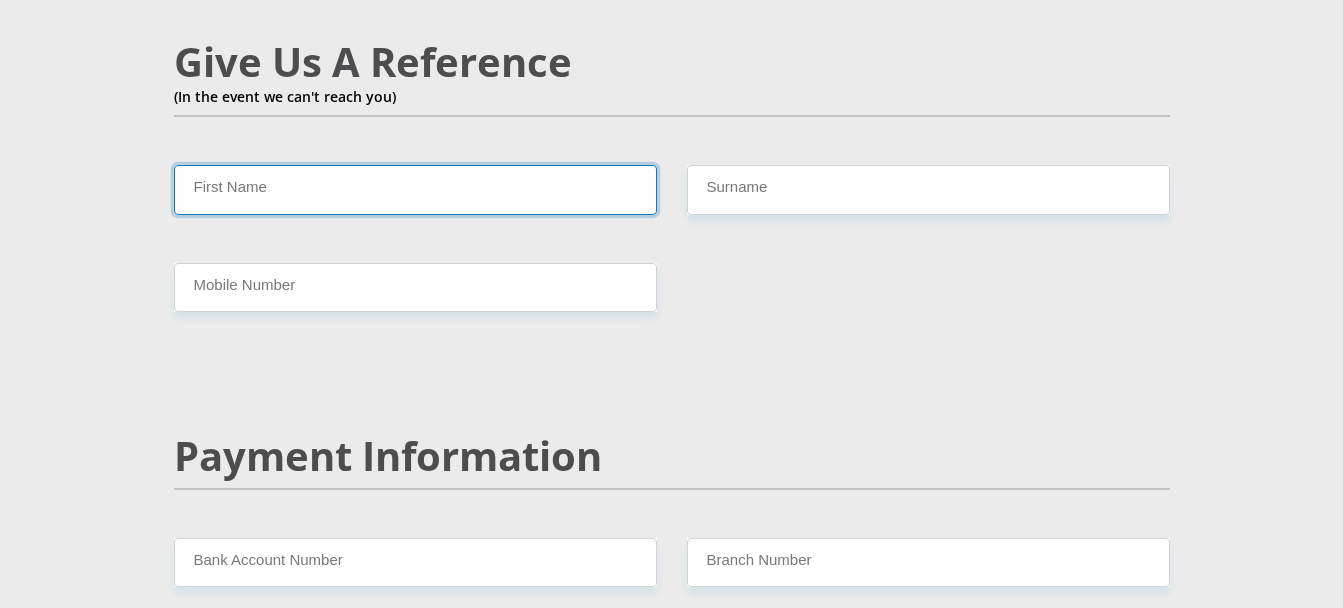 click on "First Name" at bounding box center (415, 189) 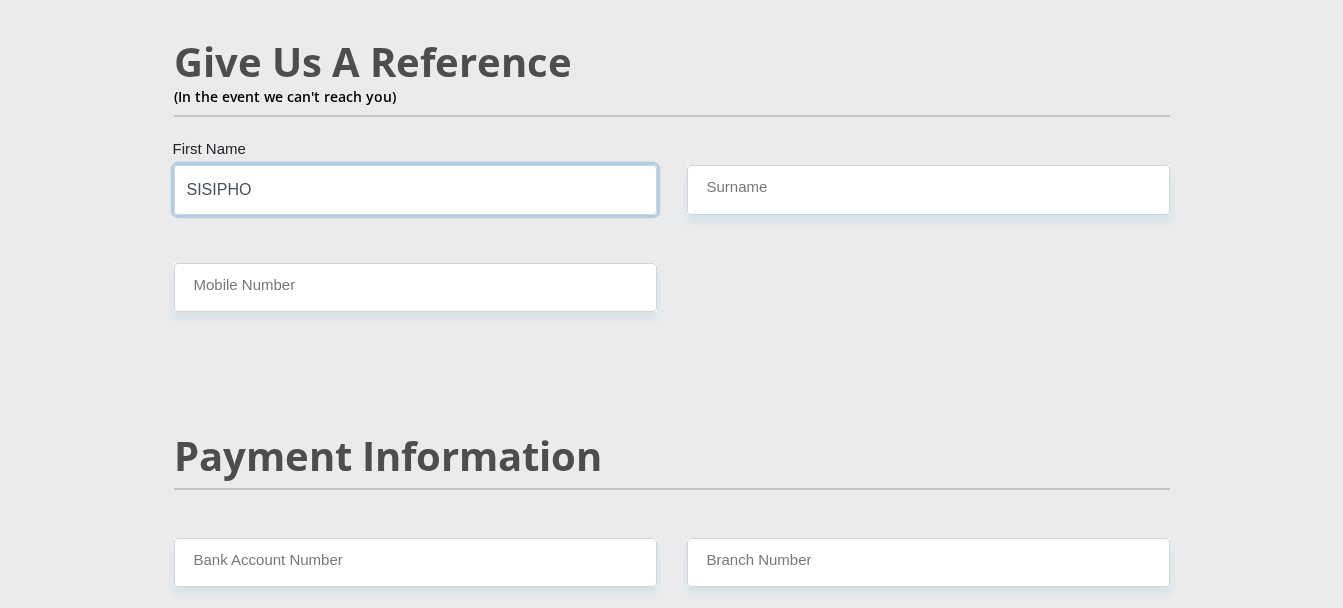 type on "SISIPHO" 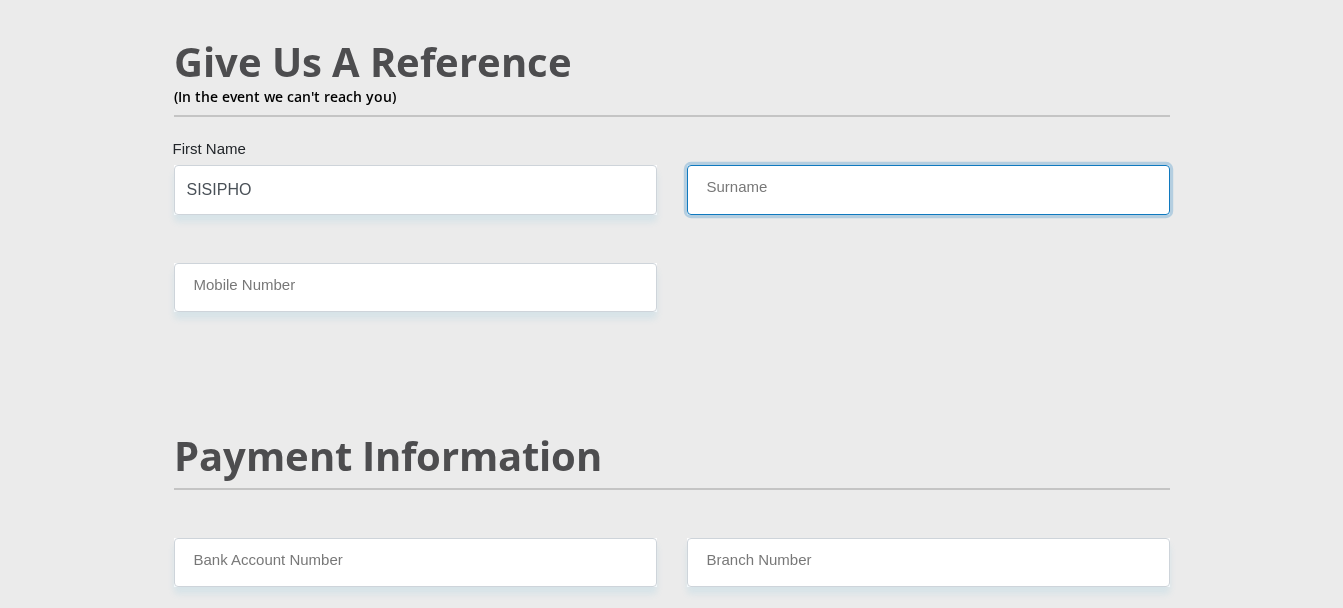 click on "Surname" at bounding box center (928, 189) 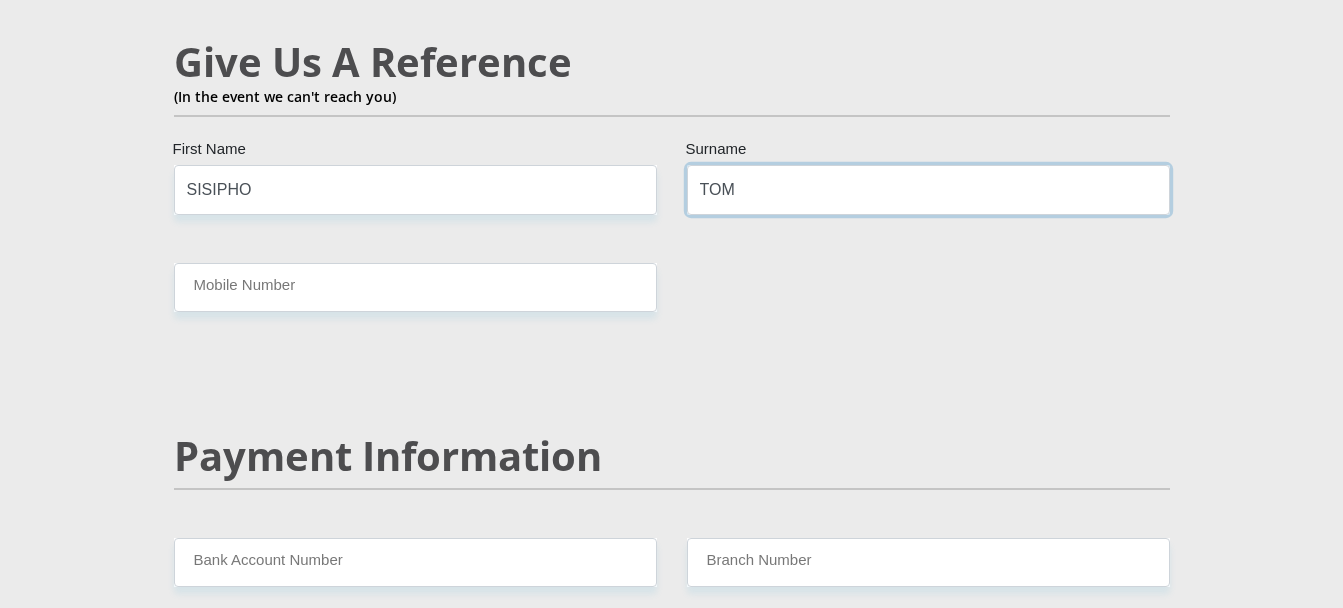 type on "TOM" 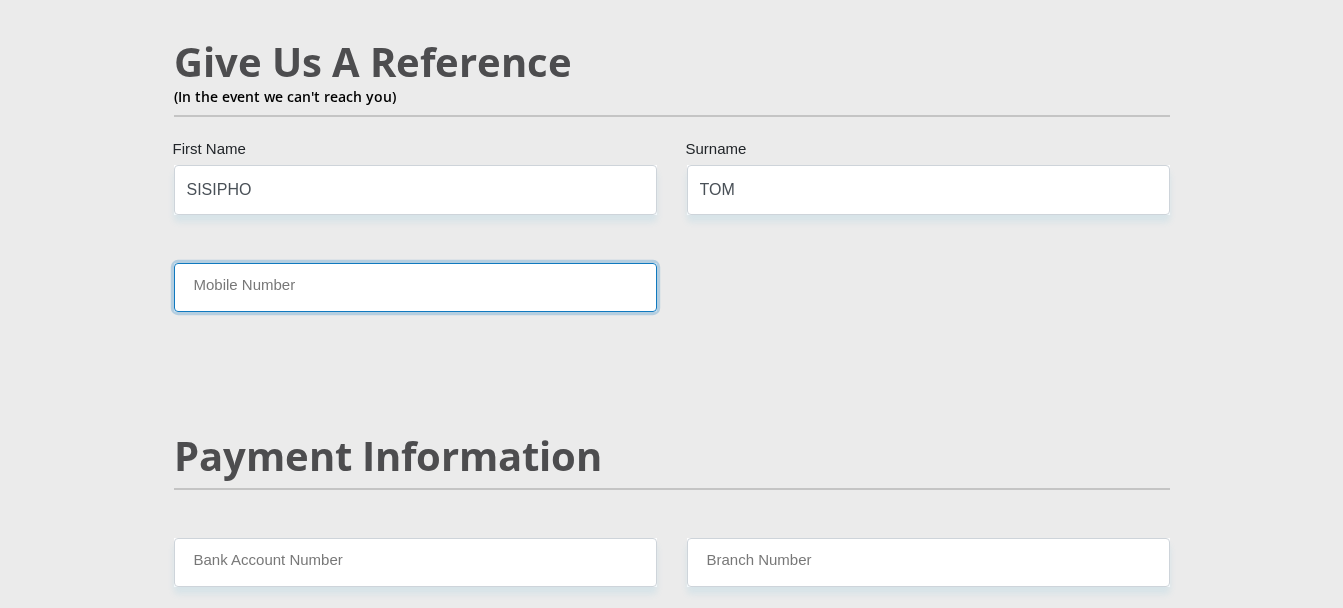 click on "Mobile Number" at bounding box center (415, 287) 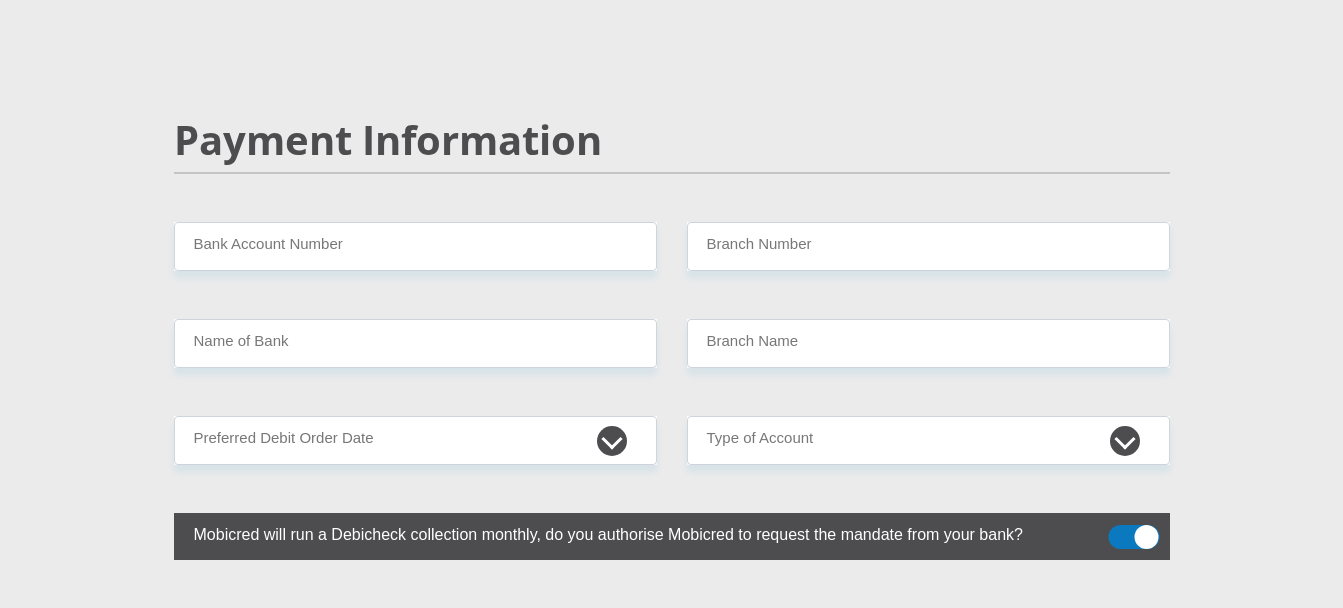 scroll, scrollTop: 3832, scrollLeft: 0, axis: vertical 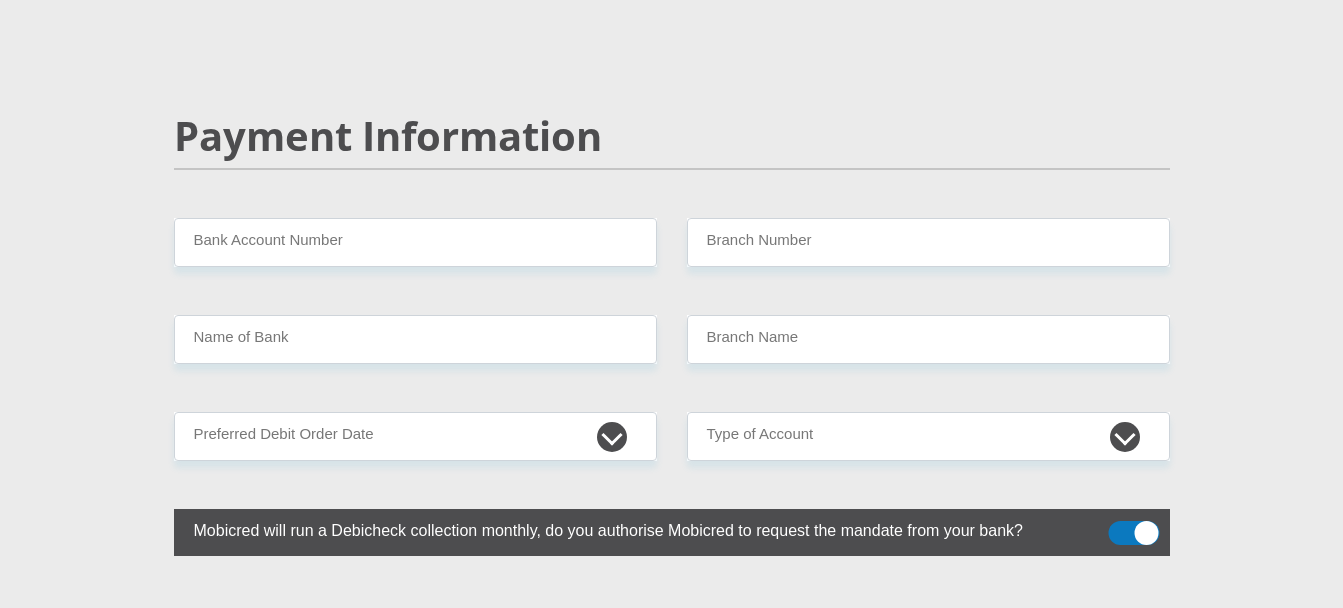 type on "0838779932" 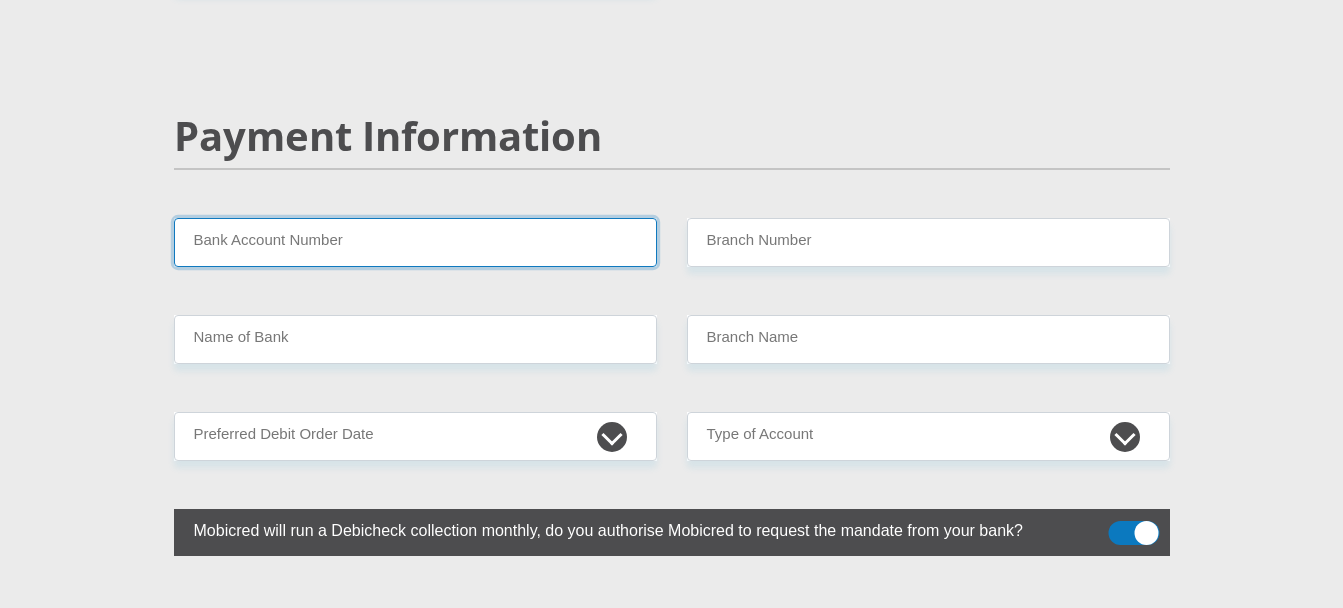 click on "Bank Account Number" at bounding box center [415, 242] 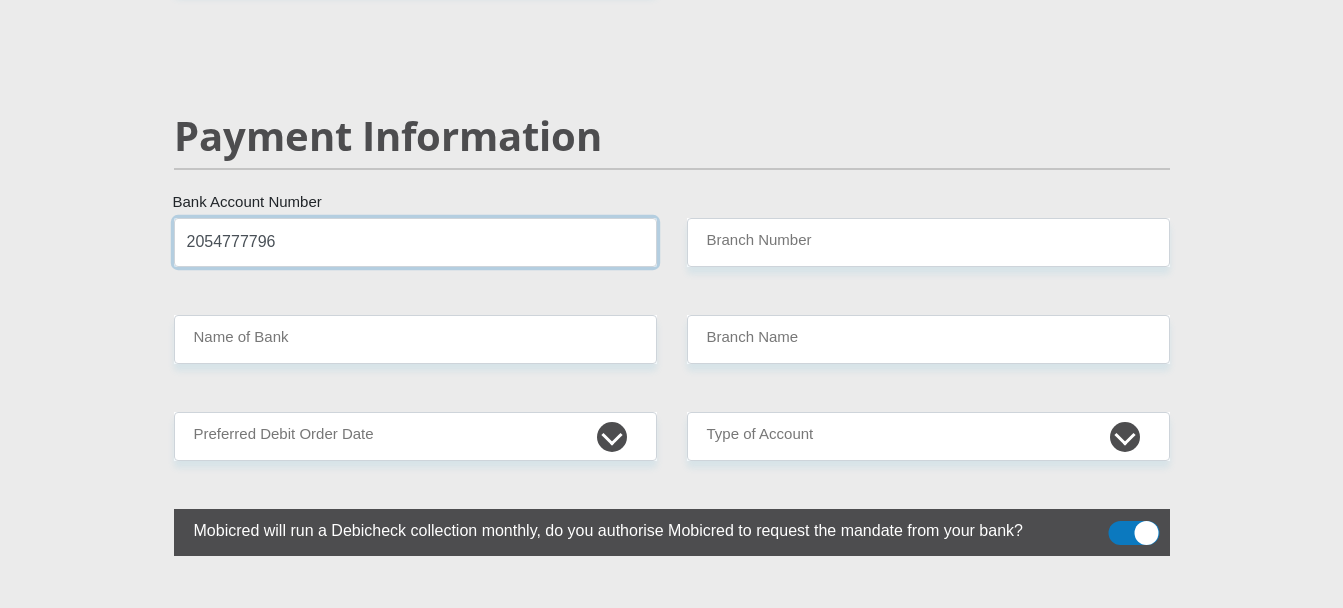 type on "2054777796" 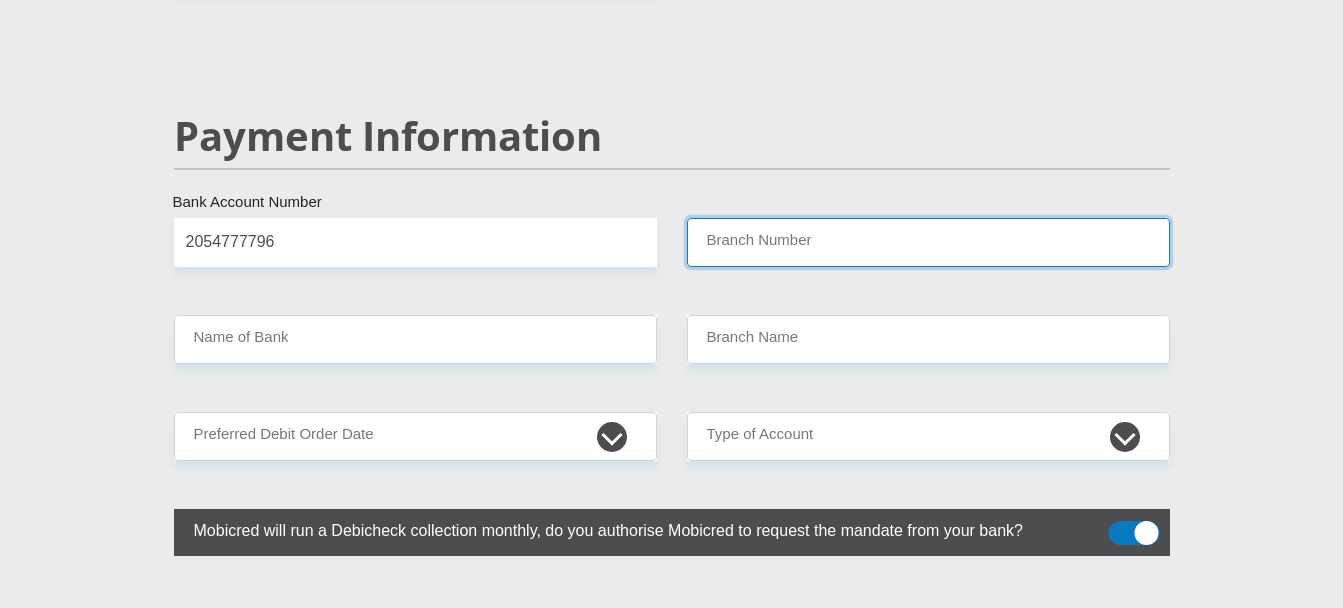 click on "Branch Number" at bounding box center (928, 242) 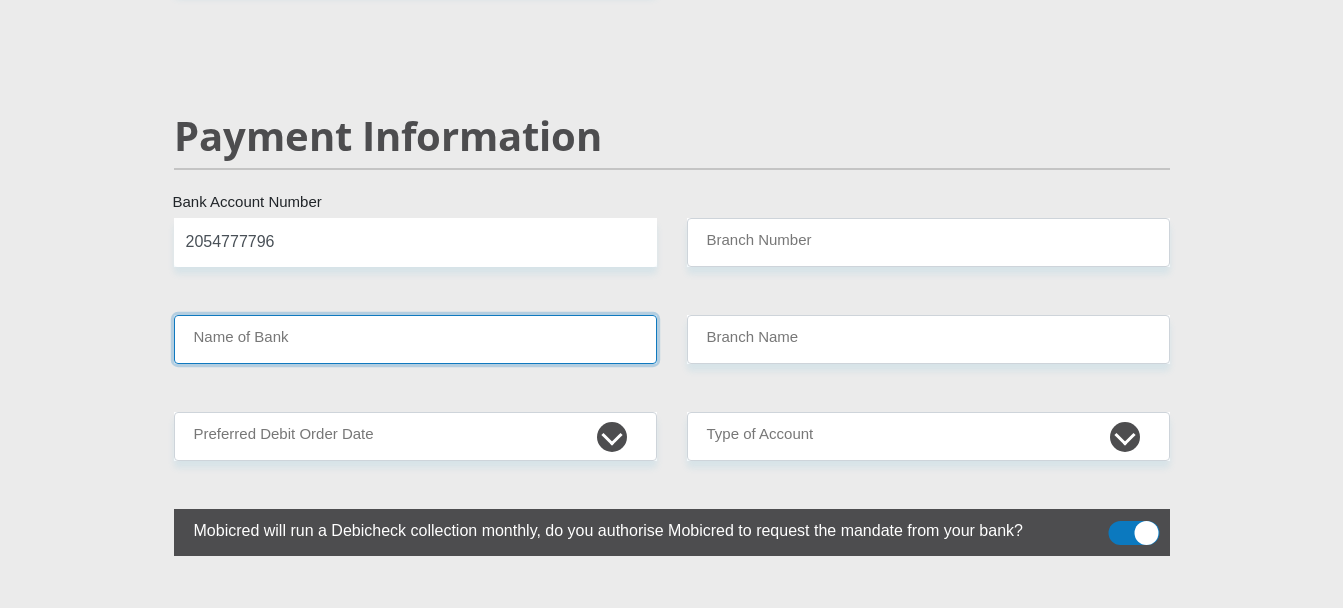 click on "Name of Bank" at bounding box center (415, 339) 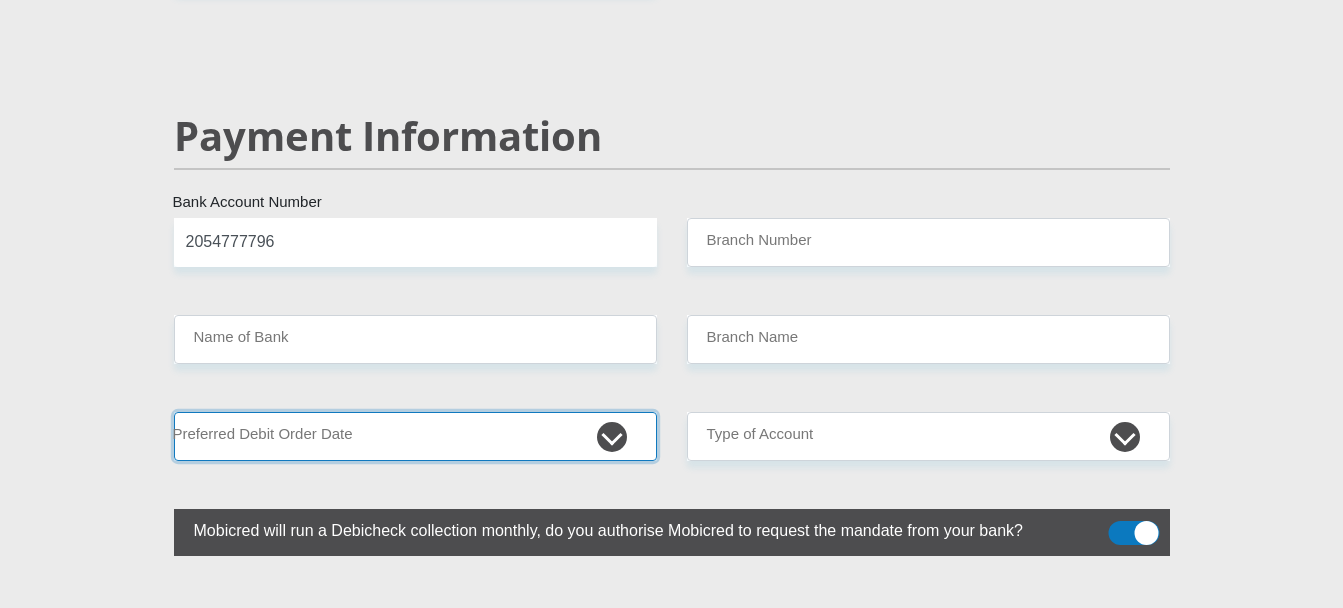 click on "1st
2nd
3rd
4th
5th
7th
18th
19th
20th
21st
22nd
23rd
24th
25th
26th
27th
28th
29th
30th" at bounding box center (415, 436) 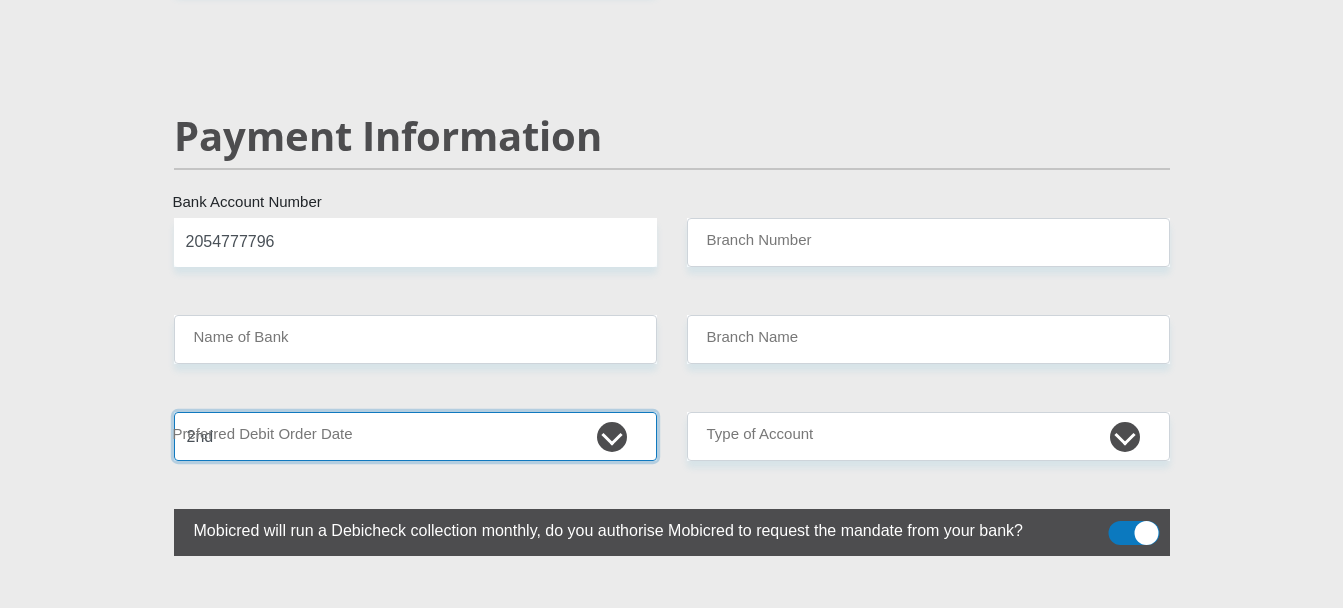 click on "1st
2nd
3rd
4th
5th
7th
18th
19th
20th
21st
22nd
23rd
24th
25th
26th
27th
28th
29th
30th" at bounding box center [415, 436] 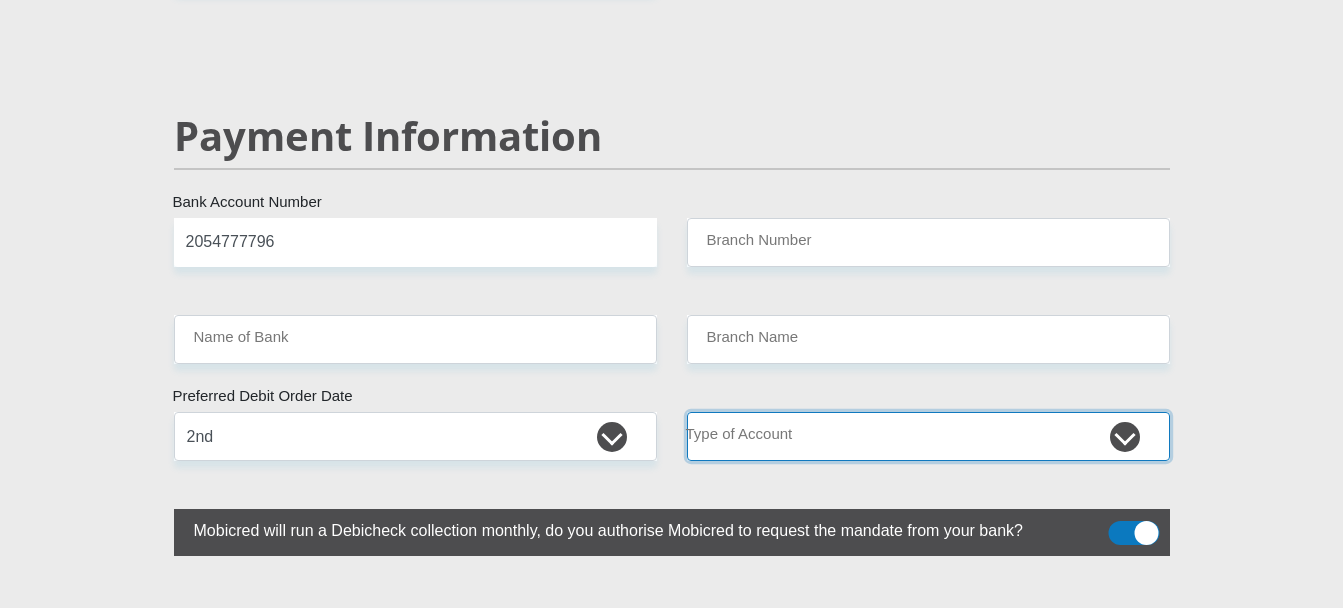 click on "Cheque
Savings" at bounding box center [928, 436] 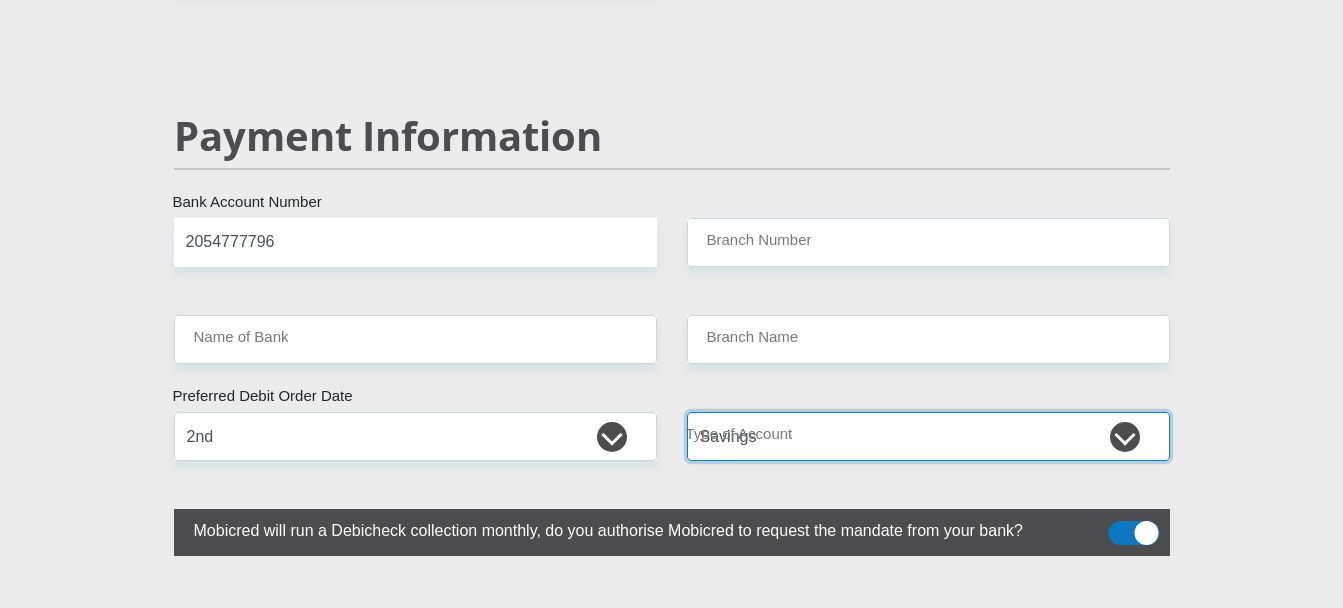click on "Cheque
Savings" at bounding box center (928, 436) 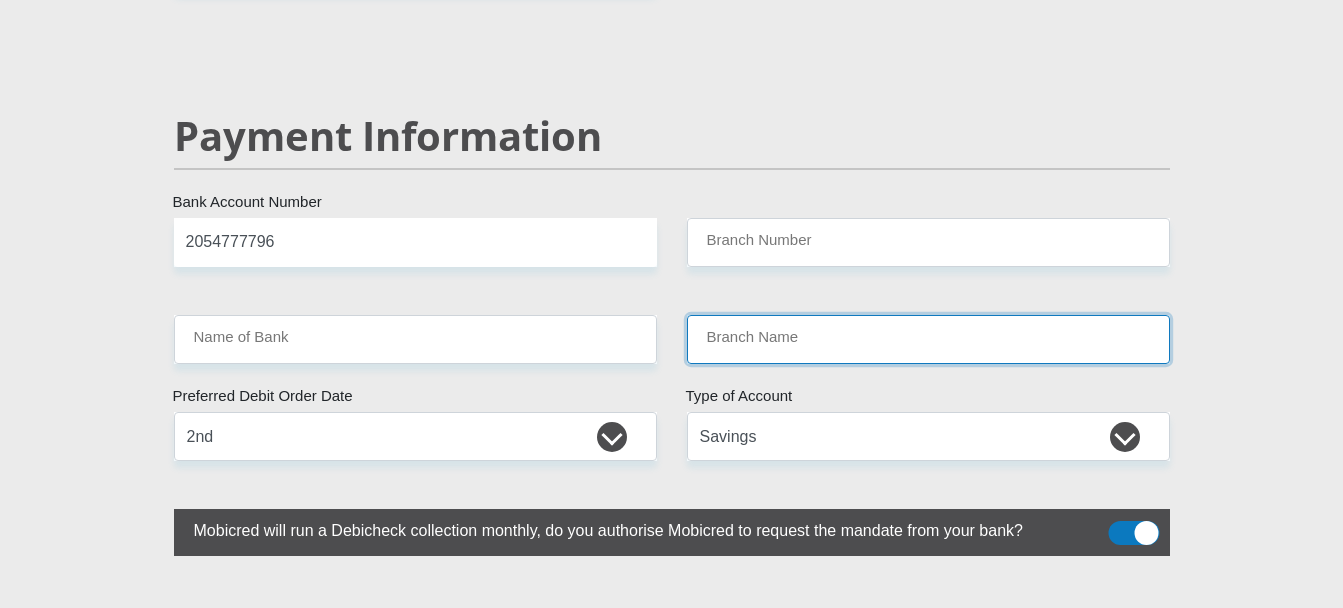 click on "Branch Name" at bounding box center (928, 339) 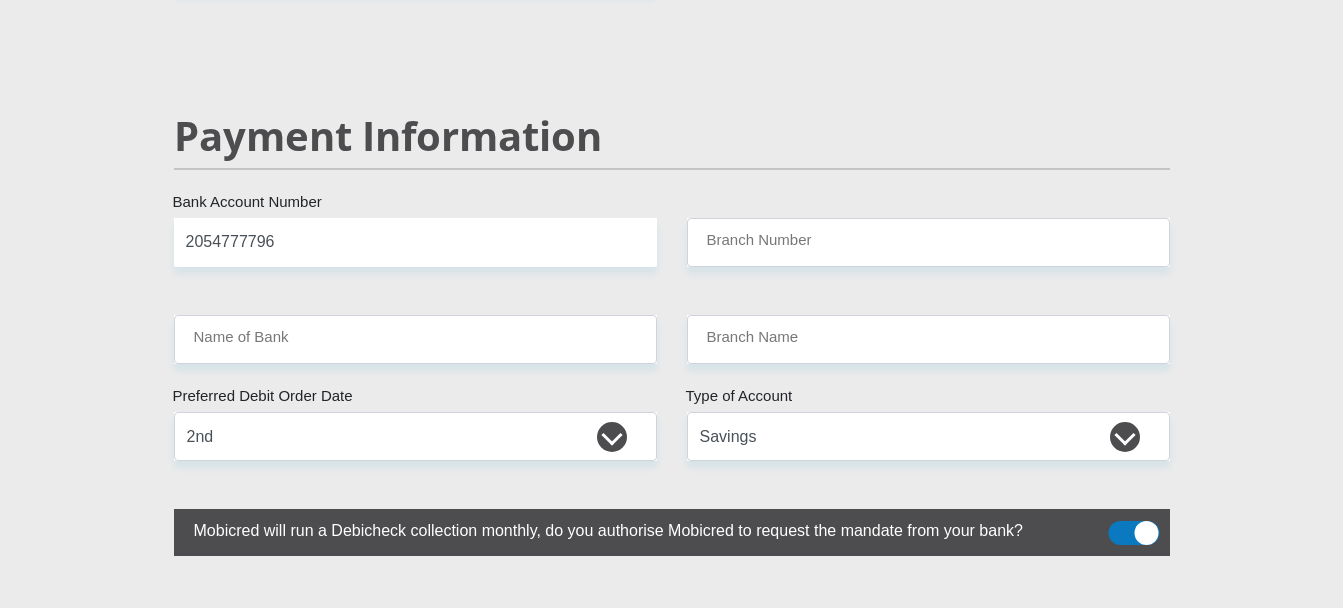click at bounding box center (1133, 533) 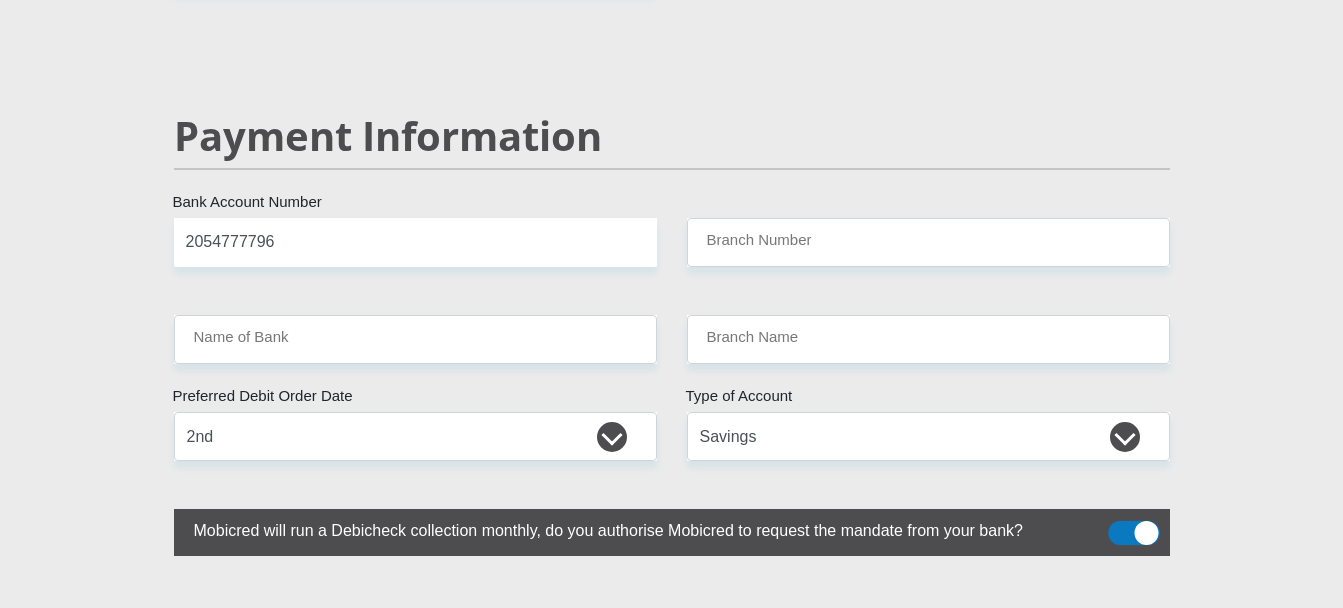 click at bounding box center (1120, 526) 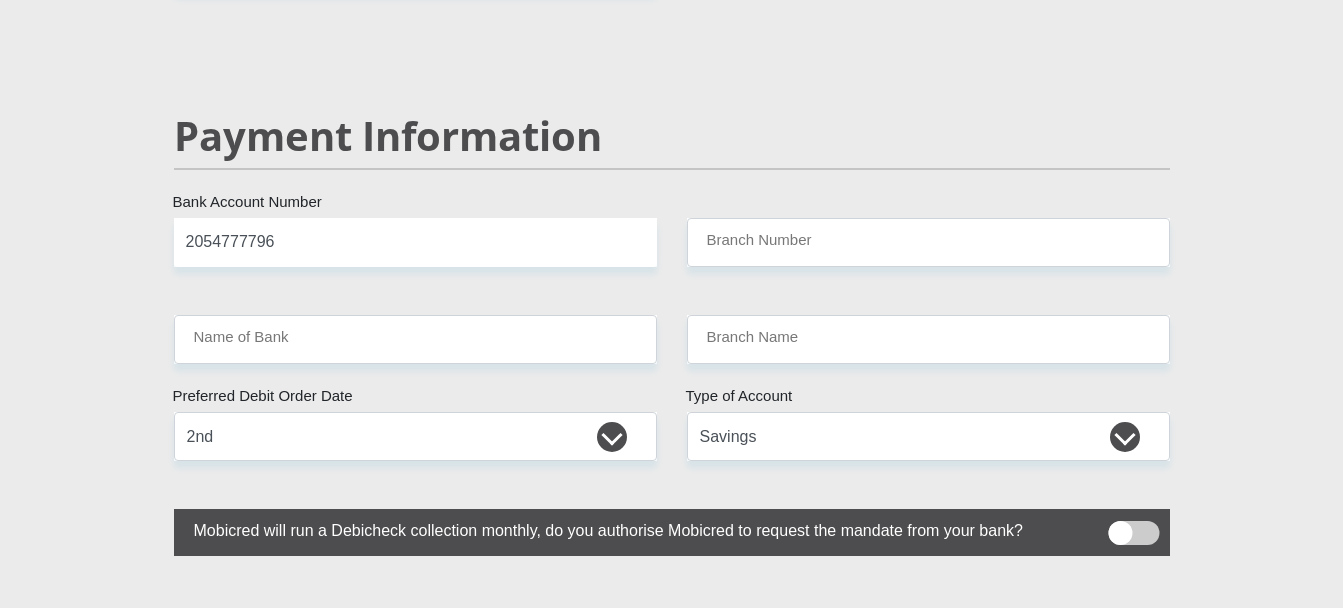 click at bounding box center (1133, 533) 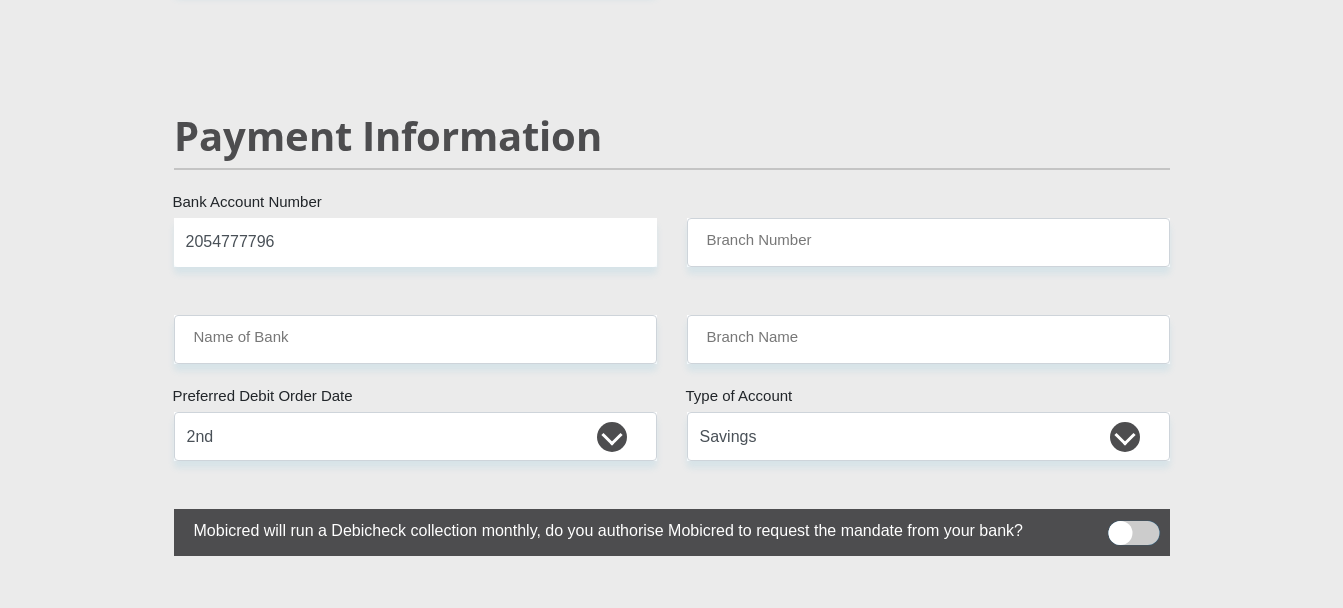 click at bounding box center [1120, 526] 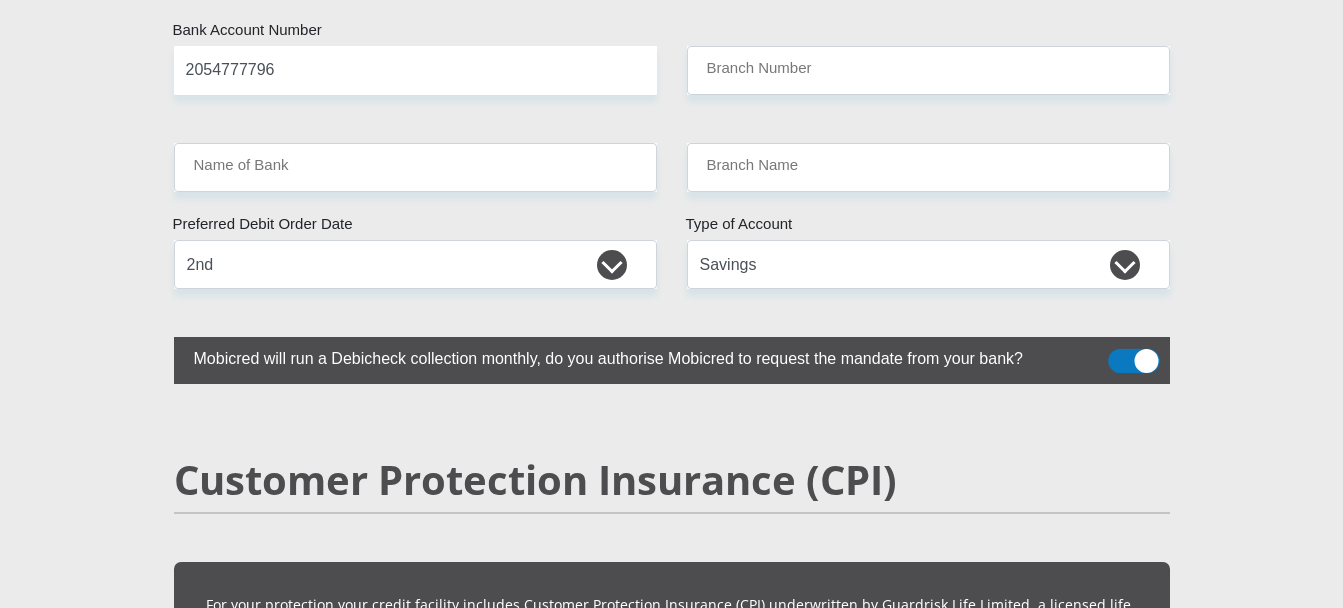 scroll, scrollTop: 4026, scrollLeft: 0, axis: vertical 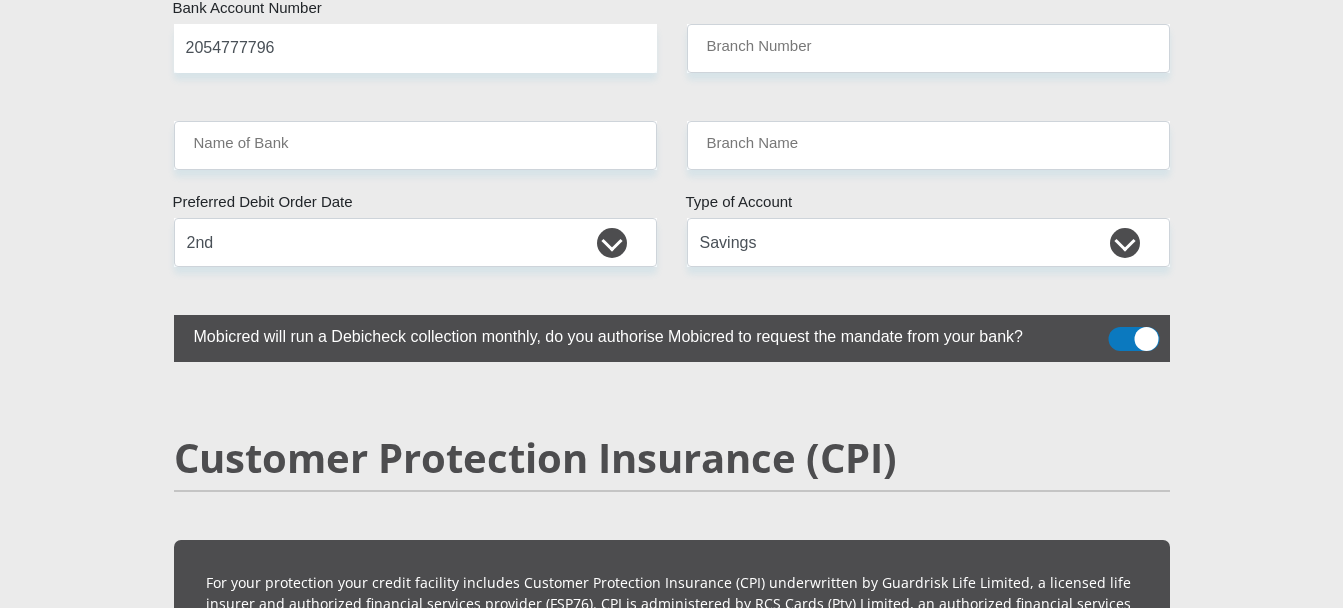 click at bounding box center (1133, 339) 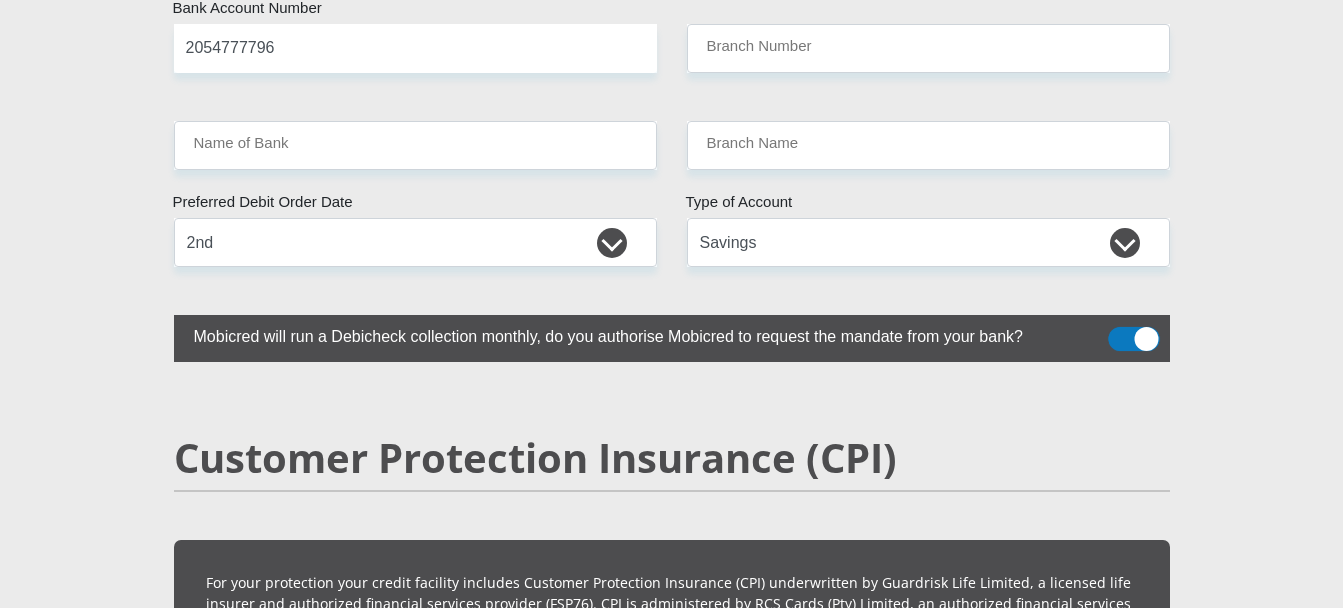 click at bounding box center (1120, 332) 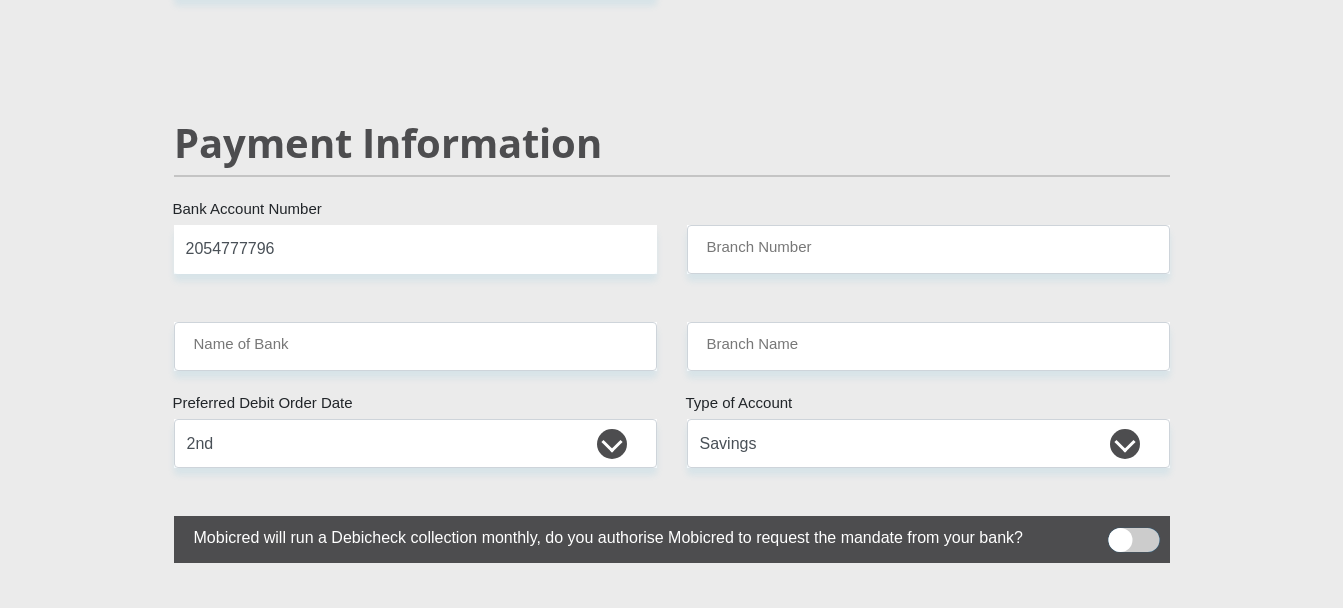 scroll, scrollTop: 3824, scrollLeft: 0, axis: vertical 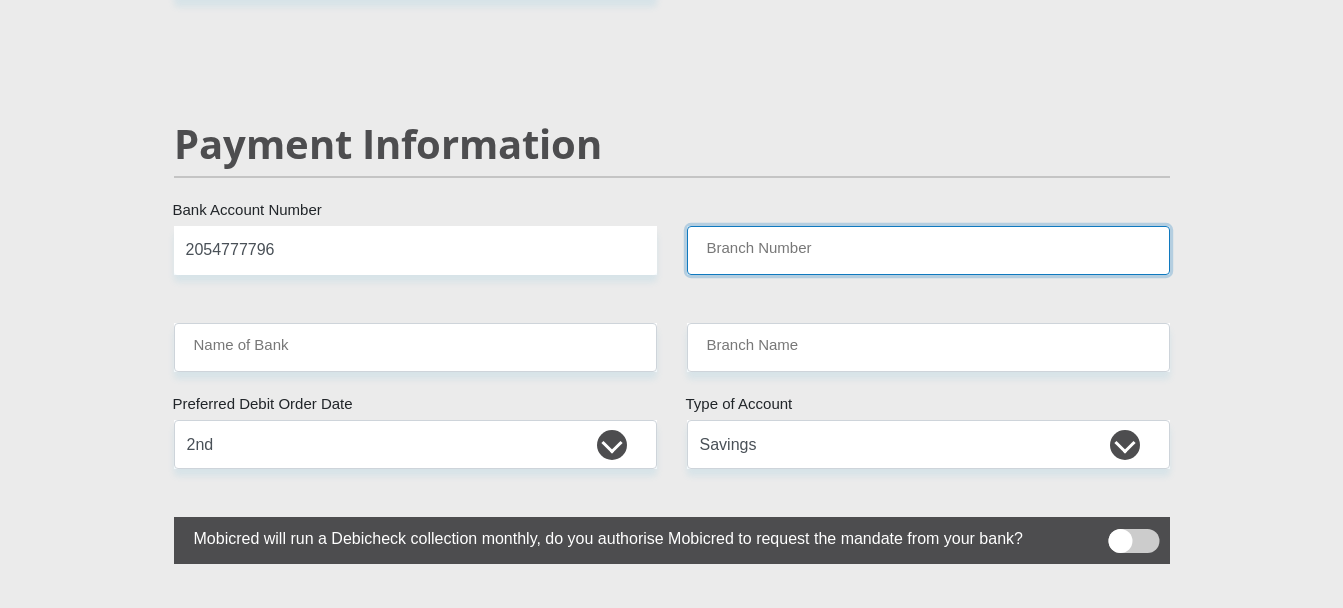 click on "Branch Number" at bounding box center (928, 250) 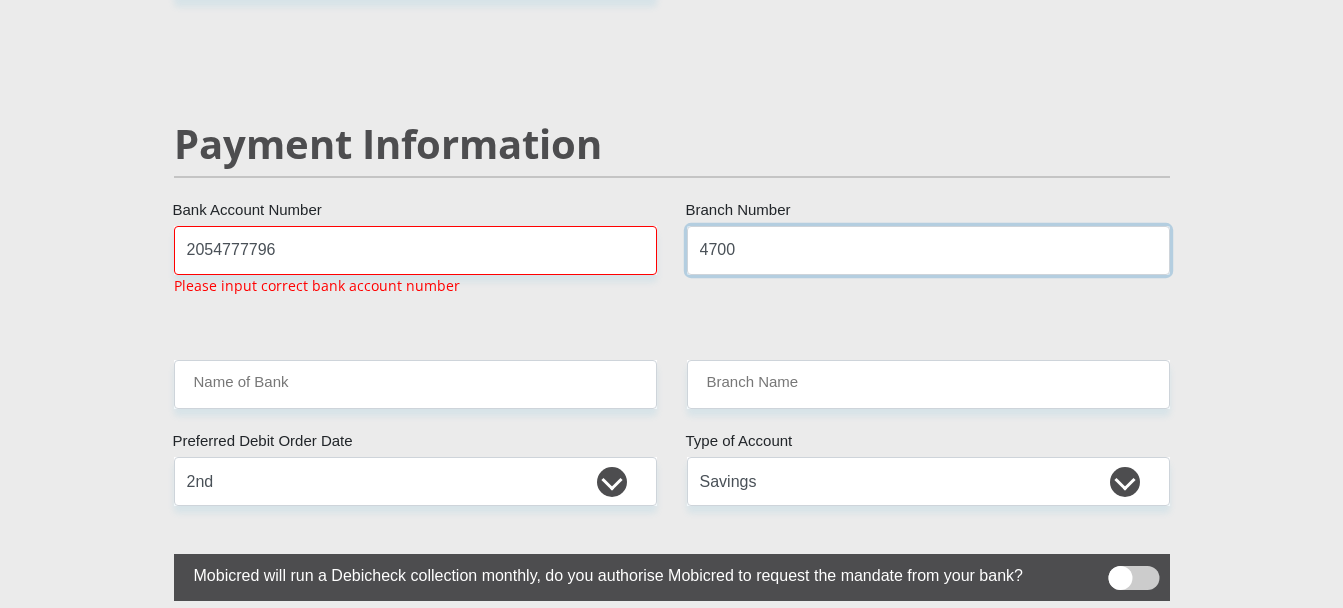 scroll, scrollTop: 3778, scrollLeft: 0, axis: vertical 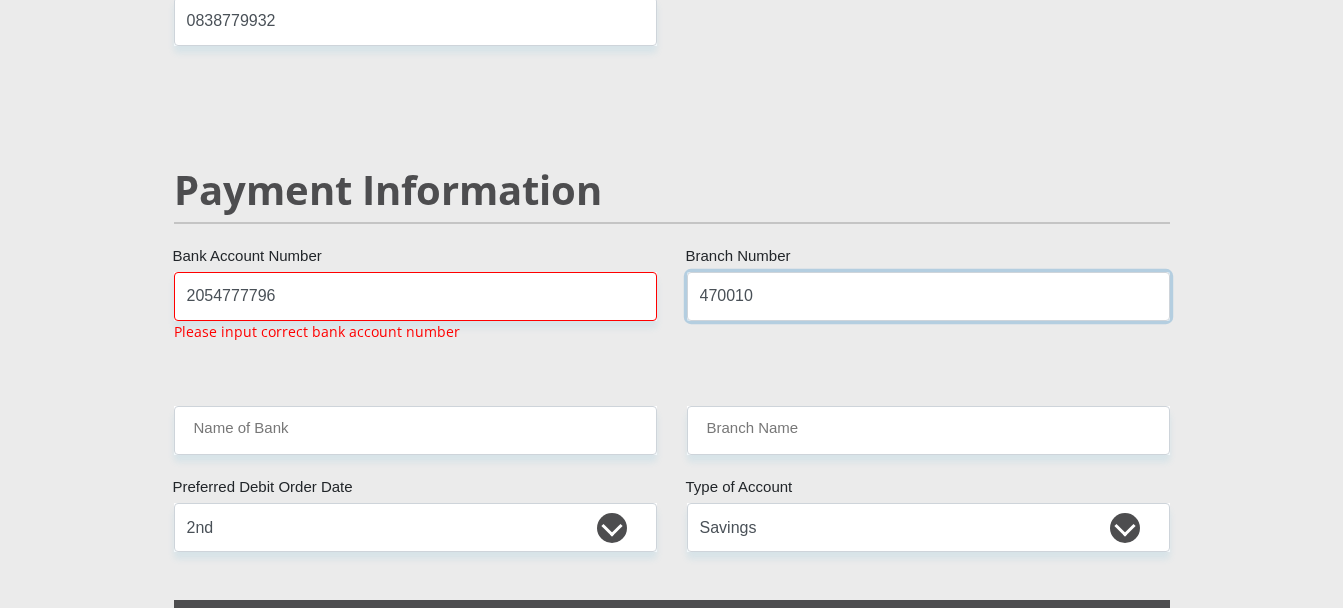 type on "470010" 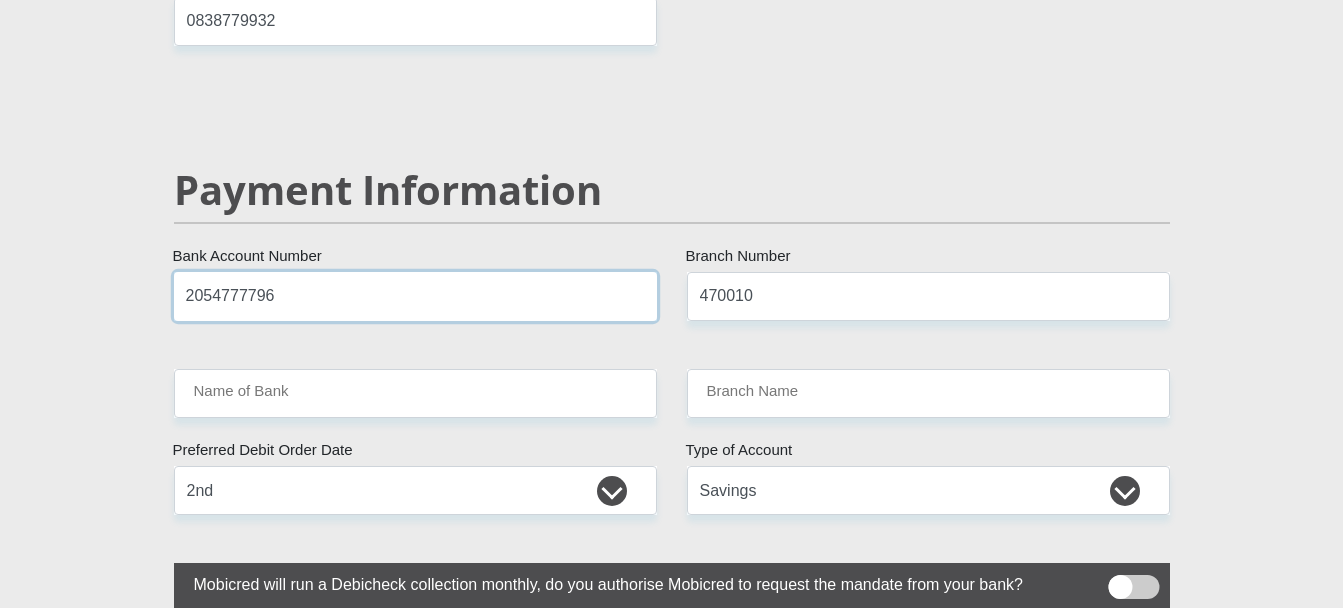 click on "2054777796" at bounding box center (415, 296) 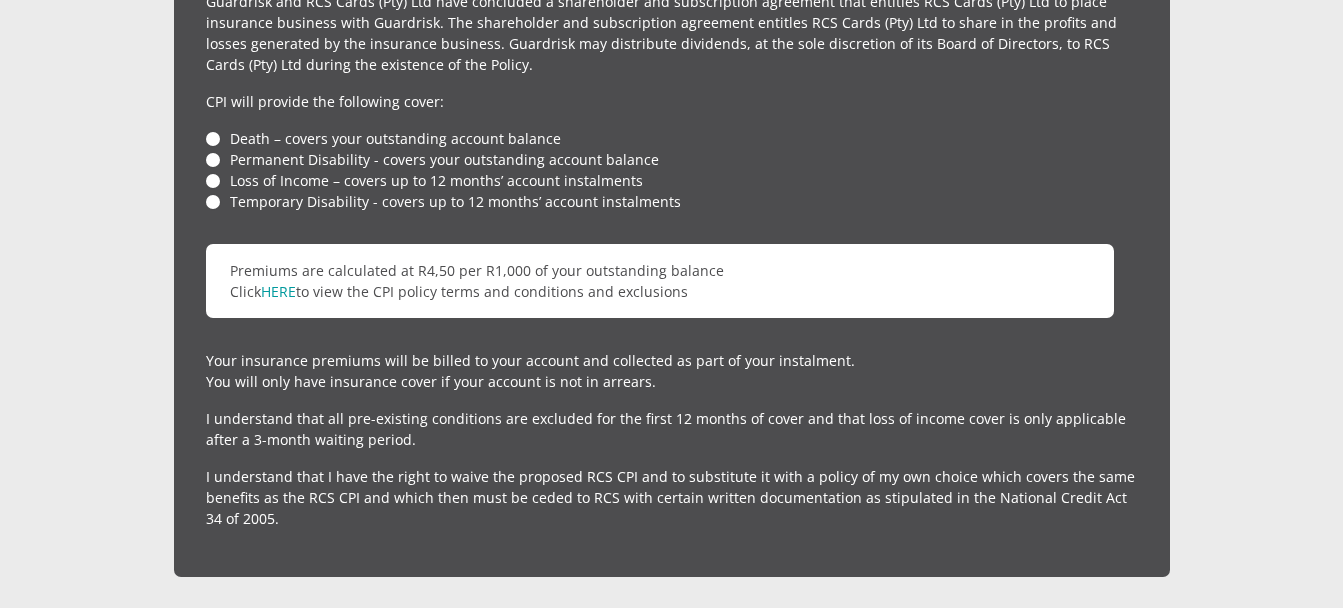 scroll, scrollTop: 4827, scrollLeft: 0, axis: vertical 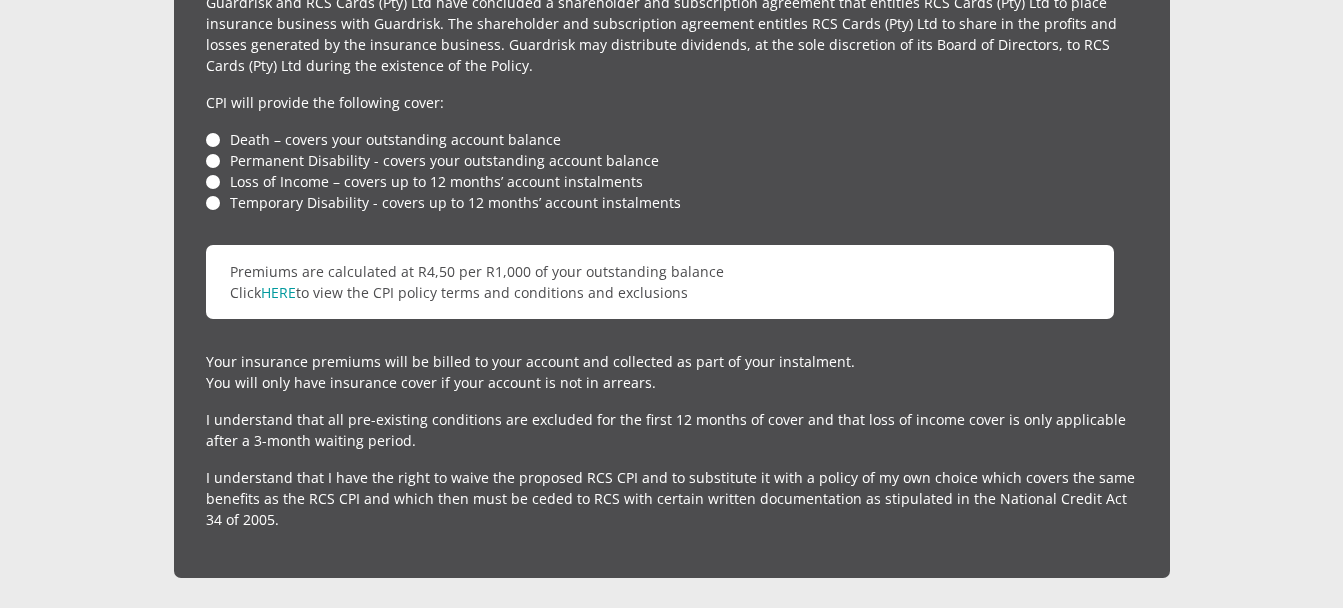 click on "Permanent Disability - covers your outstanding account balance" at bounding box center (672, 160) 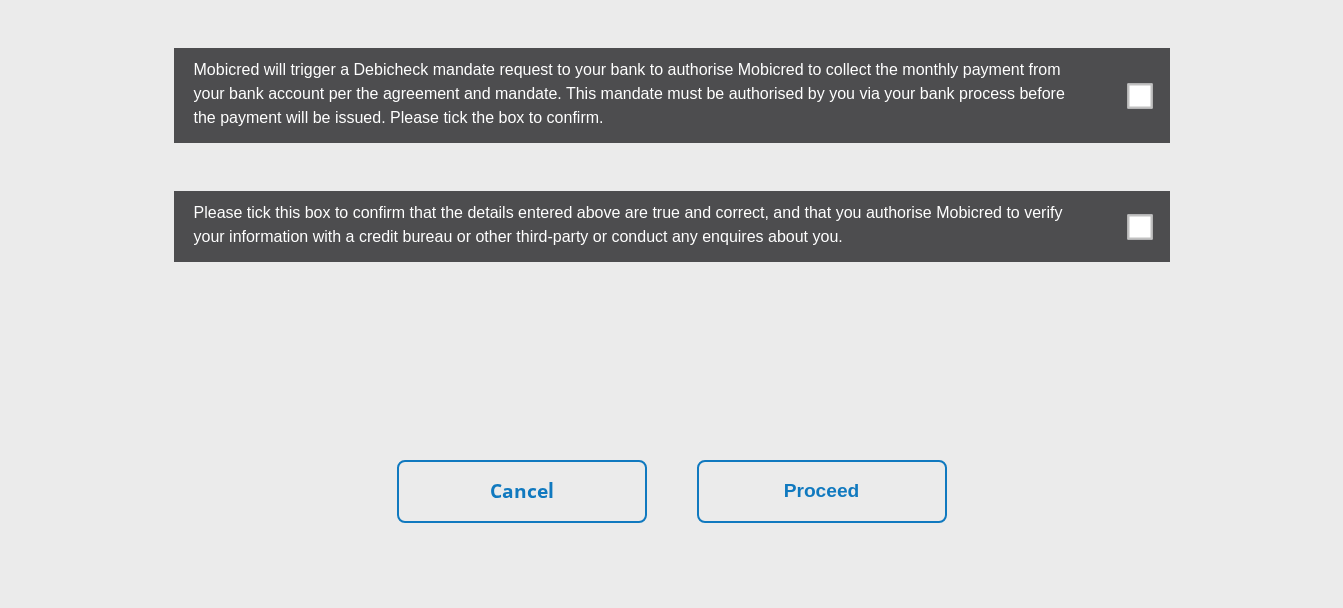 scroll, scrollTop: 5758, scrollLeft: 0, axis: vertical 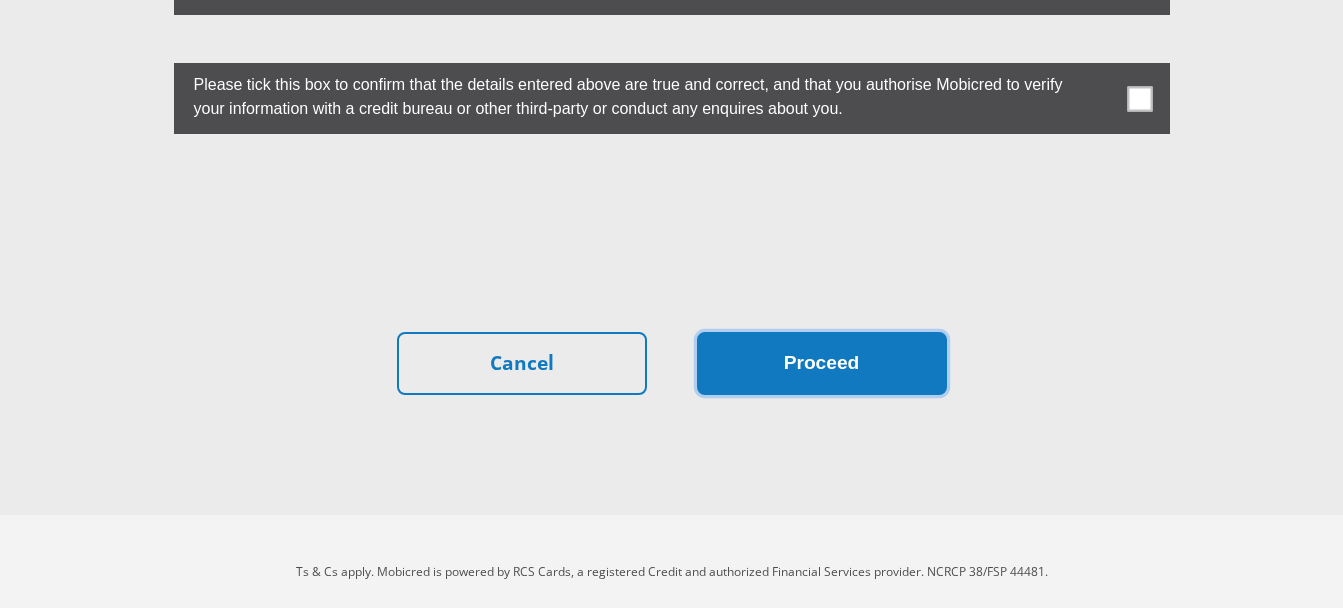 click on "Proceed" at bounding box center (822, 363) 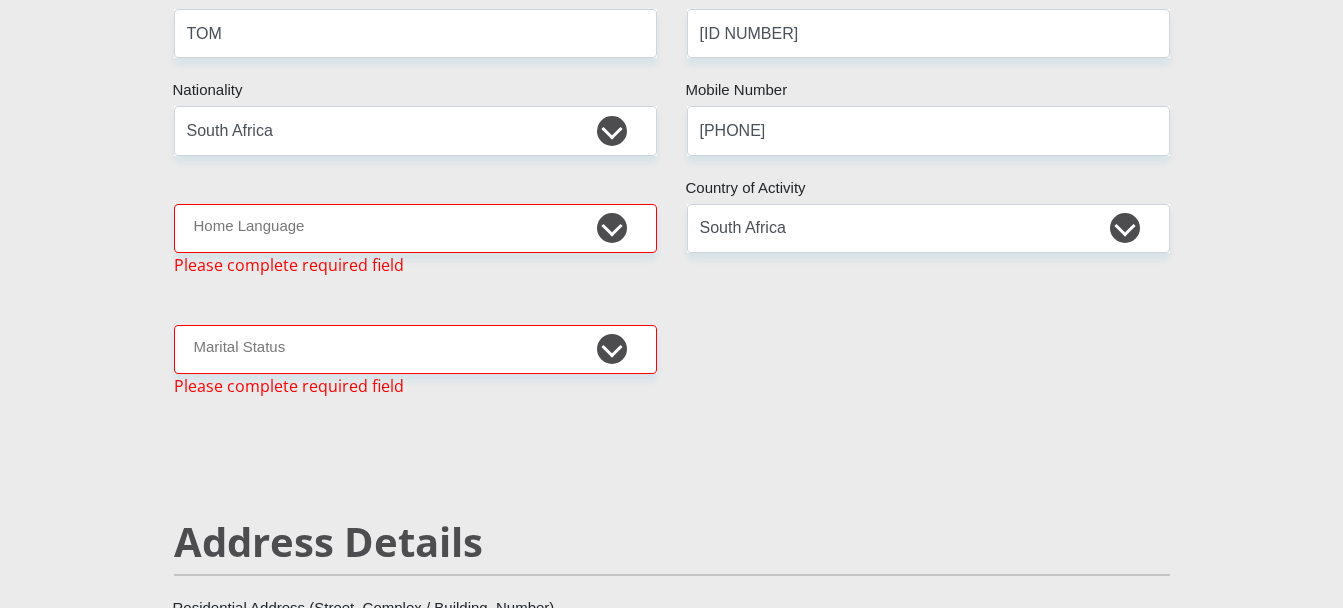 scroll, scrollTop: 379, scrollLeft: 0, axis: vertical 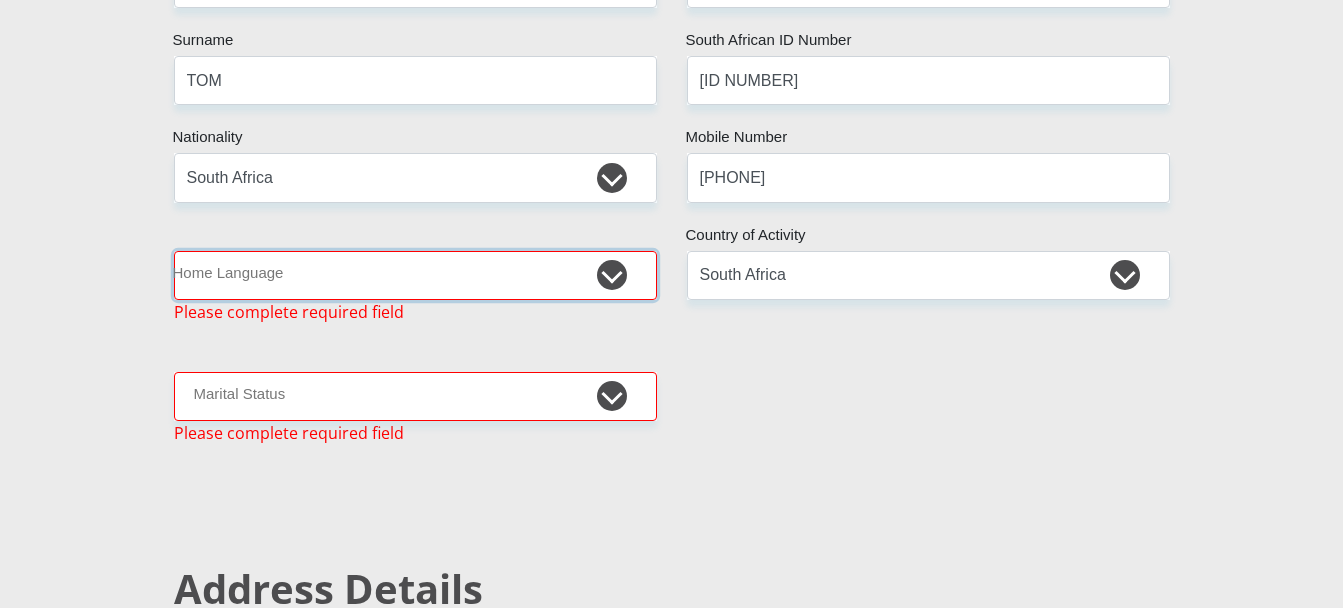 click on "Afrikaans
English
Sepedi
South Ndebele
Southern Sotho
Swati
Tsonga
Tswana
Venda
Xhosa
Zulu
Other" at bounding box center [415, 275] 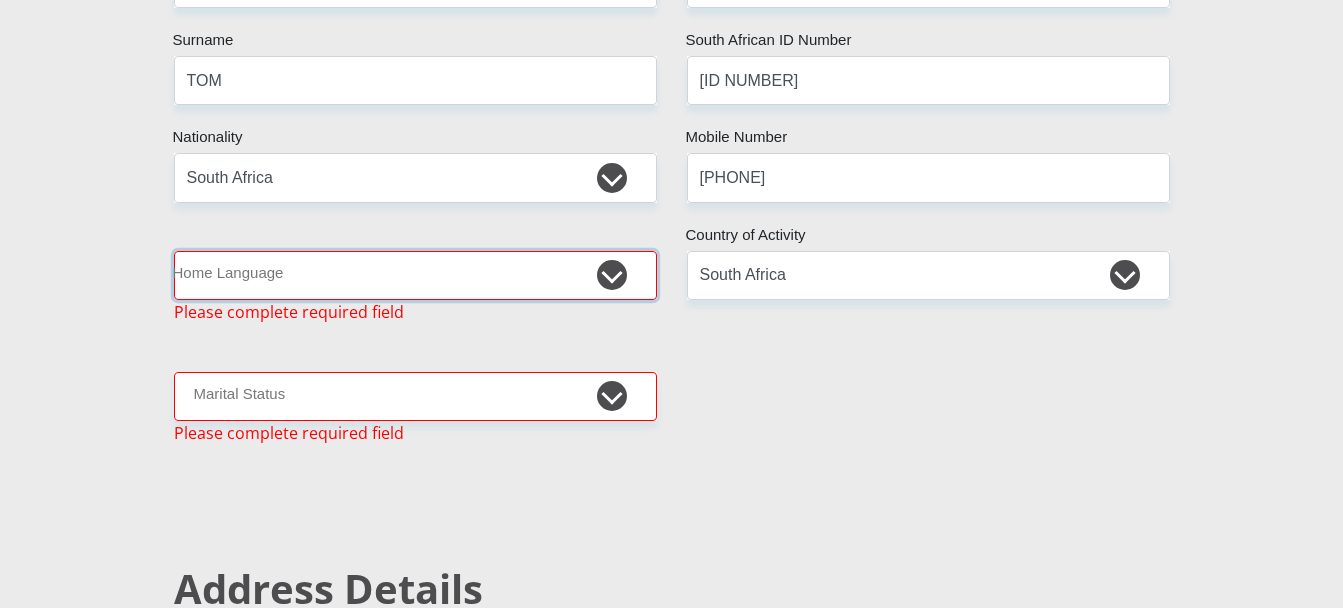 select on "xho" 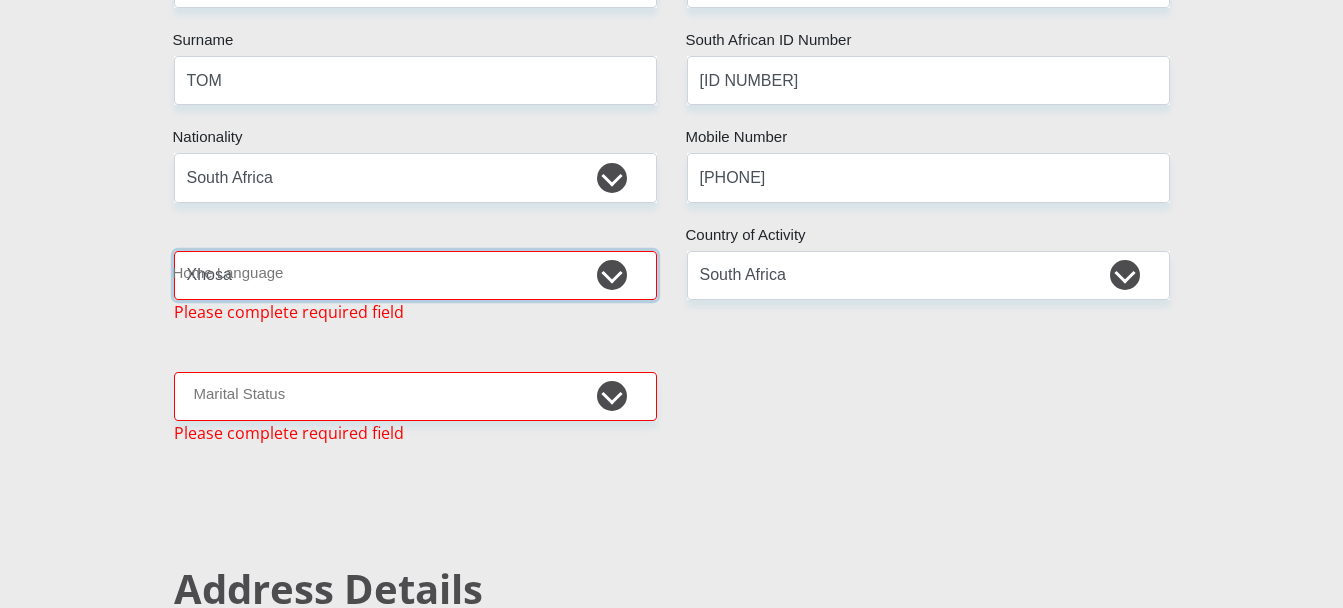 click on "Afrikaans
English
Sepedi
South Ndebele
Southern Sotho
Swati
Tsonga
Tswana
Venda
Xhosa
Zulu
Other" at bounding box center (415, 275) 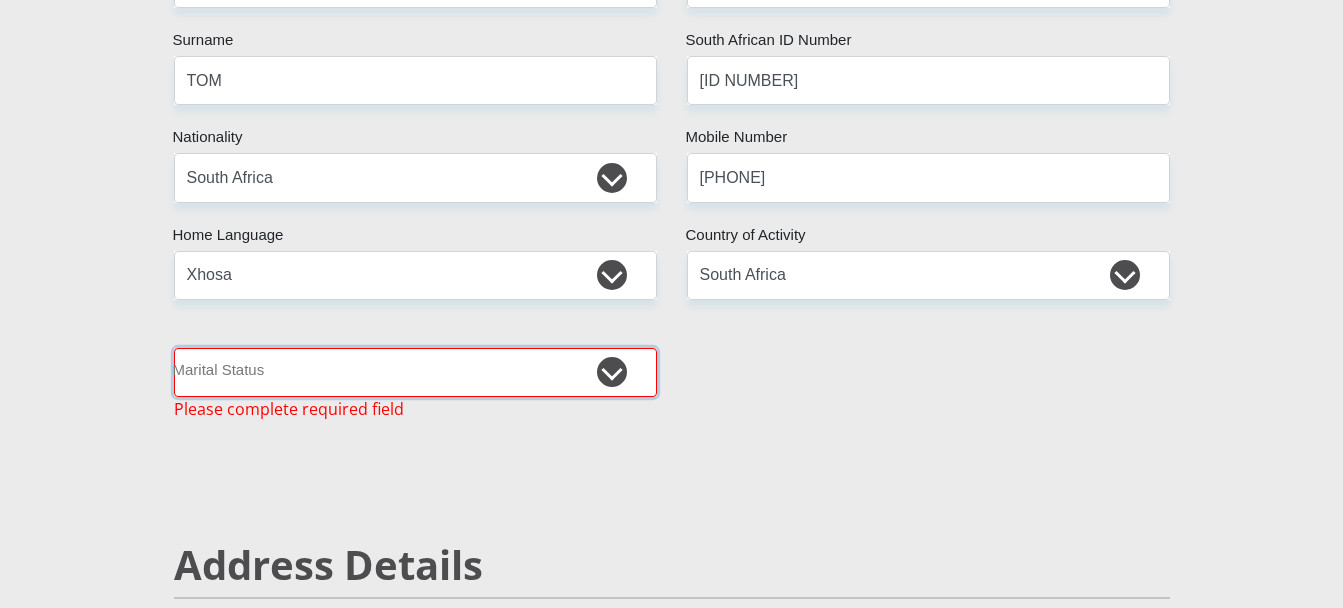click on "Married ANC
Single
Divorced
Widowed
Married COP or Customary Law" at bounding box center [415, 372] 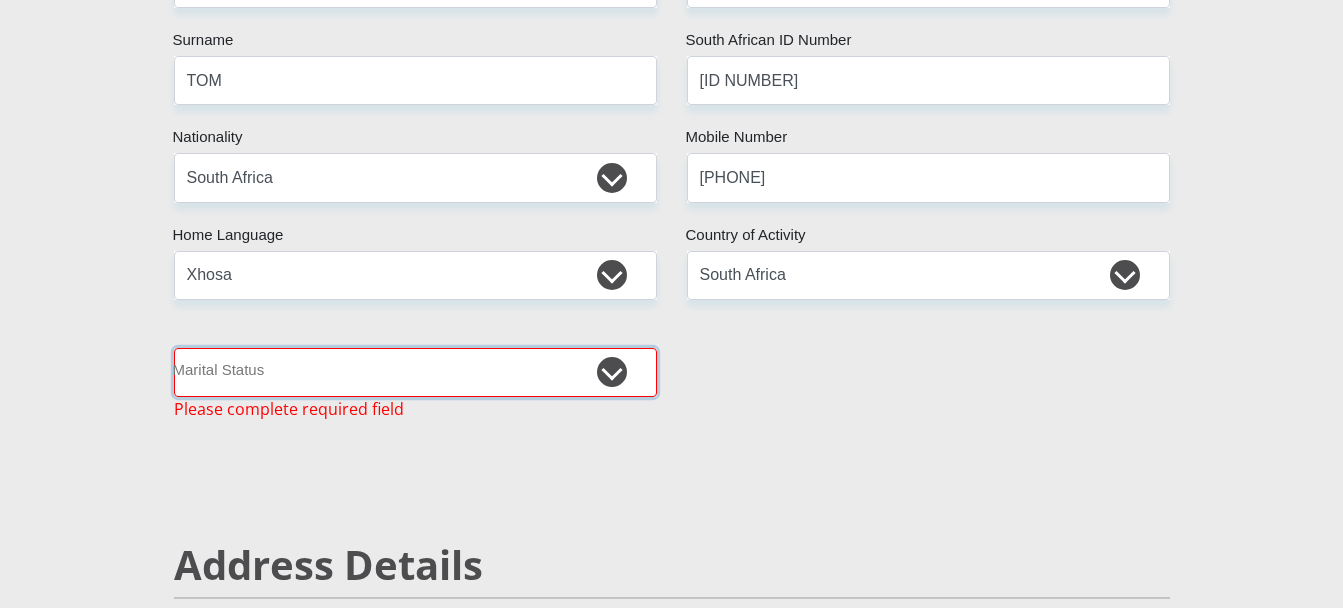 select on "2" 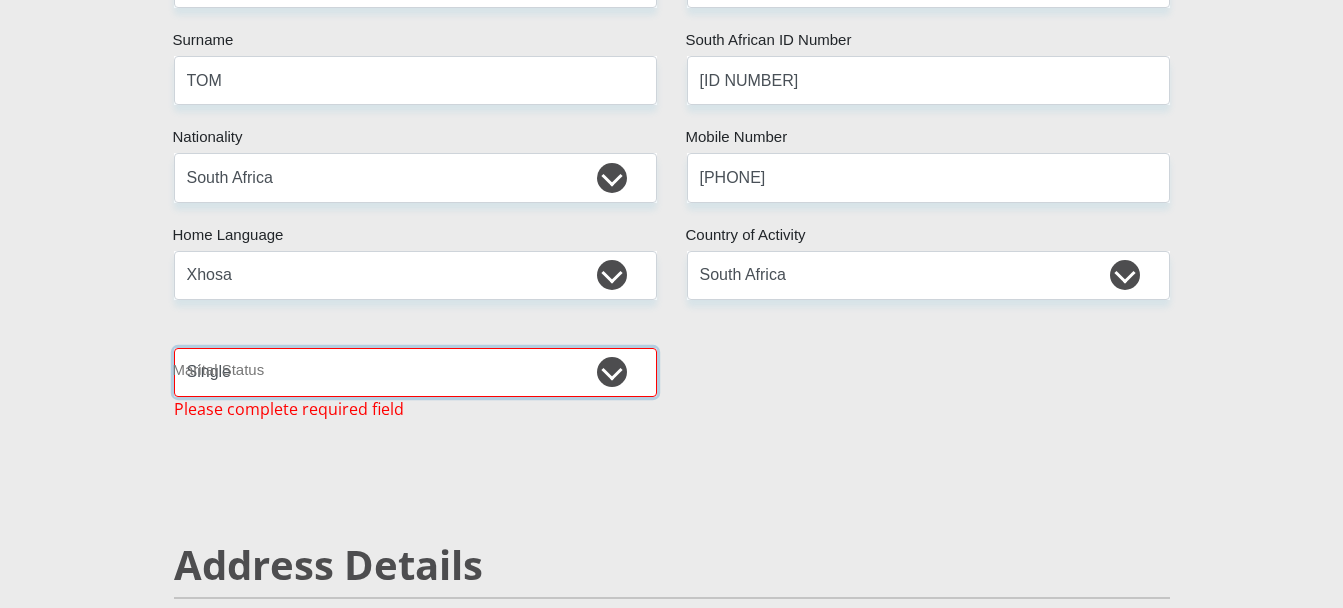 click on "Married ANC
Single
Divorced
Widowed
Married COP or Customary Law" at bounding box center [415, 372] 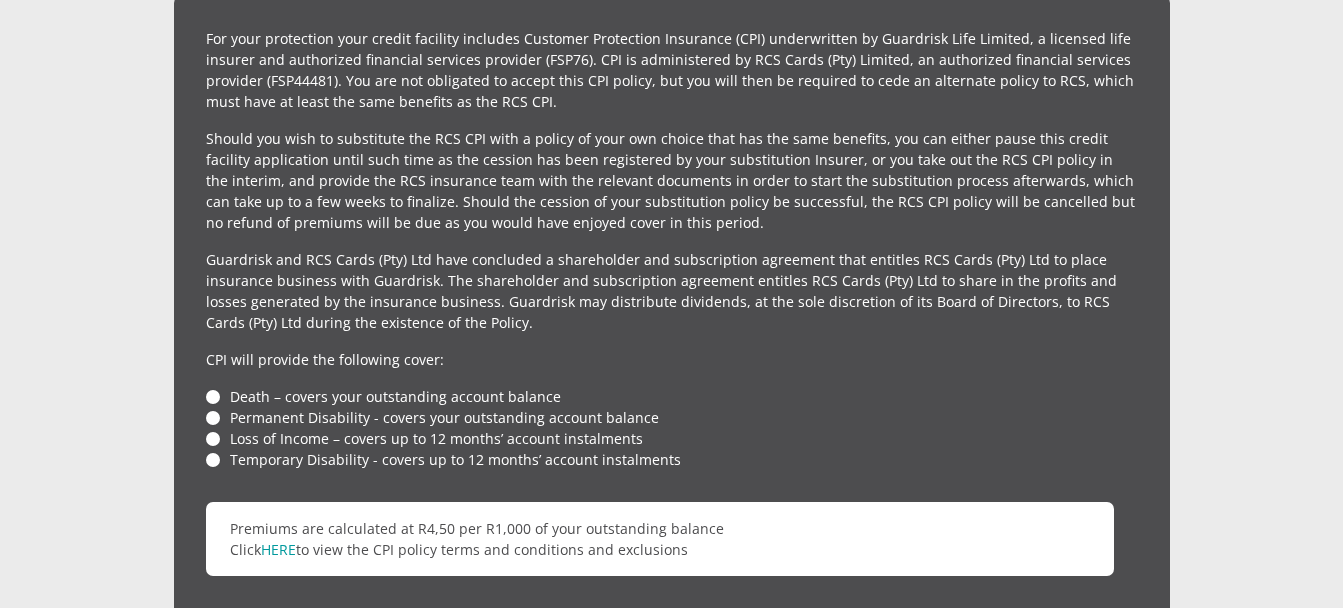 click on "Premiums are calculated at R4,50 per R1,000 of your outstanding balance
Click  HERE
to view the CPI policy terms and conditions and exclusions" at bounding box center (660, 539) 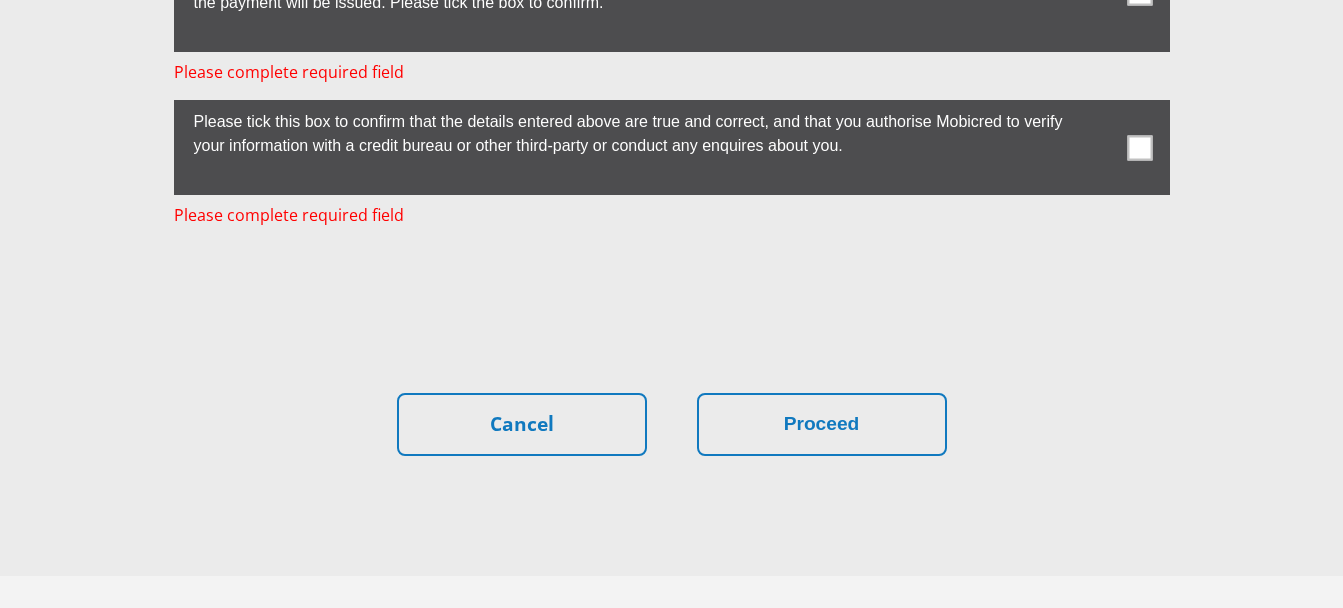scroll, scrollTop: 5830, scrollLeft: 0, axis: vertical 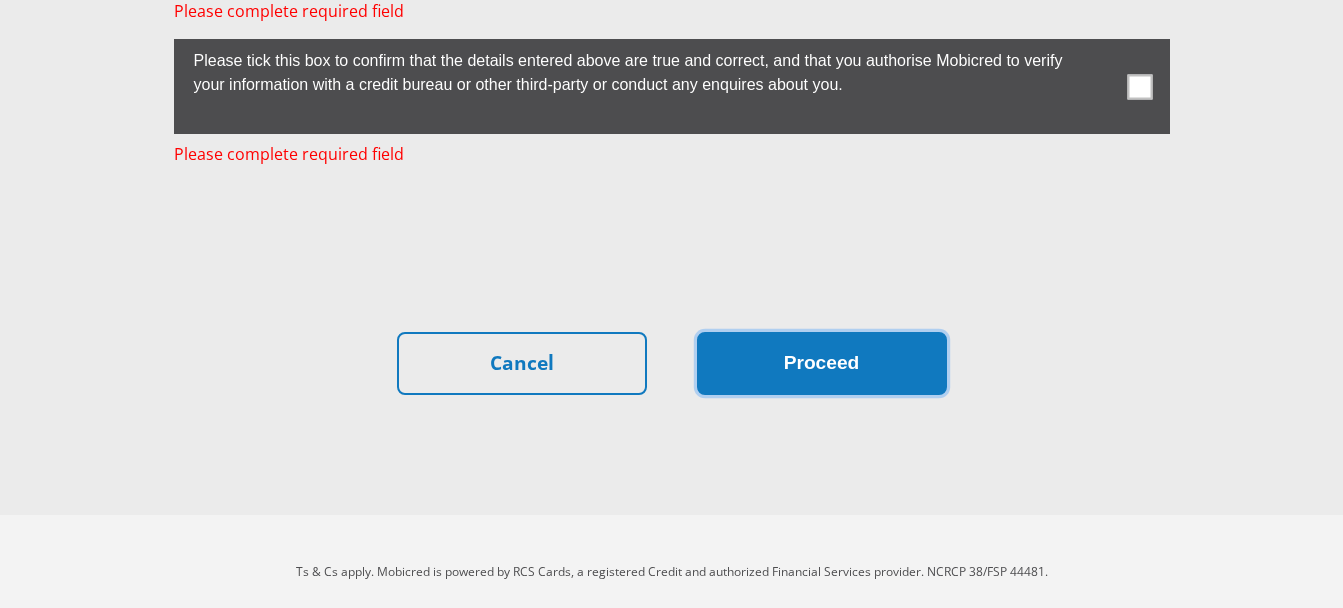 click on "Proceed" at bounding box center [822, 363] 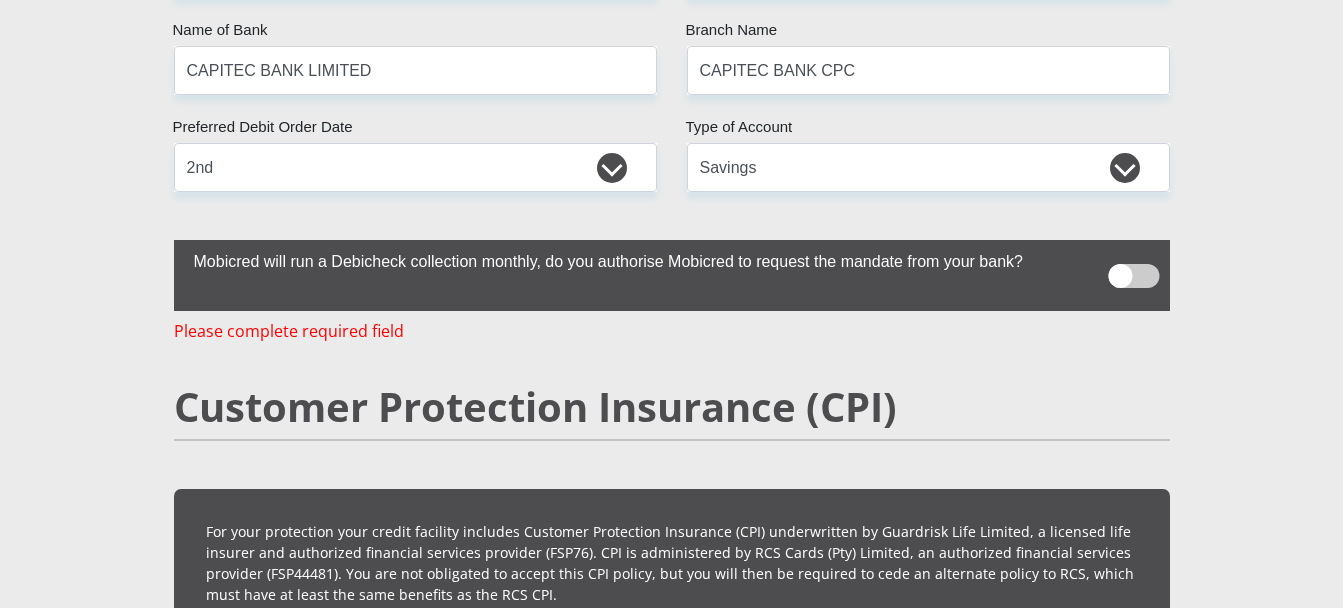 scroll, scrollTop: 4099, scrollLeft: 0, axis: vertical 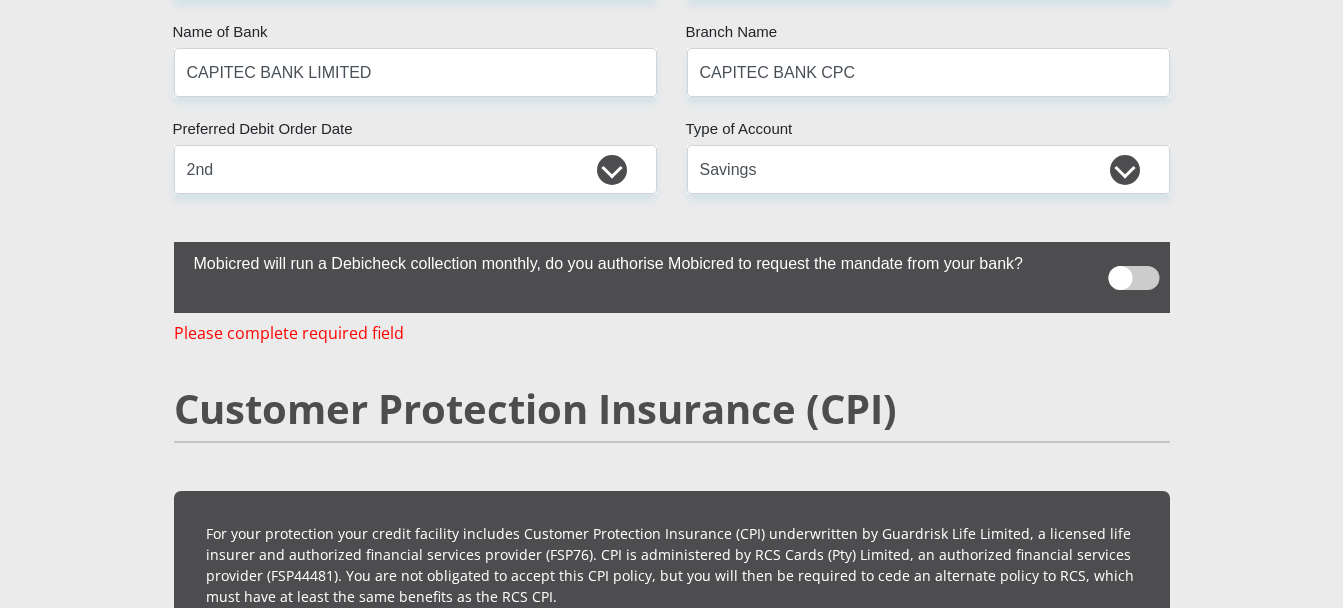 click at bounding box center [1133, 278] 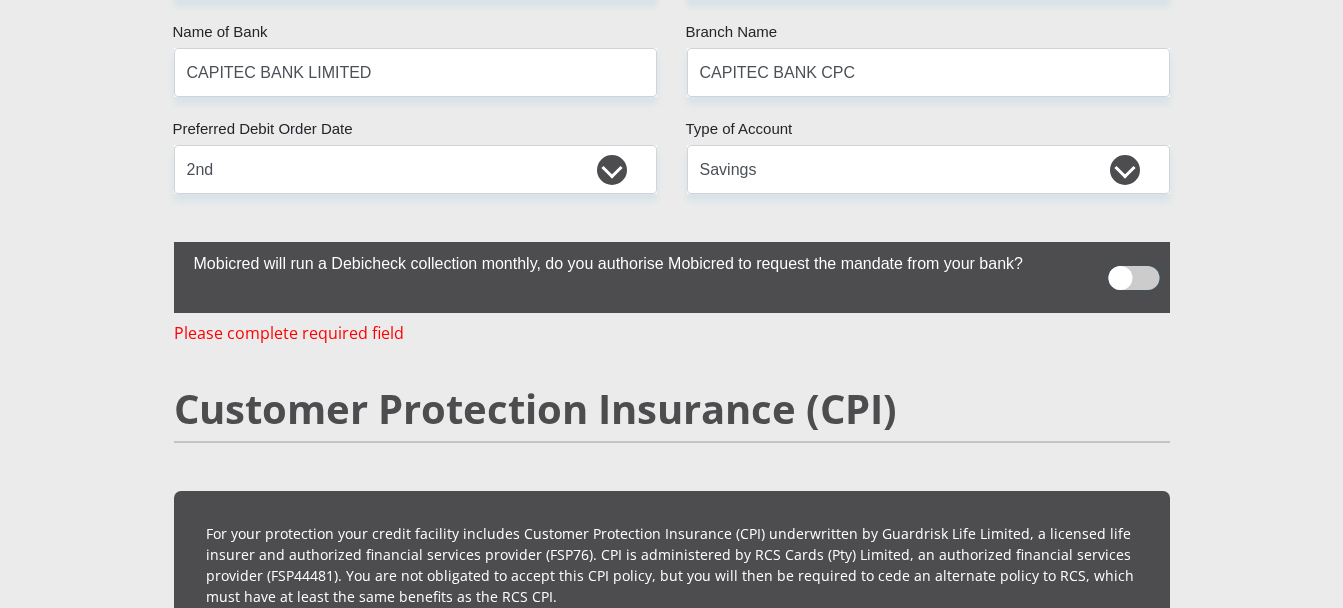 click at bounding box center [1120, 259] 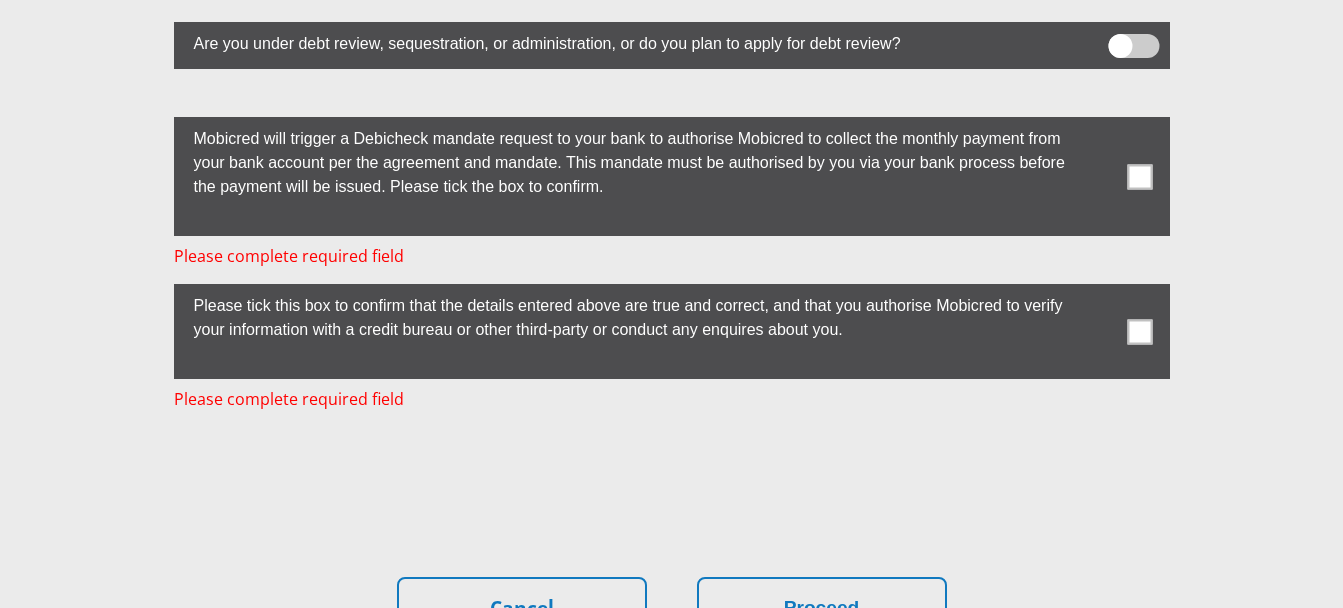 scroll, scrollTop: 5566, scrollLeft: 0, axis: vertical 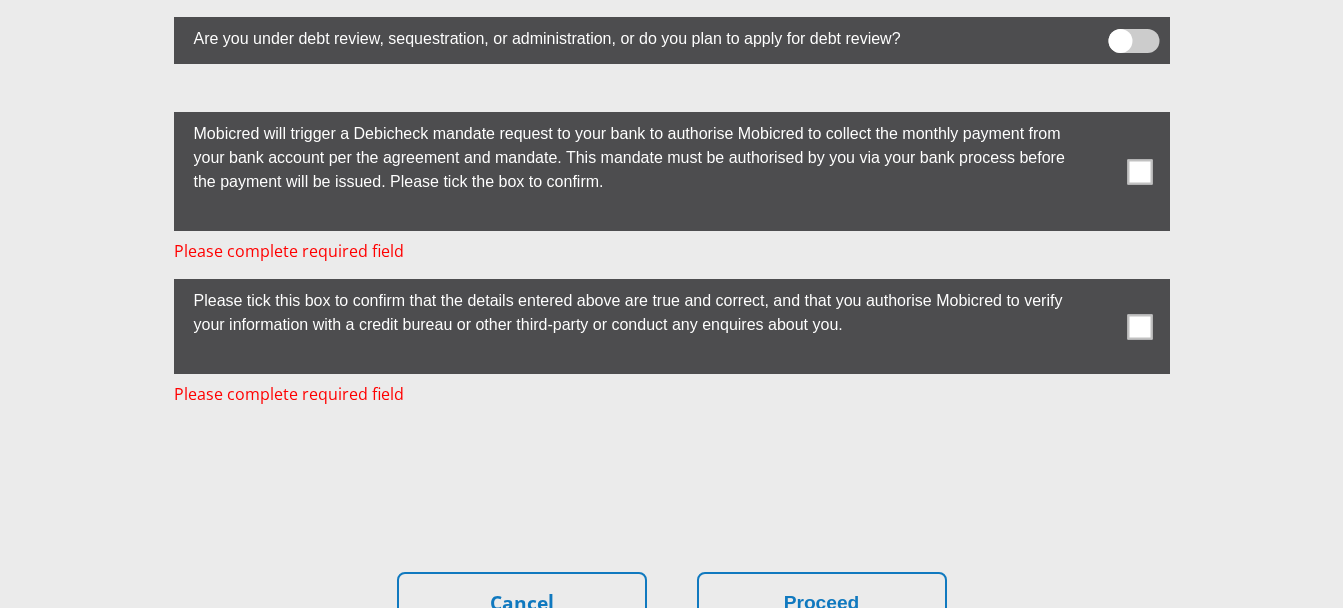 click at bounding box center (1139, 171) 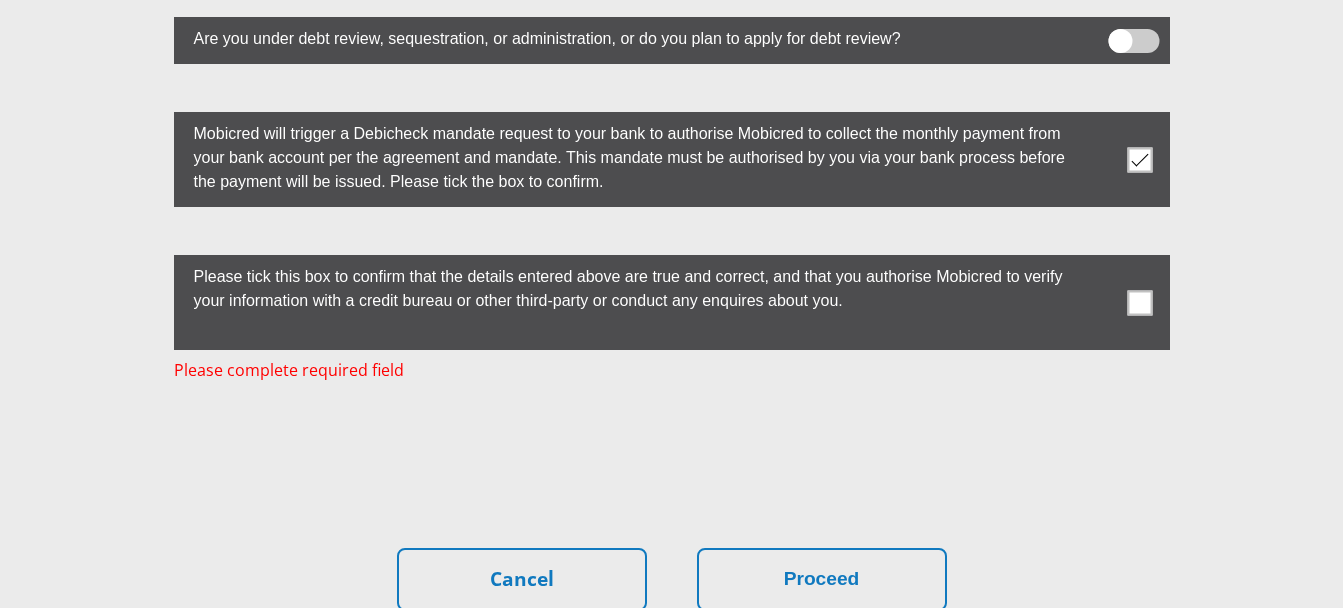 click at bounding box center [1139, 302] 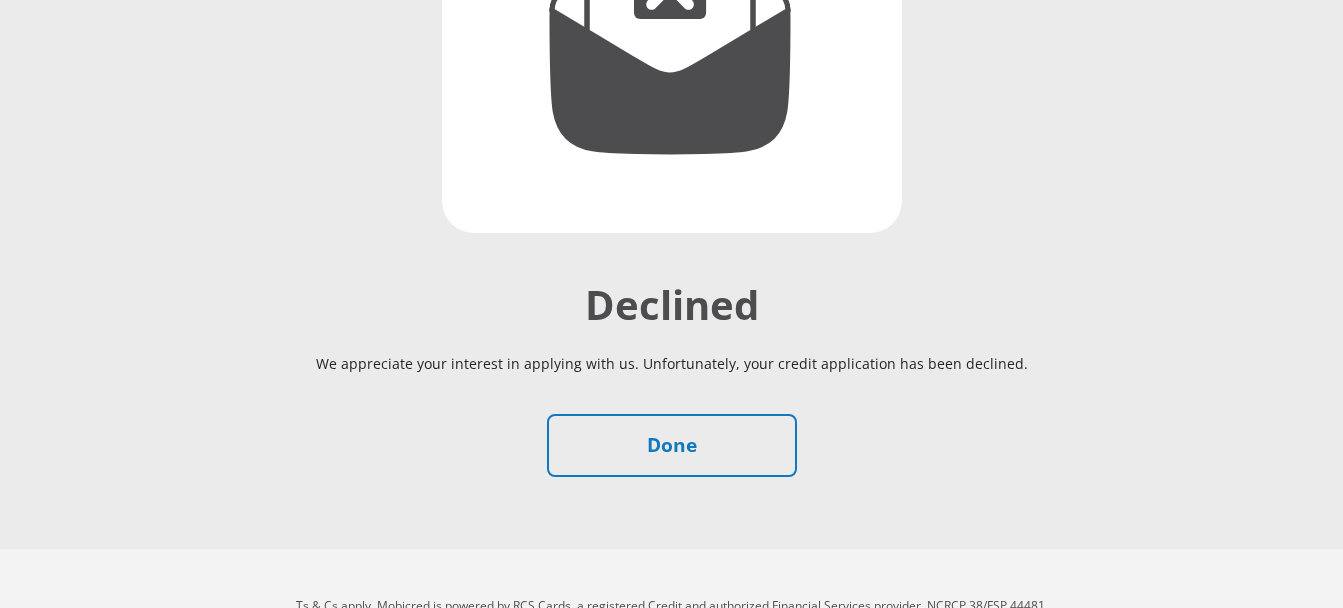scroll, scrollTop: 465, scrollLeft: 0, axis: vertical 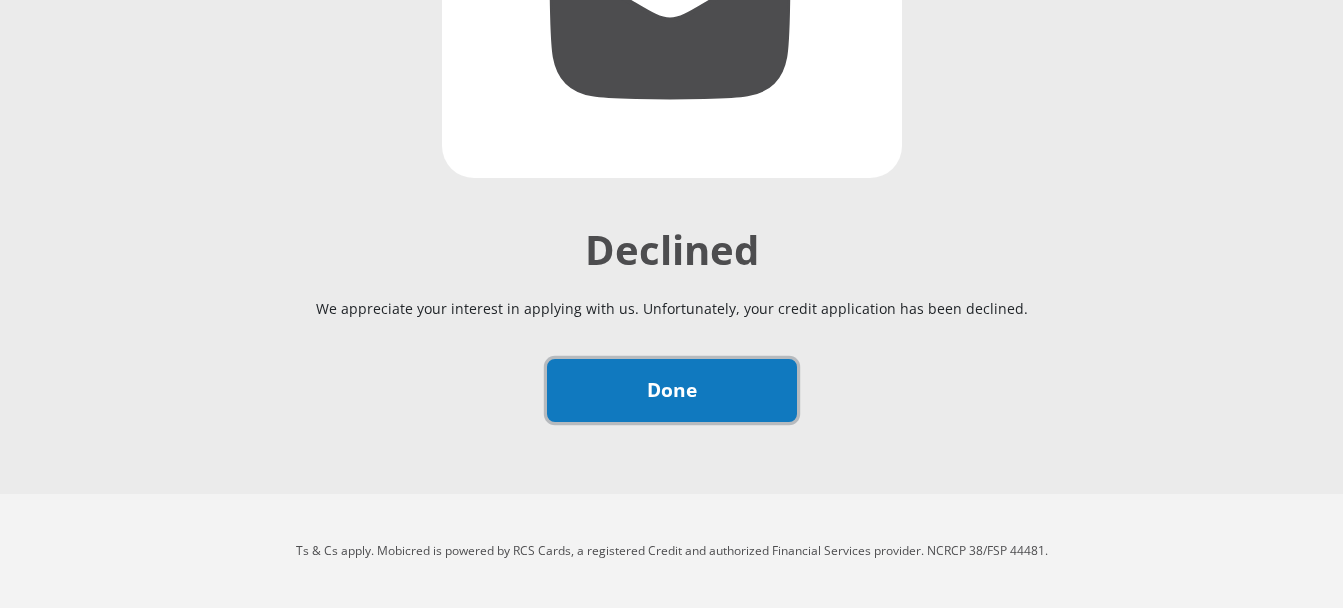 click on "Done" at bounding box center [672, 390] 